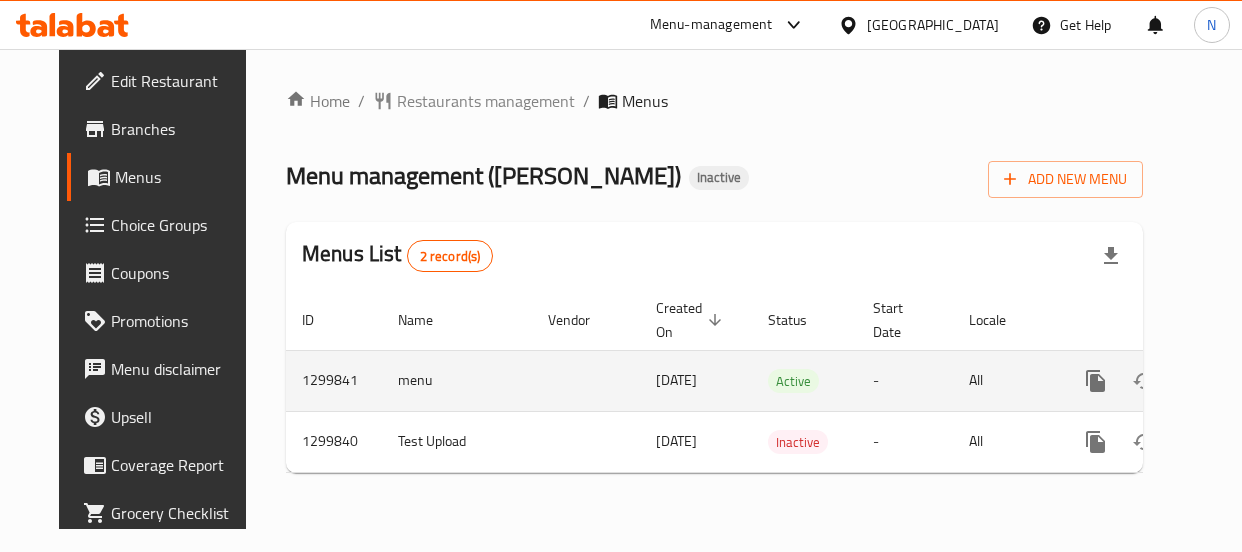 scroll, scrollTop: 0, scrollLeft: 0, axis: both 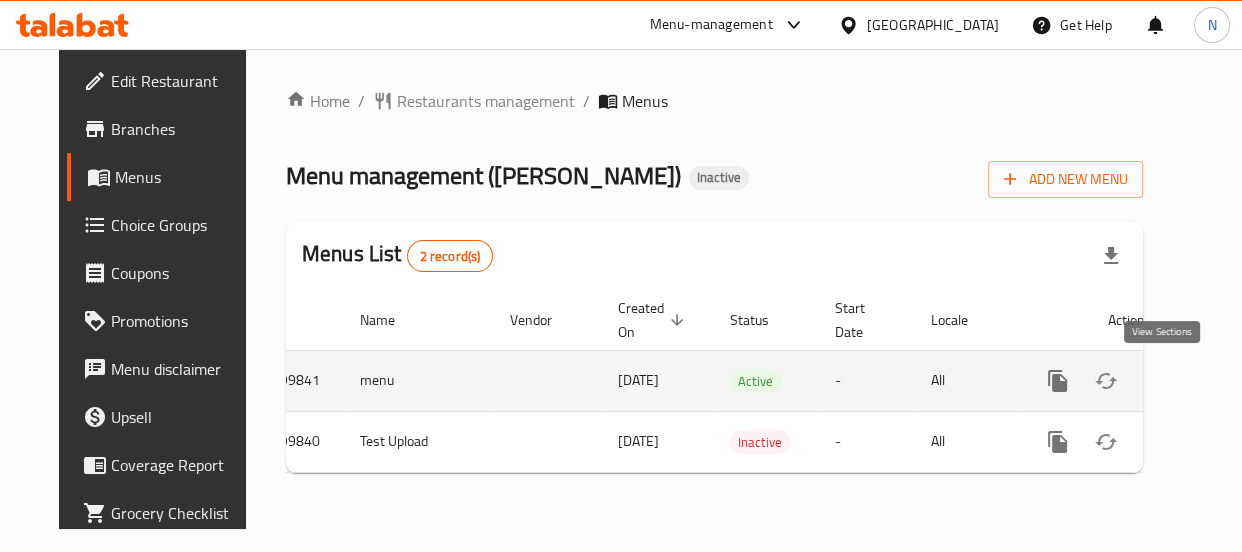 click 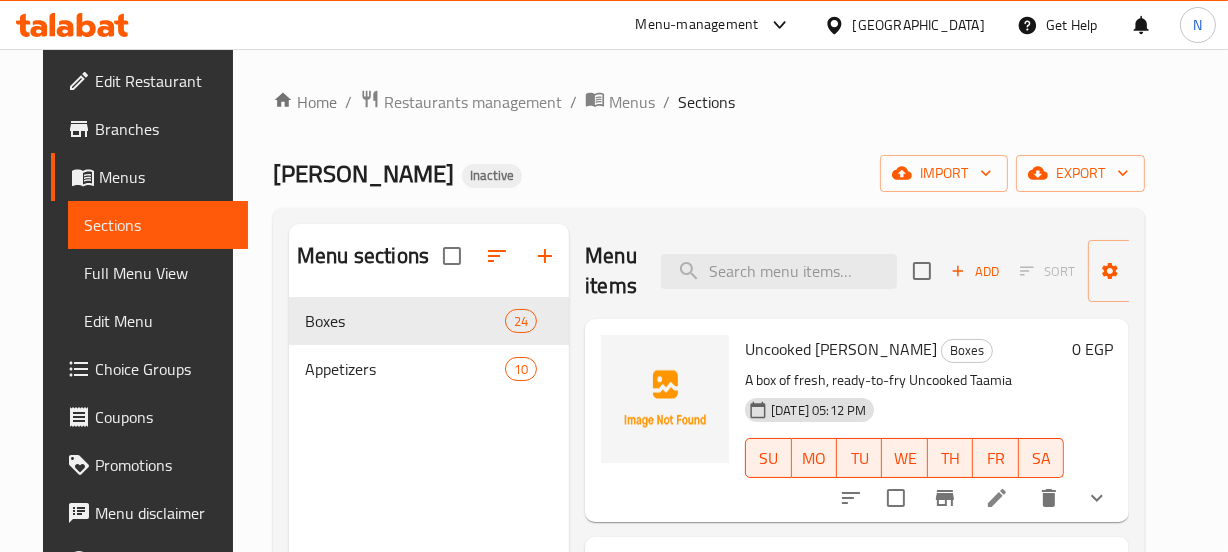 click at bounding box center [779, 271] 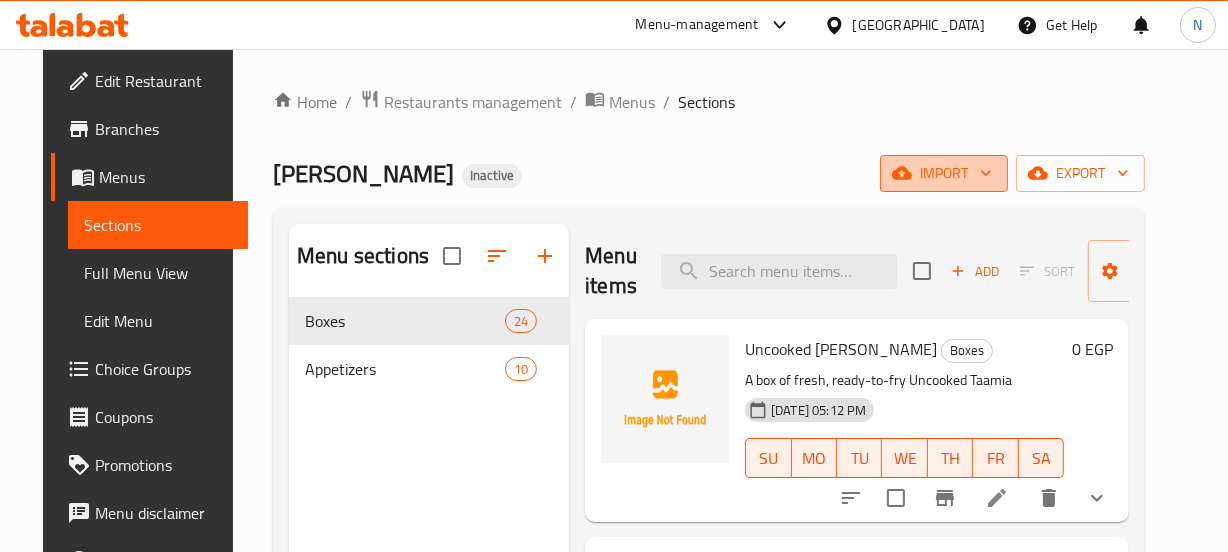 click on "import" at bounding box center (944, 173) 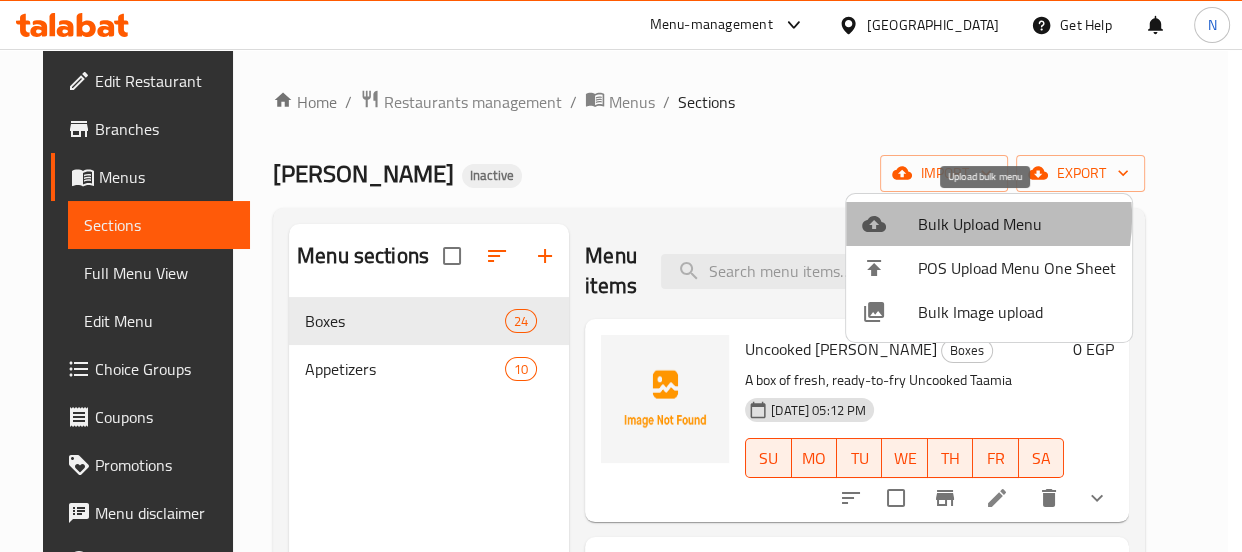 click on "Bulk Upload Menu" at bounding box center (1017, 224) 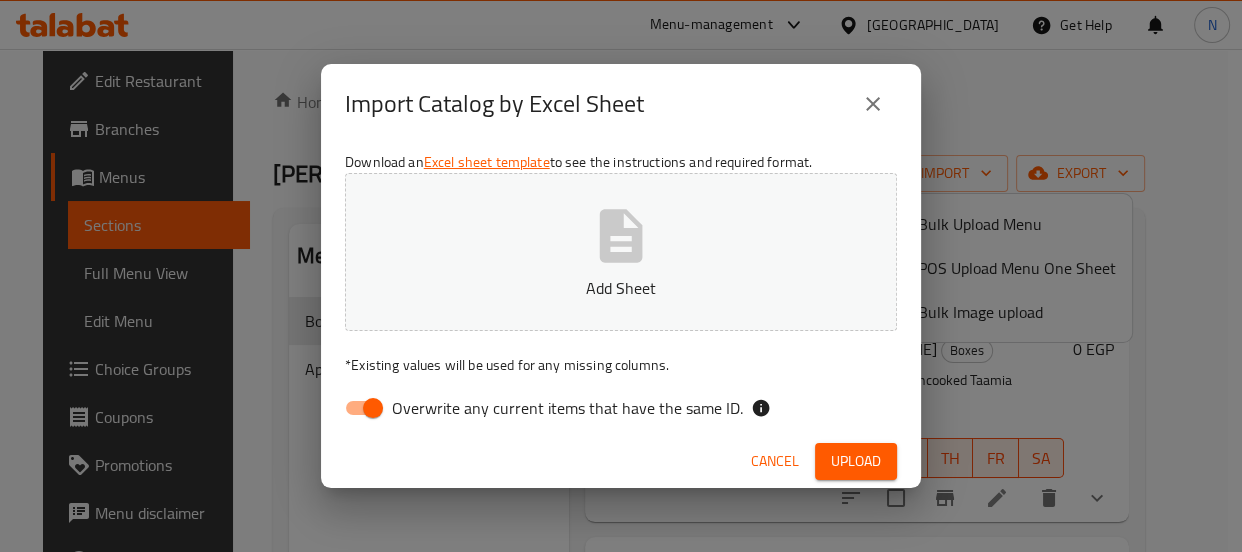 click on "Overwrite any current items that have the same ID." at bounding box center (538, 408) 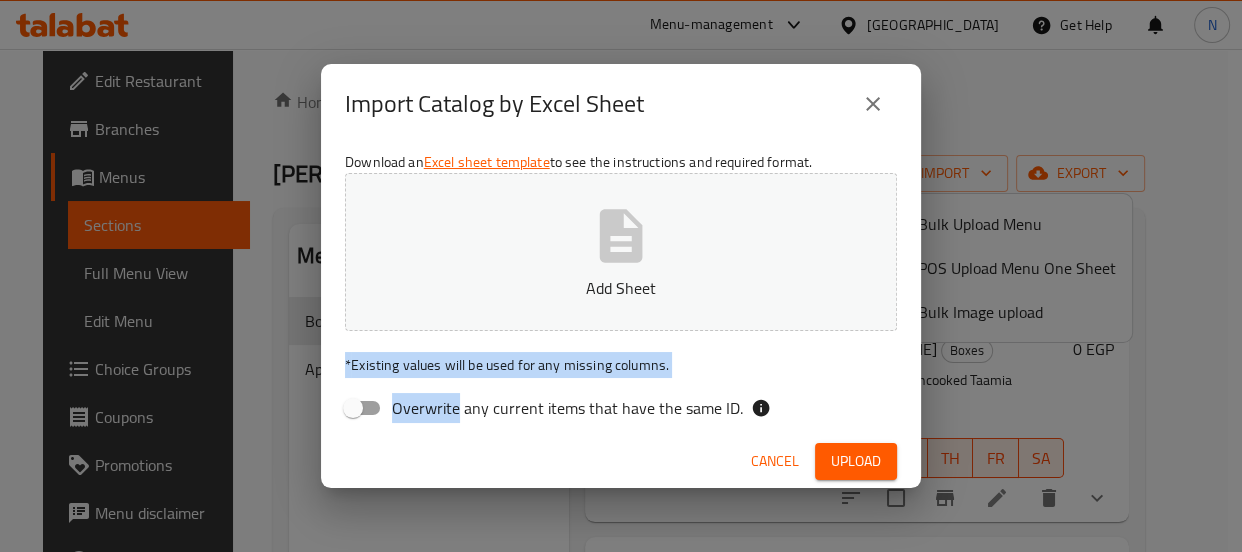 drag, startPoint x: 410, startPoint y: 390, endPoint x: 410, endPoint y: 315, distance: 75 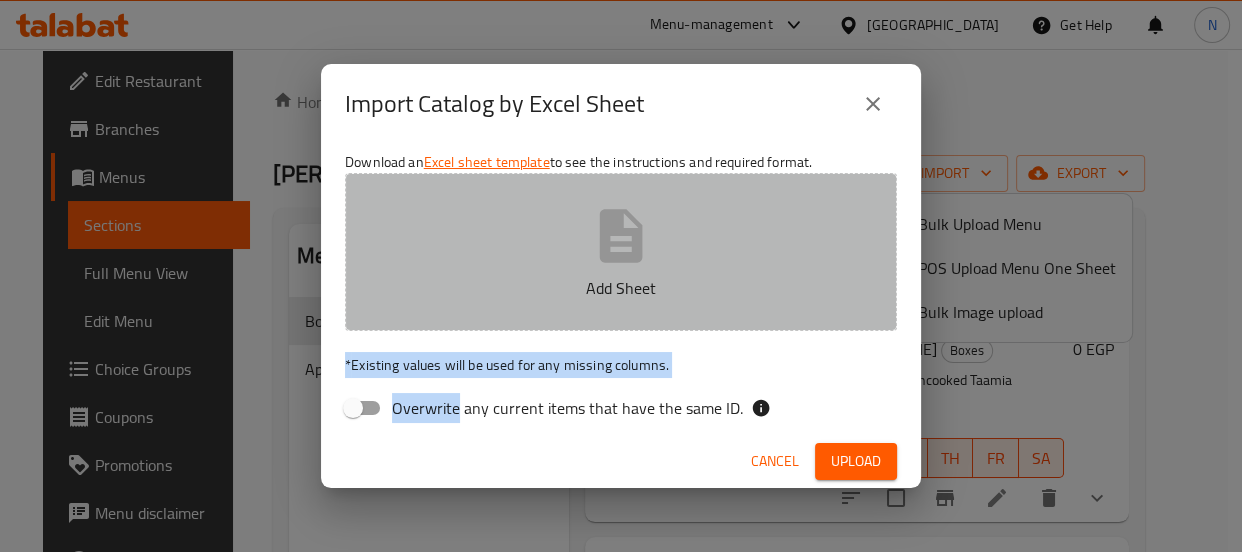 click on "Add Sheet" at bounding box center [621, 252] 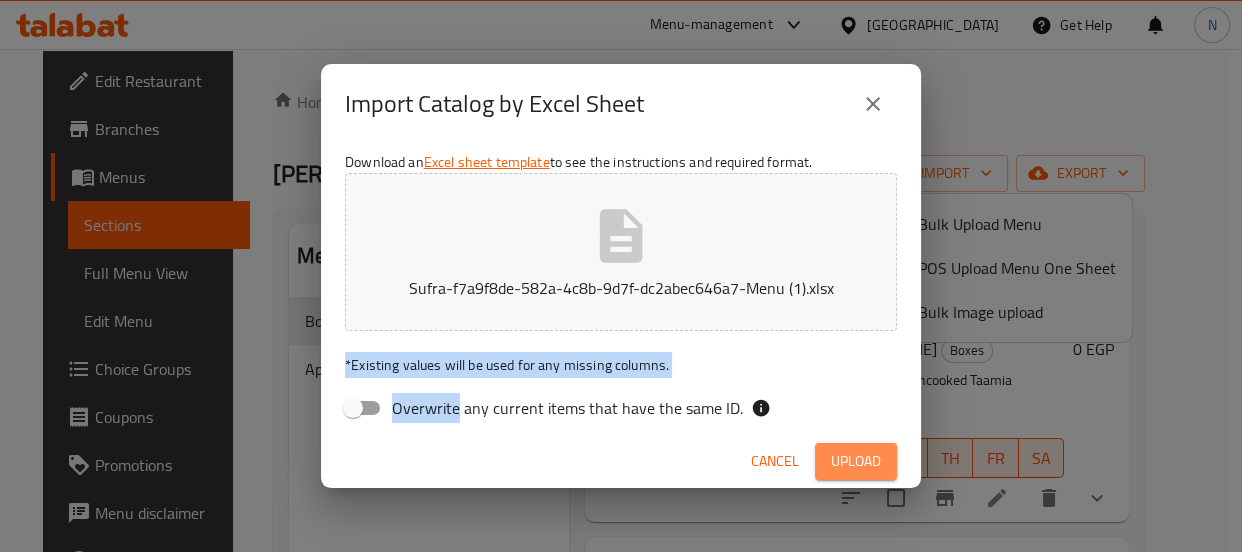 click on "Upload" at bounding box center (856, 461) 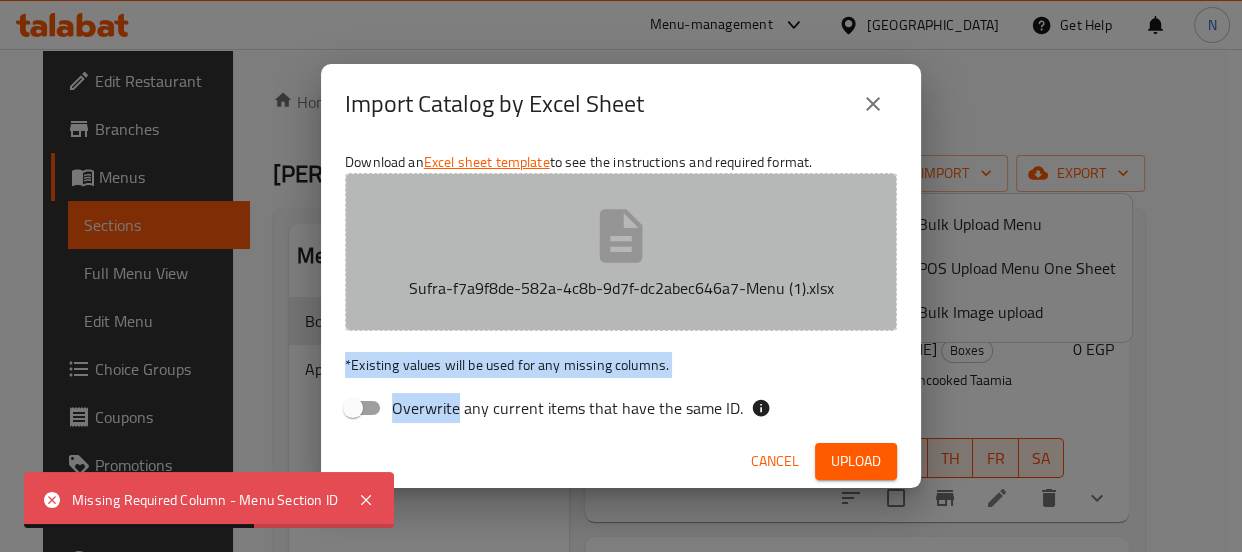 click on "Sufra-f7a9f8de-582a-4c8b-9d7f-dc2abec646a7-Menu (1).xlsx" at bounding box center [621, 252] 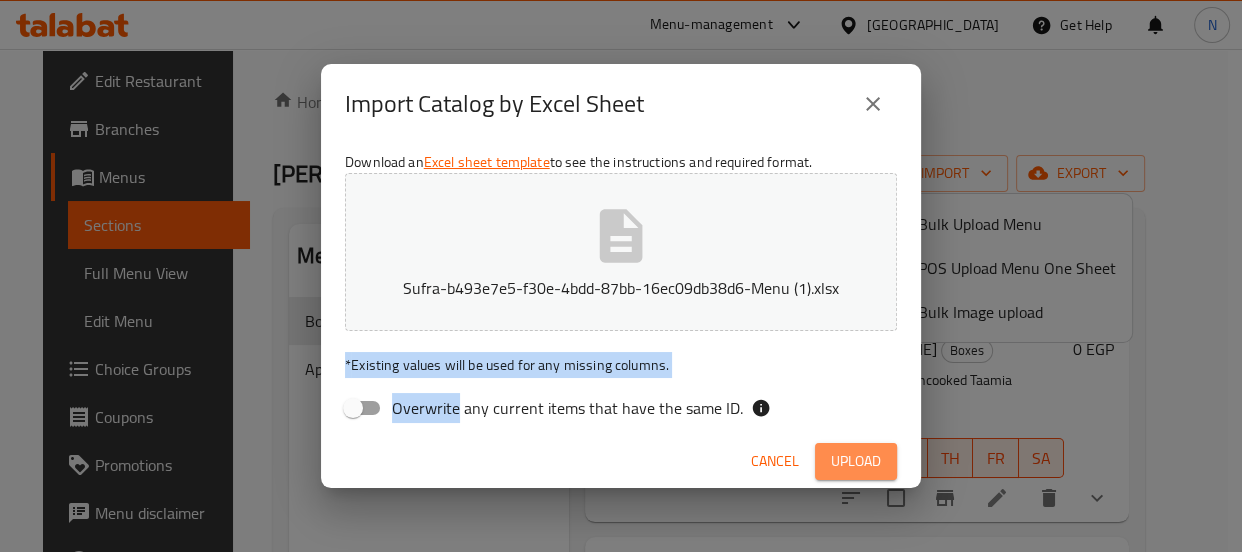 click on "Upload" at bounding box center (856, 461) 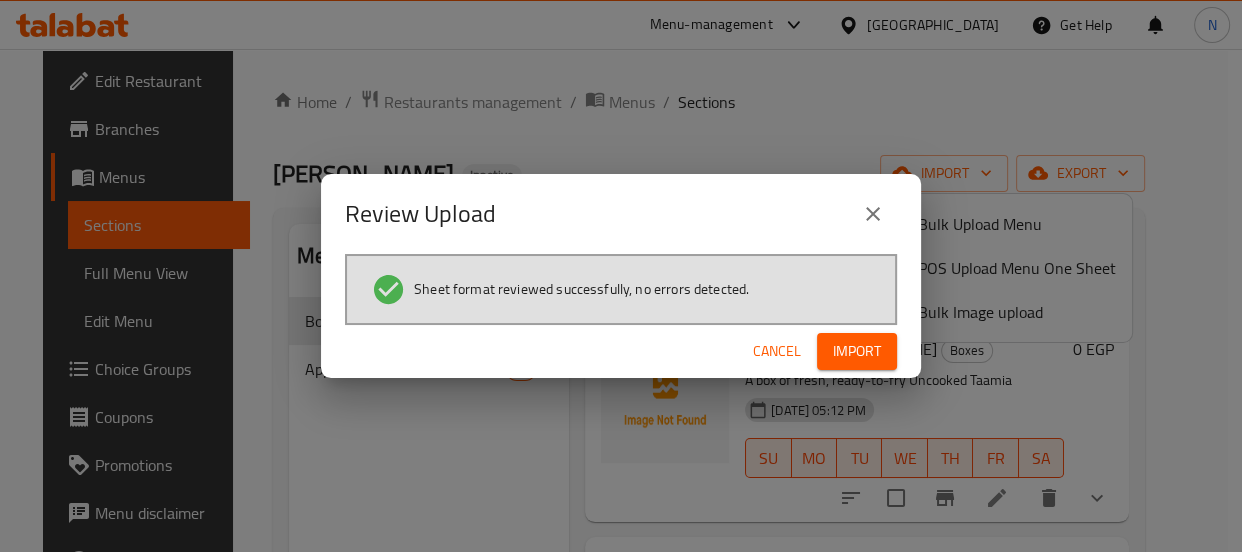 drag, startPoint x: 861, startPoint y: 342, endPoint x: 545, endPoint y: -110, distance: 551.507 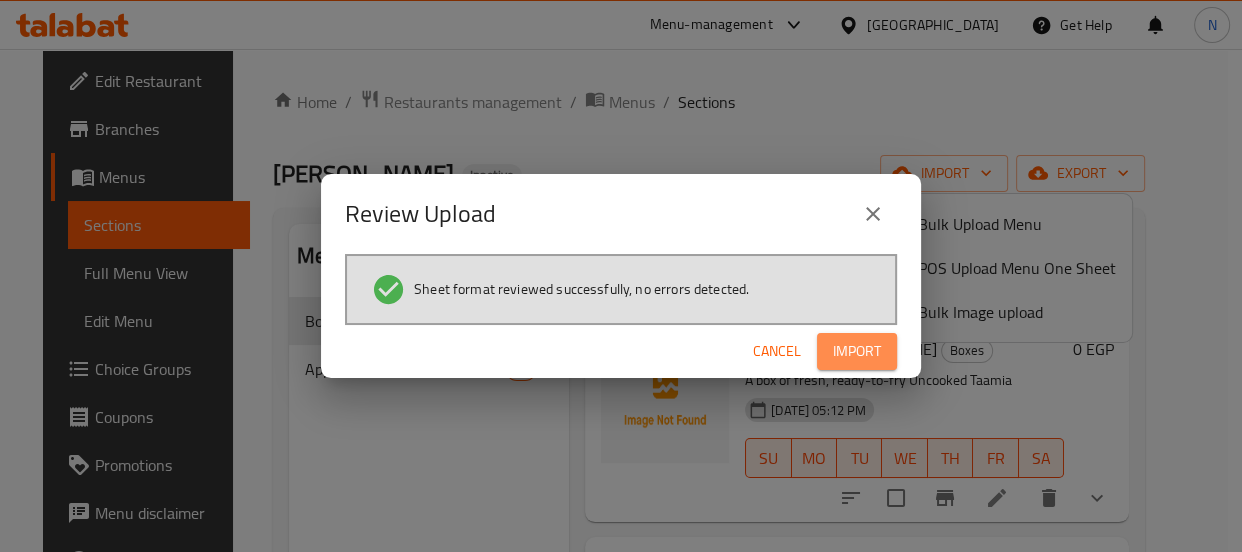 click on "Import" at bounding box center (857, 351) 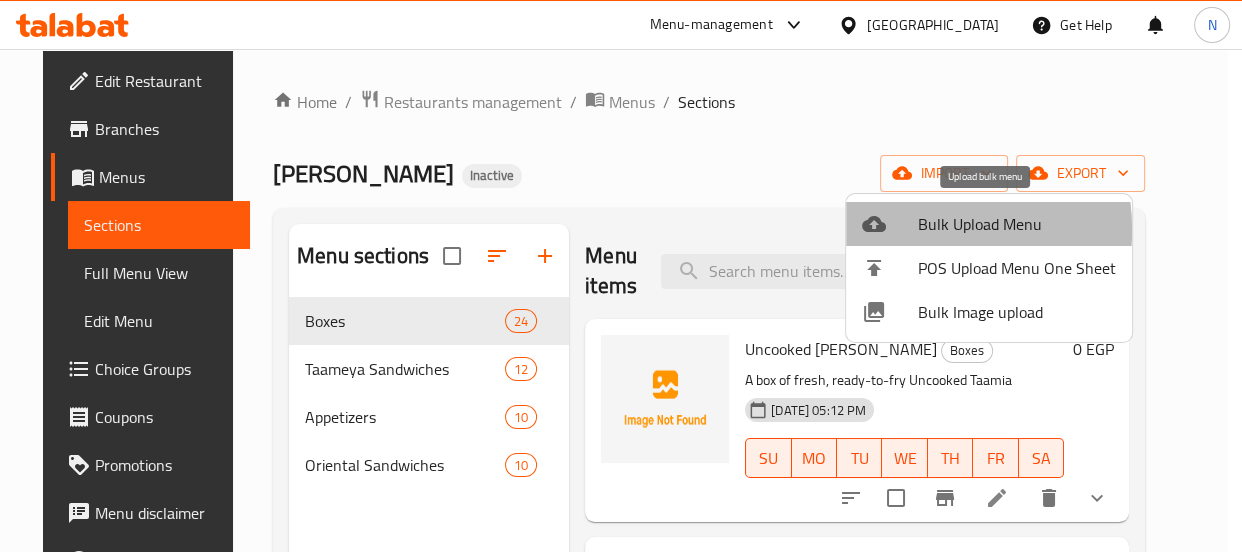 click at bounding box center [890, 224] 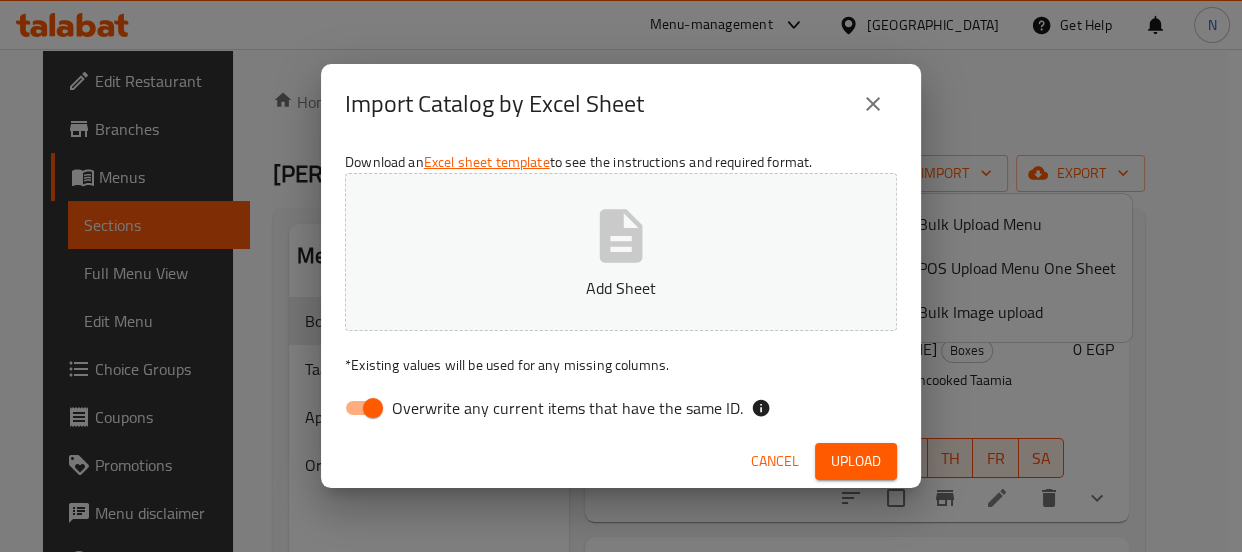 click on "Overwrite any current items that have the same ID." at bounding box center [567, 408] 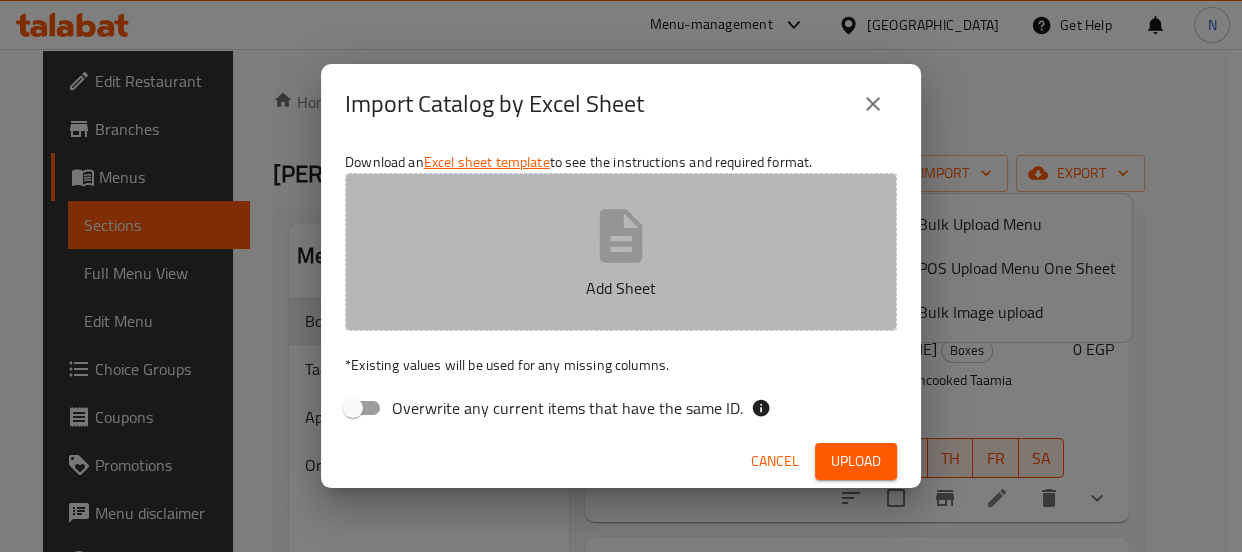 click on "Add Sheet" at bounding box center (621, 252) 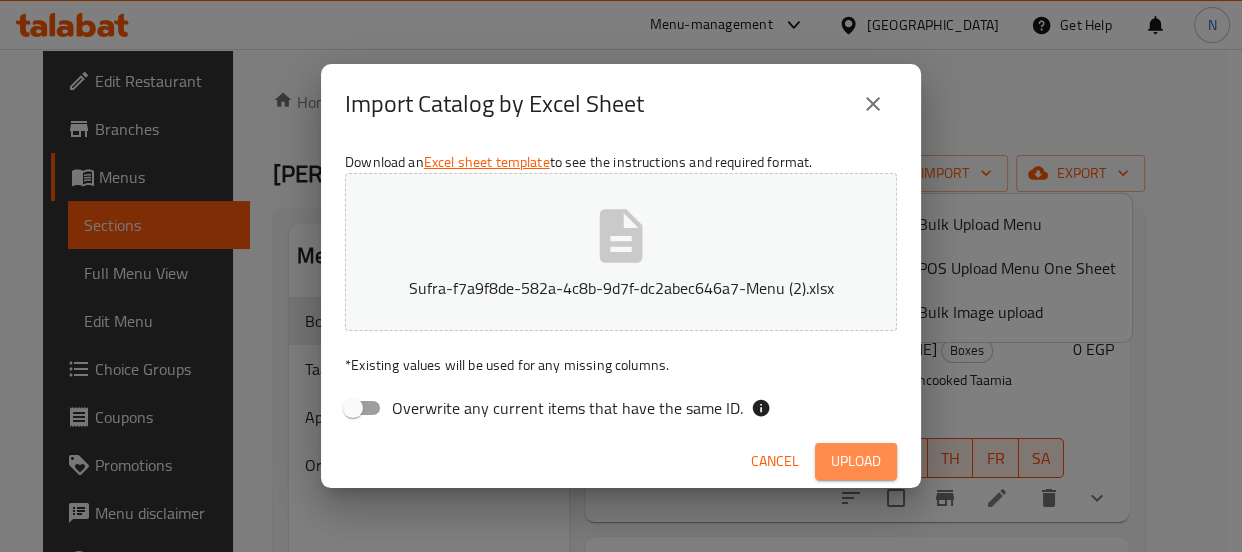 click on "Upload" at bounding box center (856, 461) 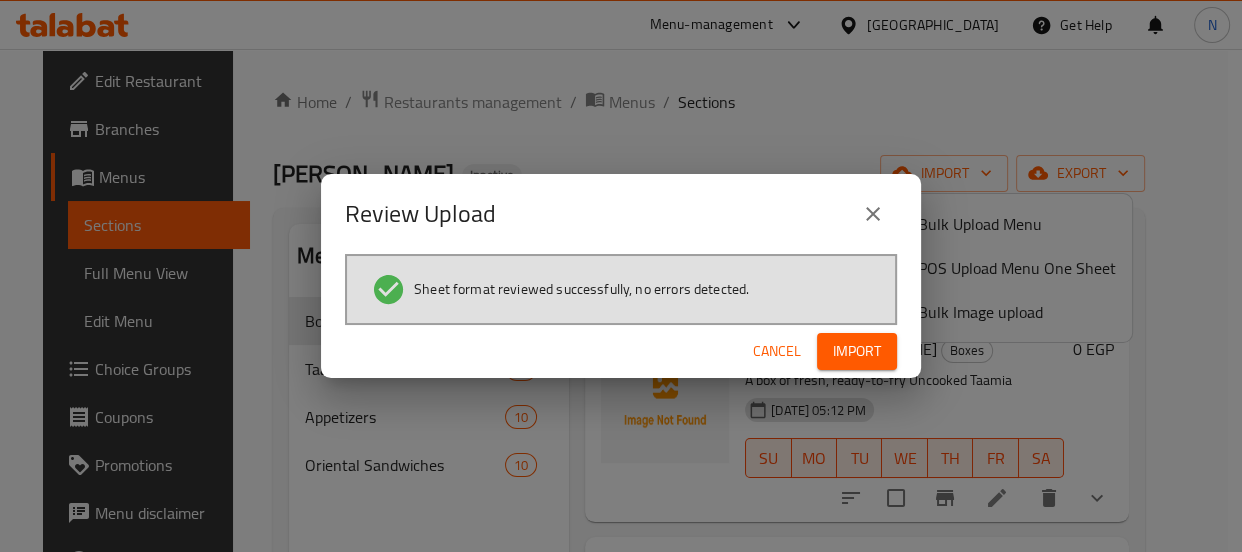 click on "Import" at bounding box center (857, 351) 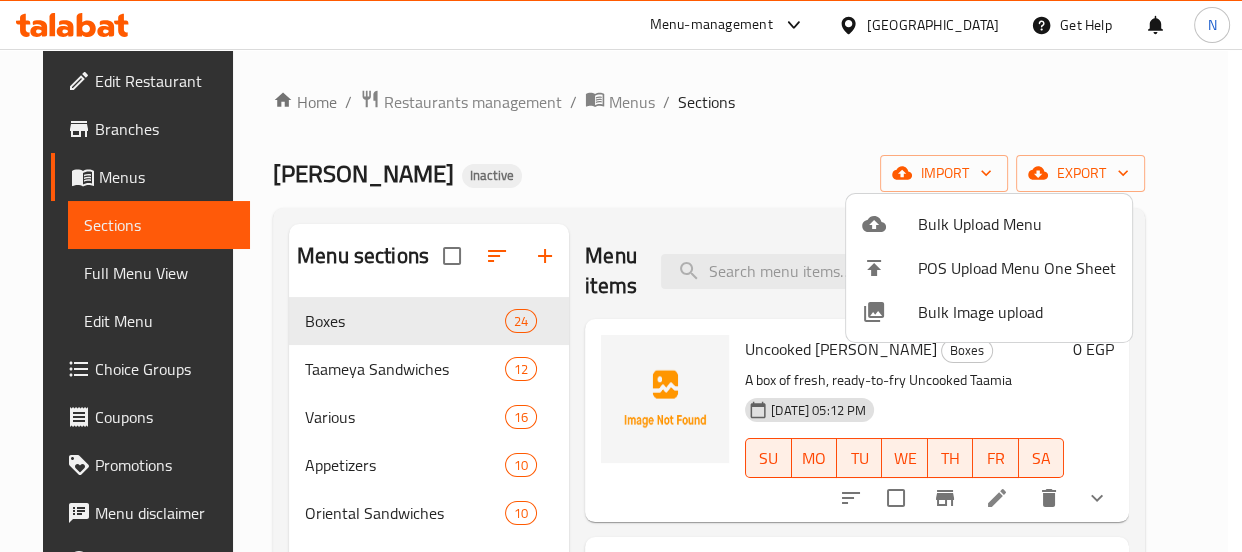 click at bounding box center [621, 276] 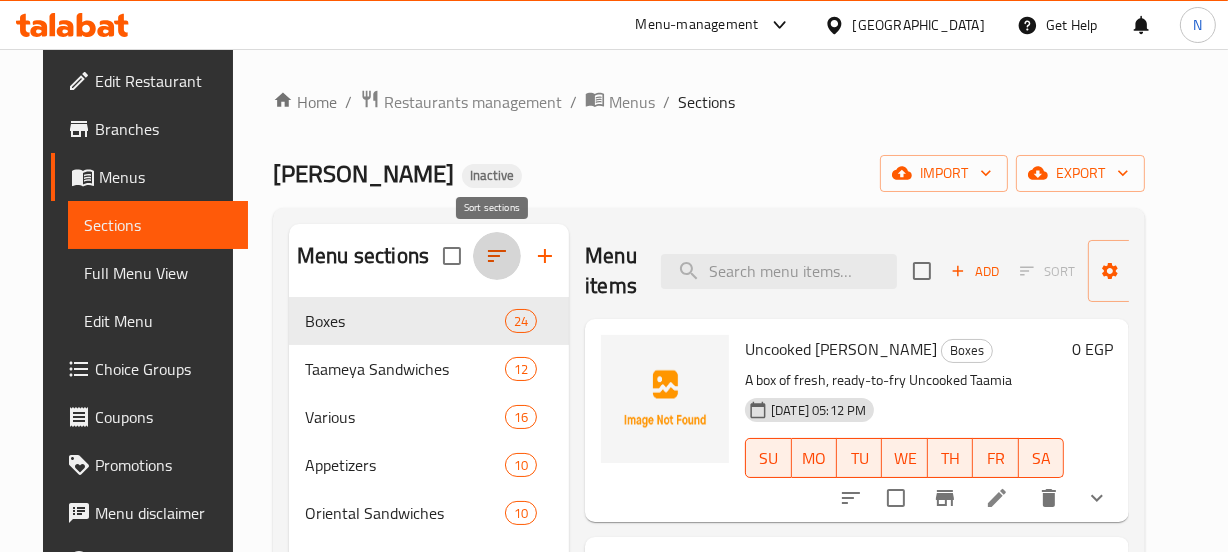 click at bounding box center [497, 256] 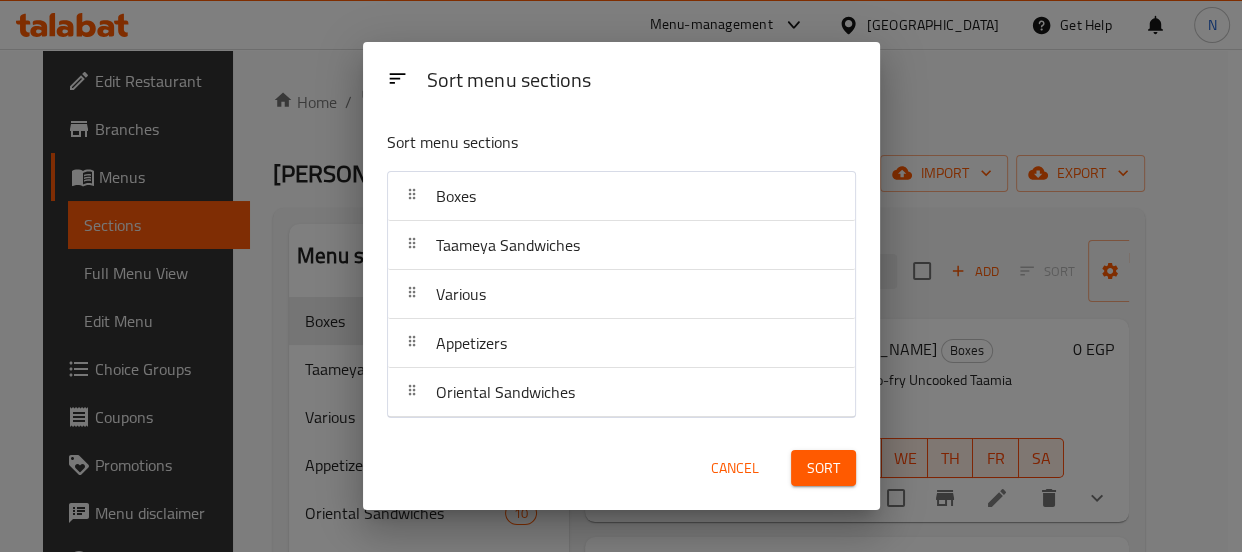drag, startPoint x: 633, startPoint y: 397, endPoint x: 609, endPoint y: 296, distance: 103.81233 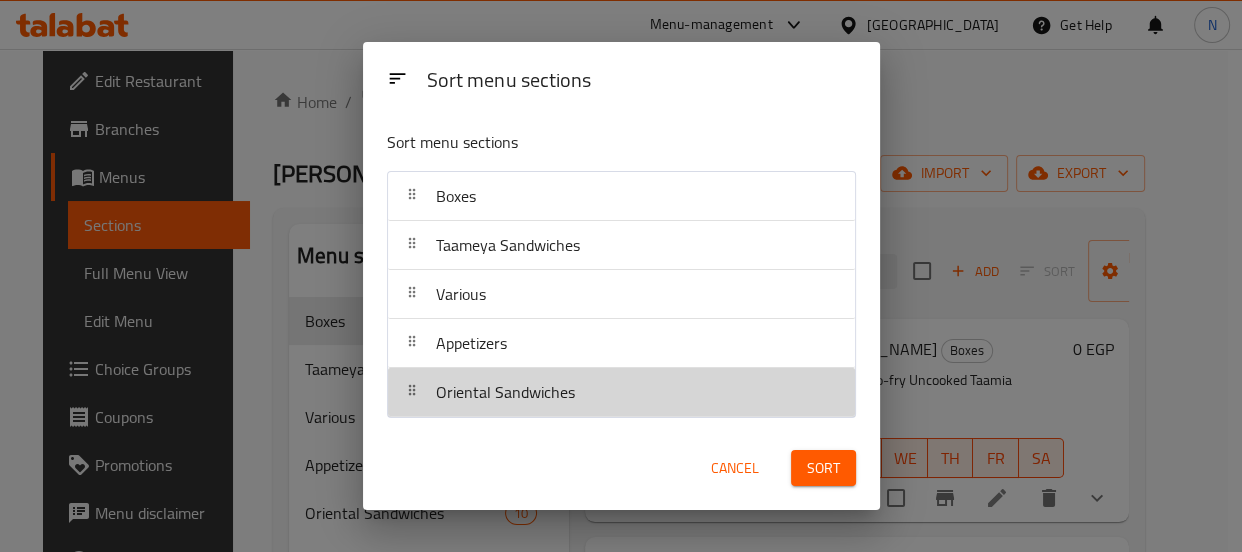 drag, startPoint x: 609, startPoint y: 296, endPoint x: 509, endPoint y: 387, distance: 135.20724 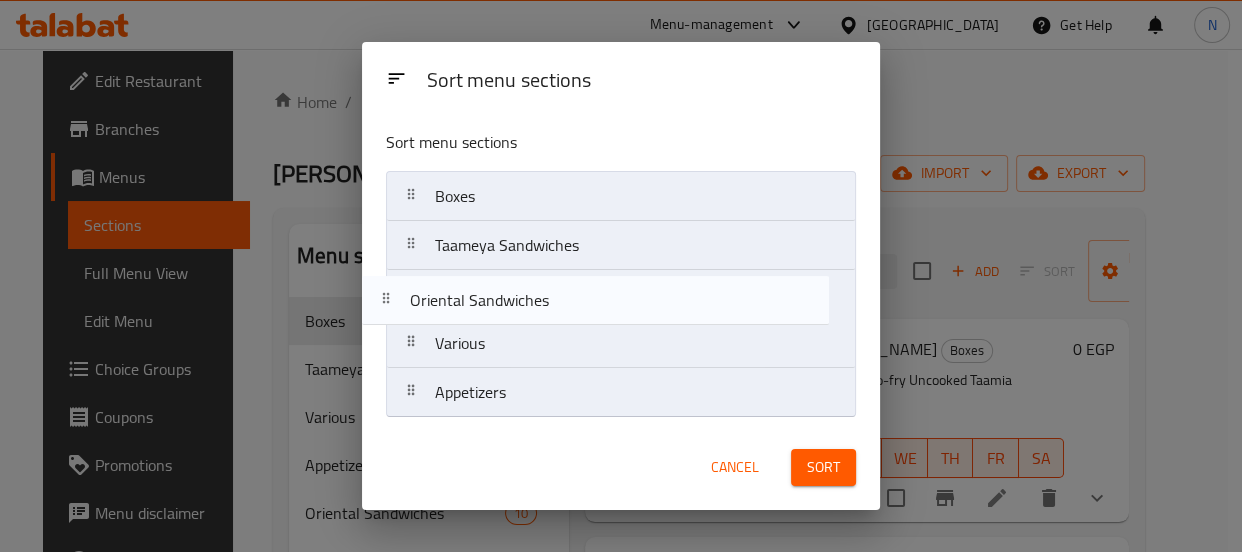 drag, startPoint x: 509, startPoint y: 387, endPoint x: 480, endPoint y: 278, distance: 112.79185 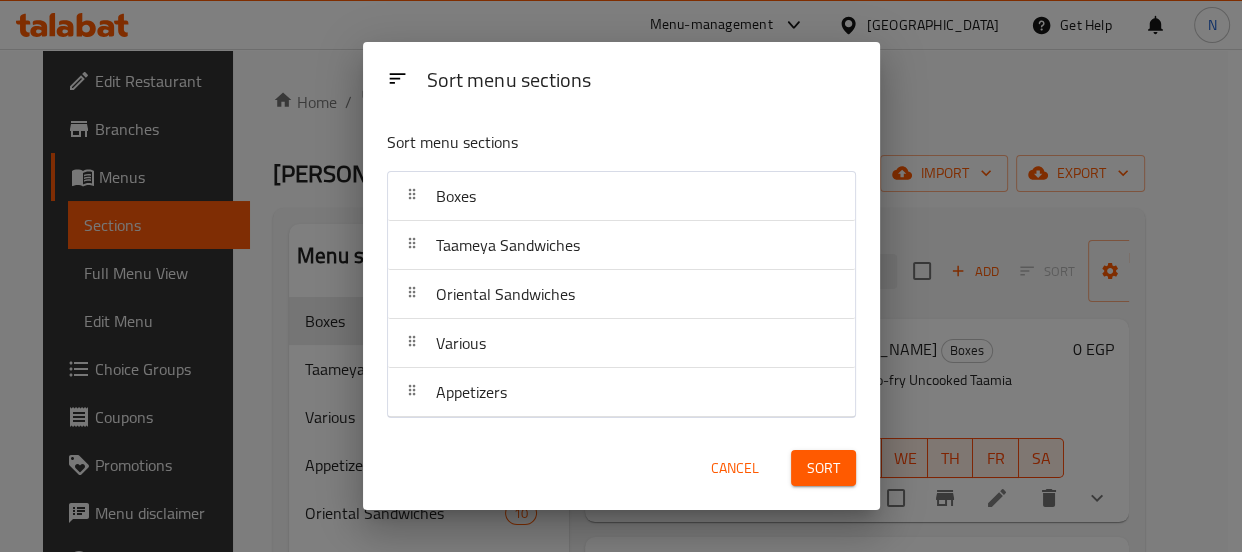 click on "Sort" at bounding box center [823, 468] 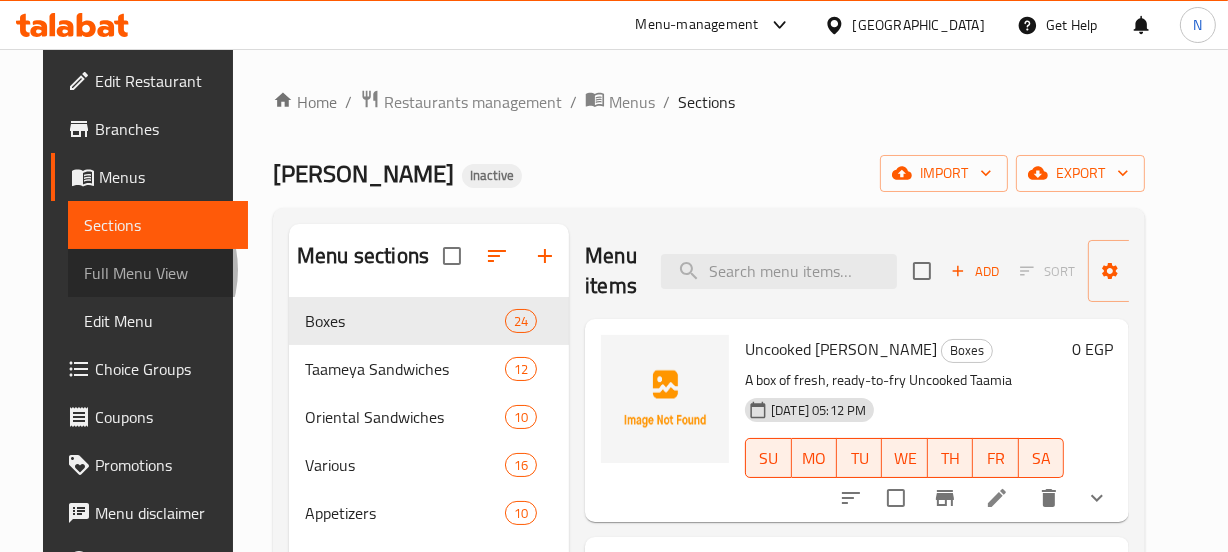 click on "Full Menu View" at bounding box center (158, 273) 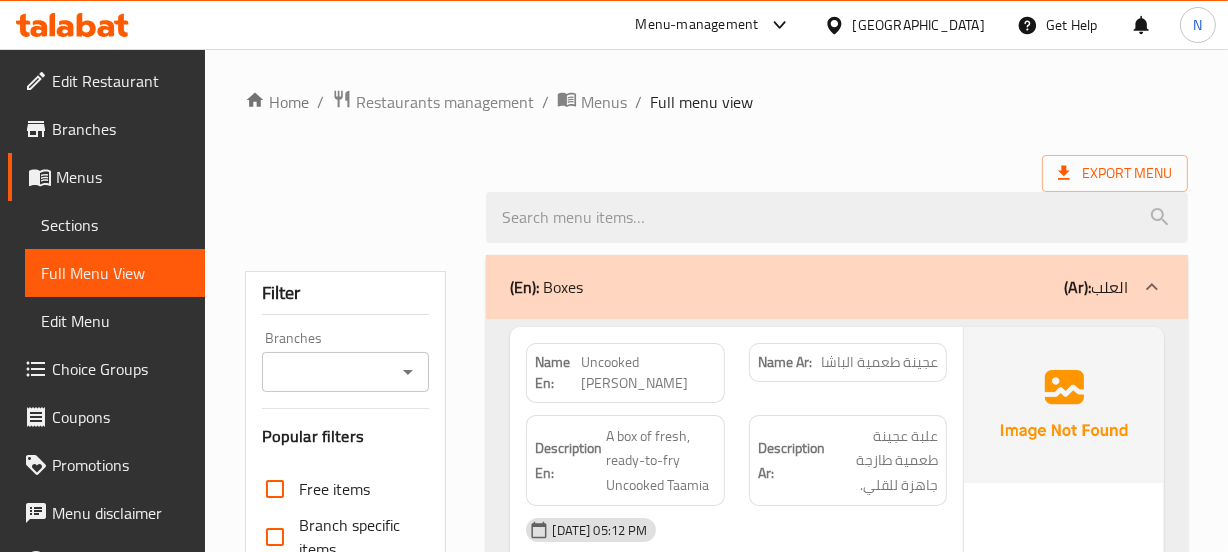 click on "(En):   Boxes" at bounding box center (546, 287) 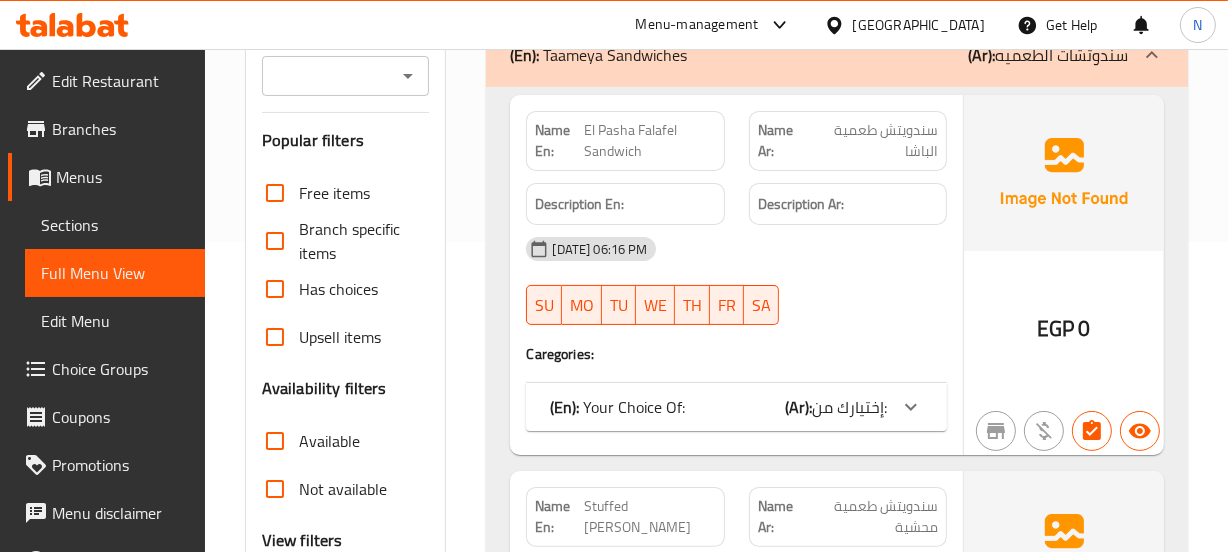 scroll, scrollTop: 499, scrollLeft: 0, axis: vertical 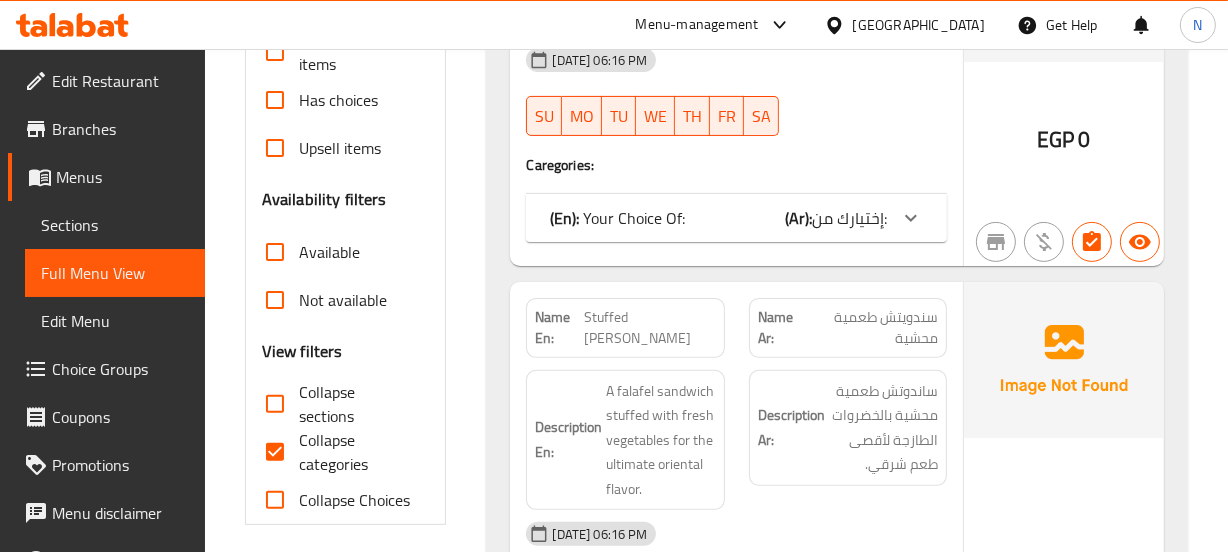 click on "(En):   Your Choice Of:" at bounding box center [617, 218] 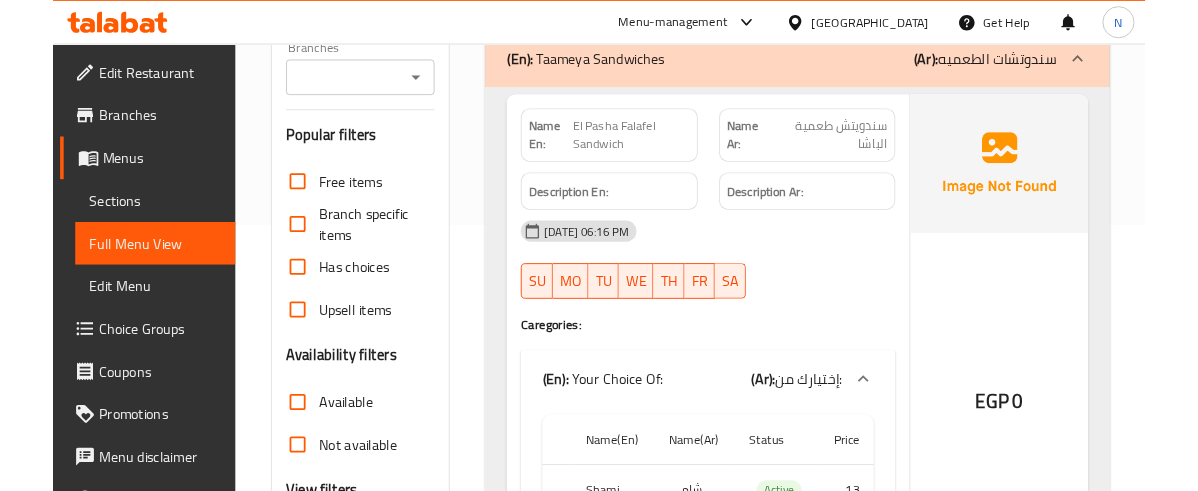 scroll, scrollTop: 298, scrollLeft: 0, axis: vertical 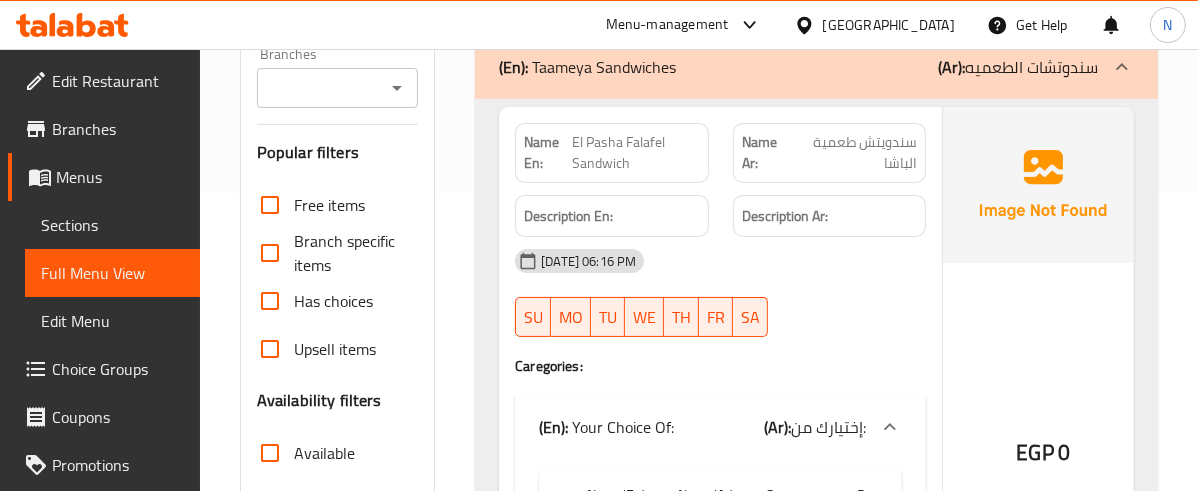 click on "12-07-2025 06:16 PM SU MO TU WE TH FR SA" at bounding box center (720, 293) 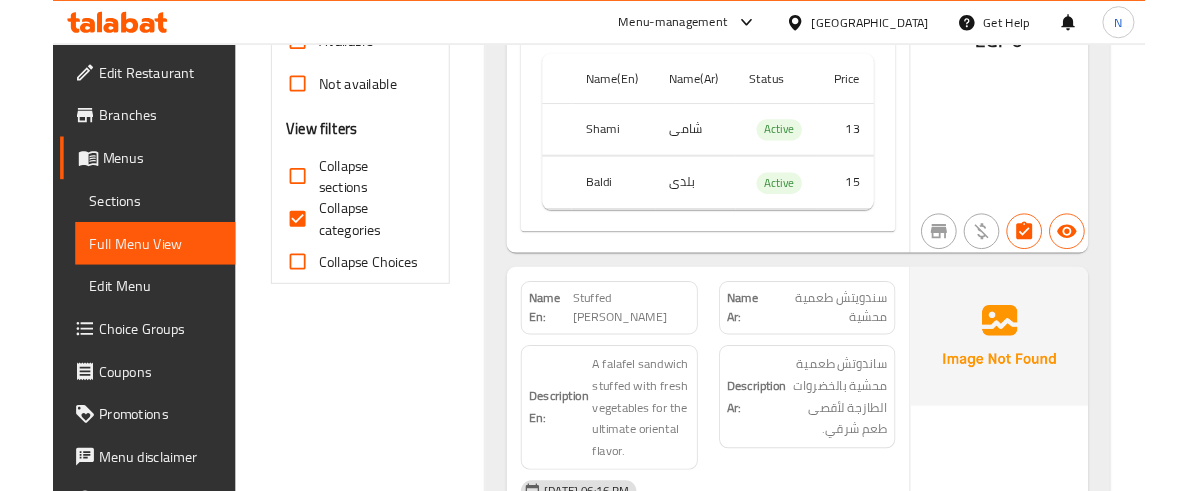 scroll, scrollTop: 706, scrollLeft: 0, axis: vertical 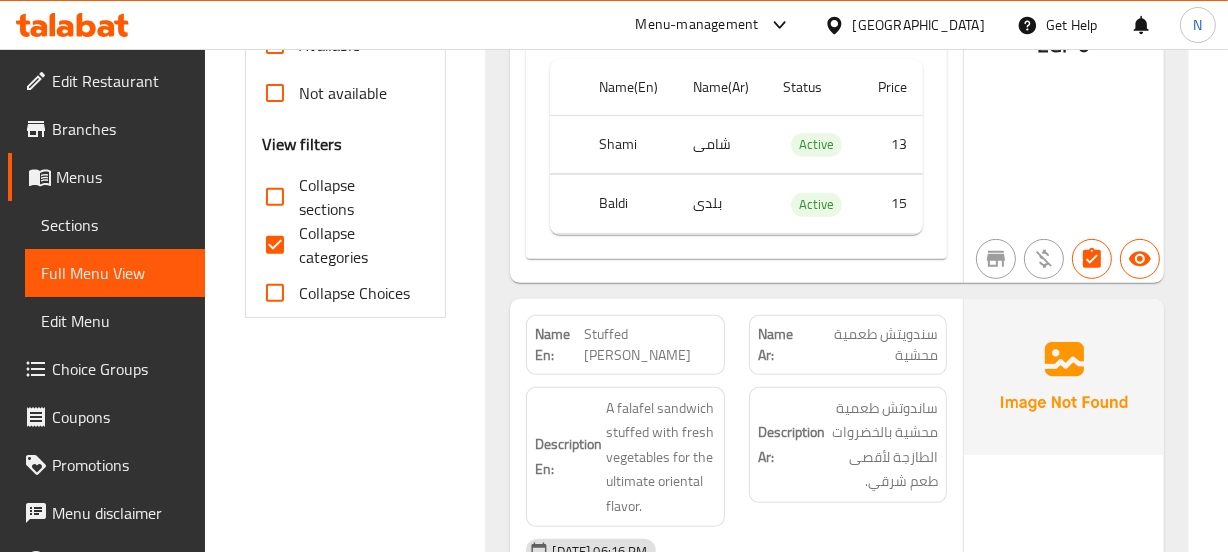 click on "Collapse categories" at bounding box center (356, 245) 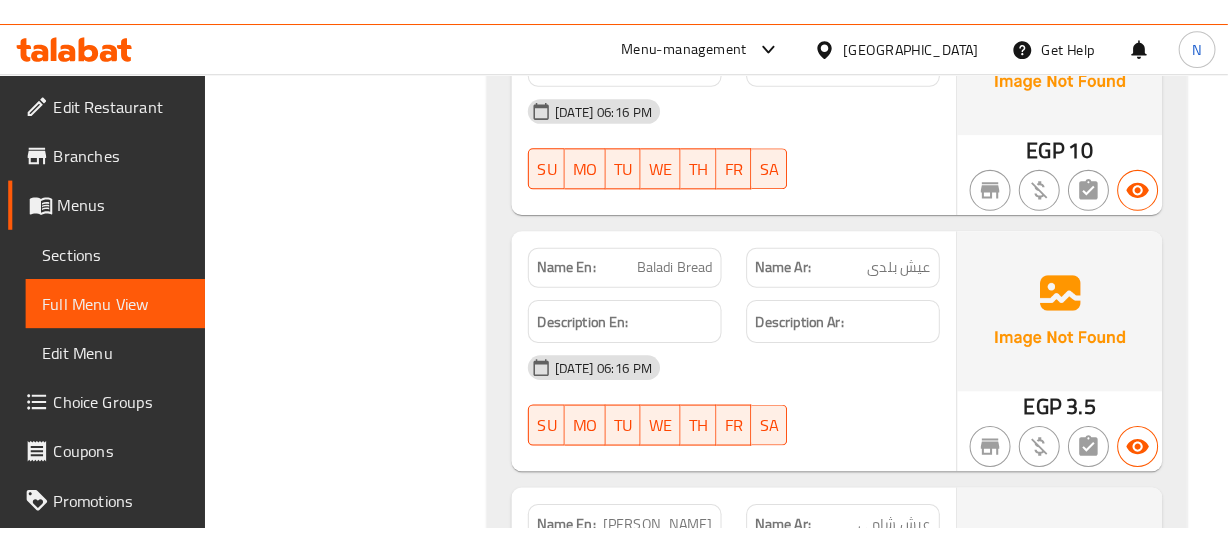 scroll, scrollTop: 19345, scrollLeft: 0, axis: vertical 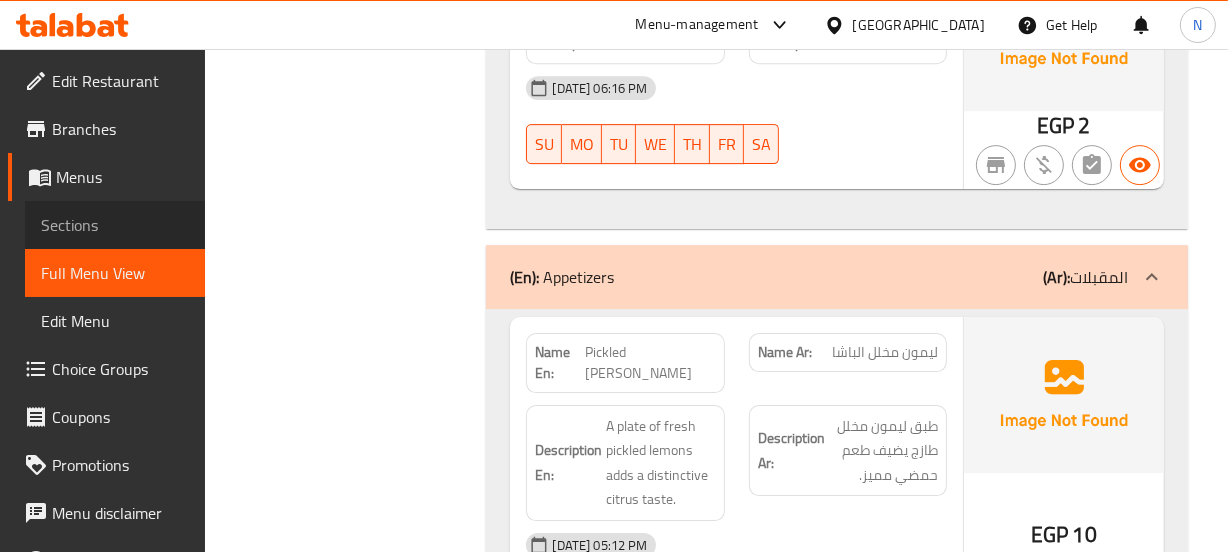 click on "Sections" at bounding box center [115, 225] 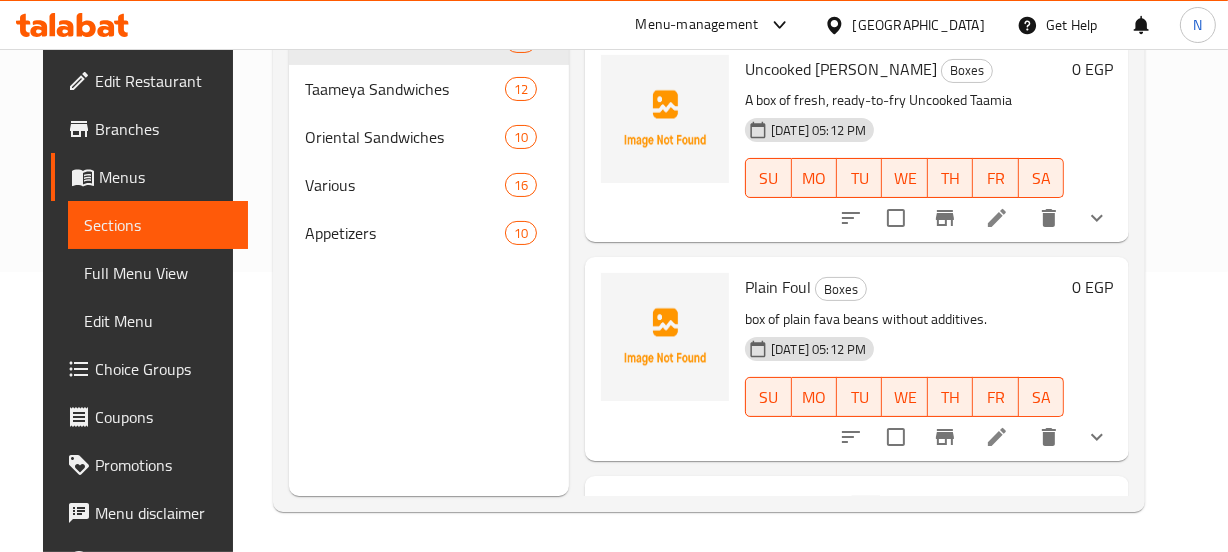 scroll, scrollTop: 280, scrollLeft: 0, axis: vertical 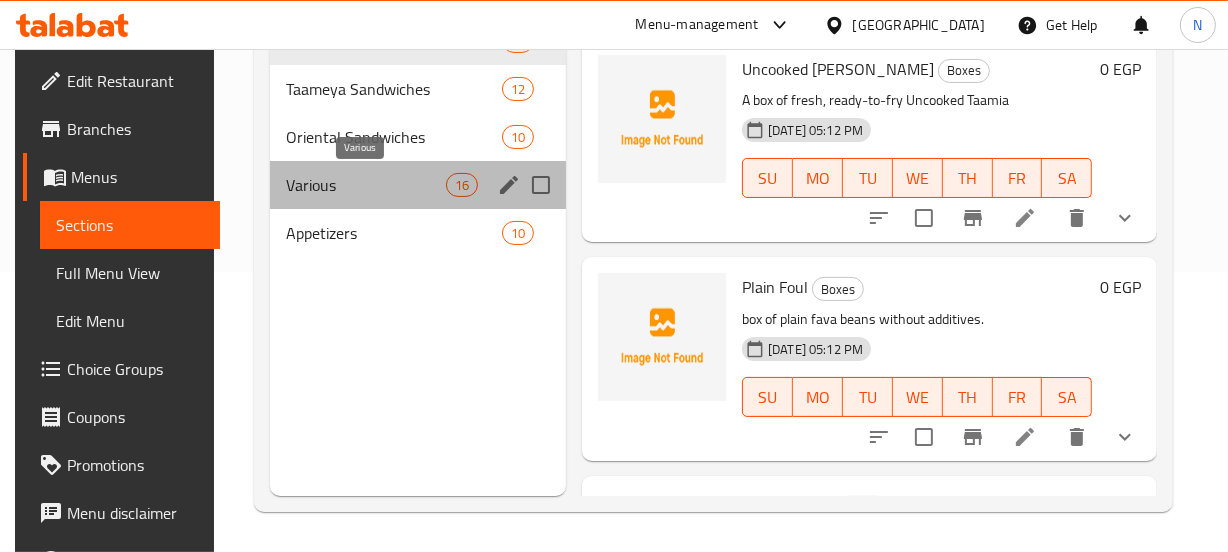 click on "Various" at bounding box center [365, 185] 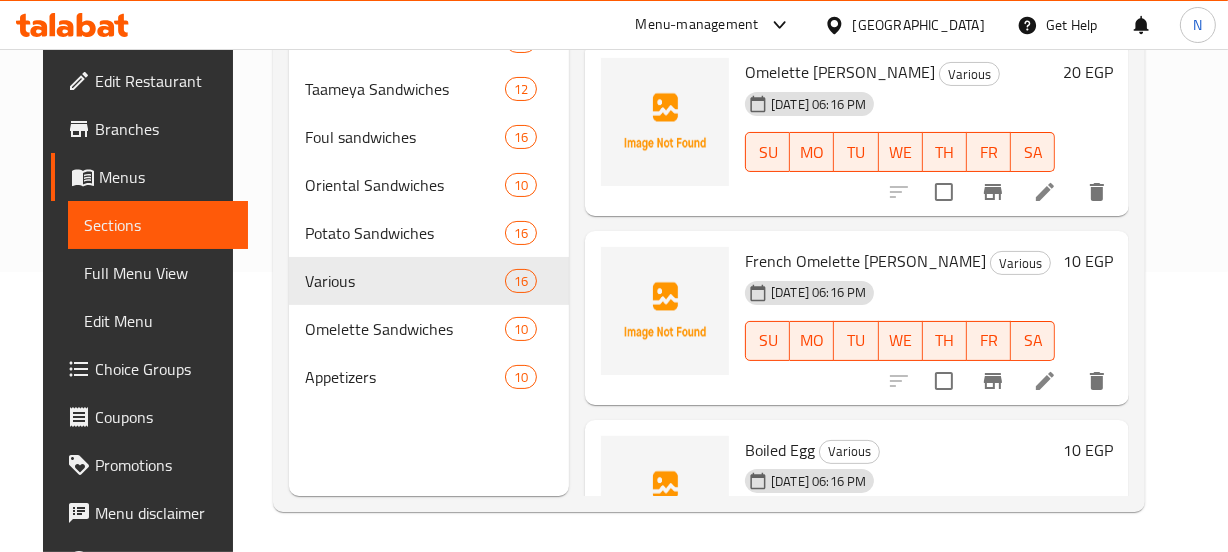 scroll, scrollTop: 1157, scrollLeft: 0, axis: vertical 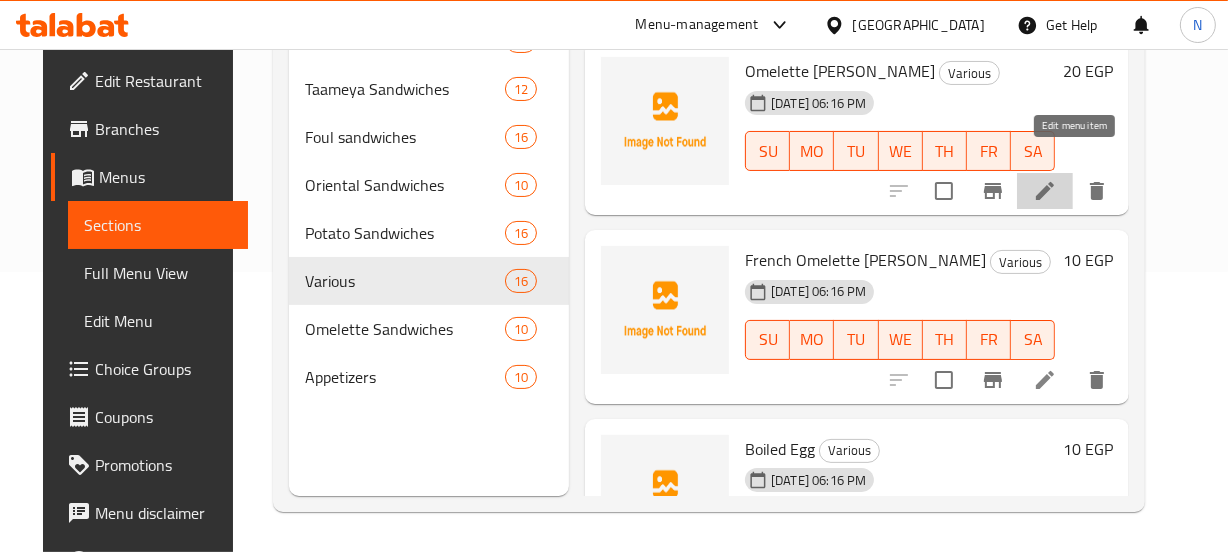 click 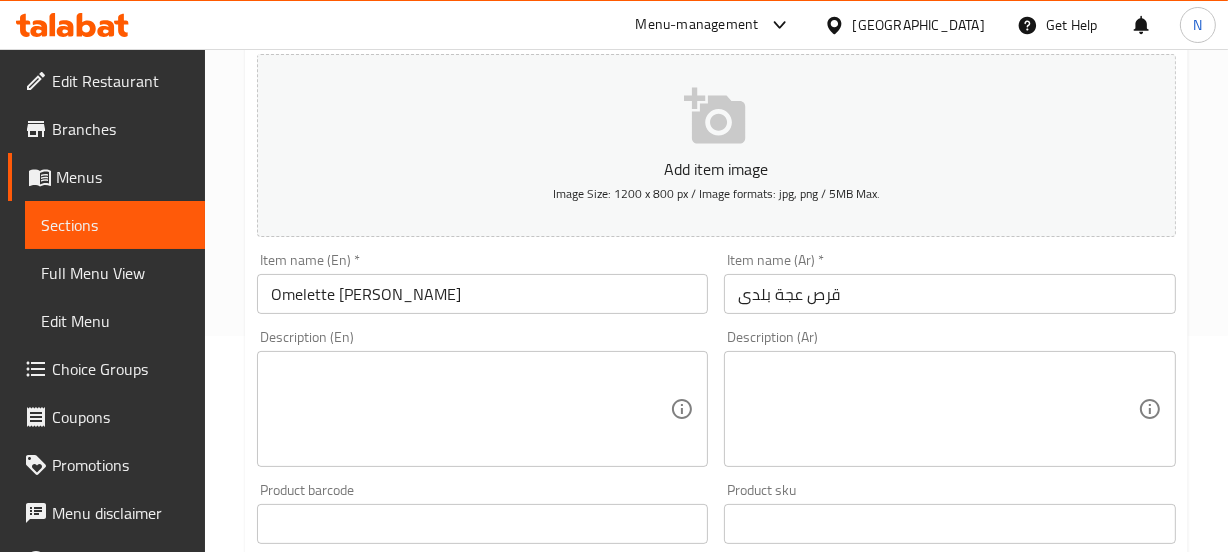scroll, scrollTop: 217, scrollLeft: 0, axis: vertical 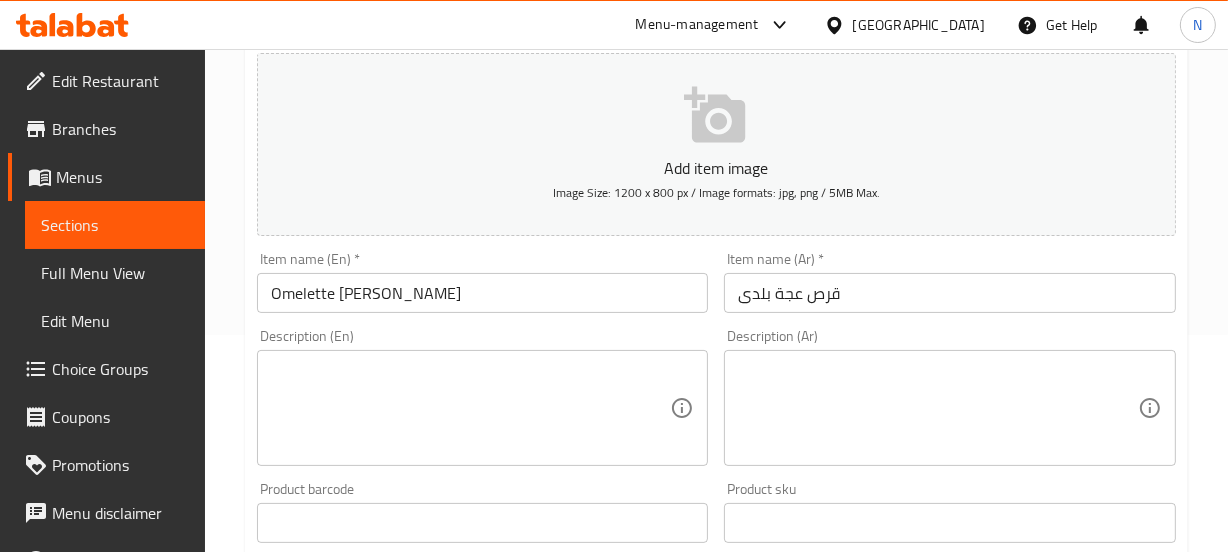 click on "Omelette baladi Patty" at bounding box center (483, 293) 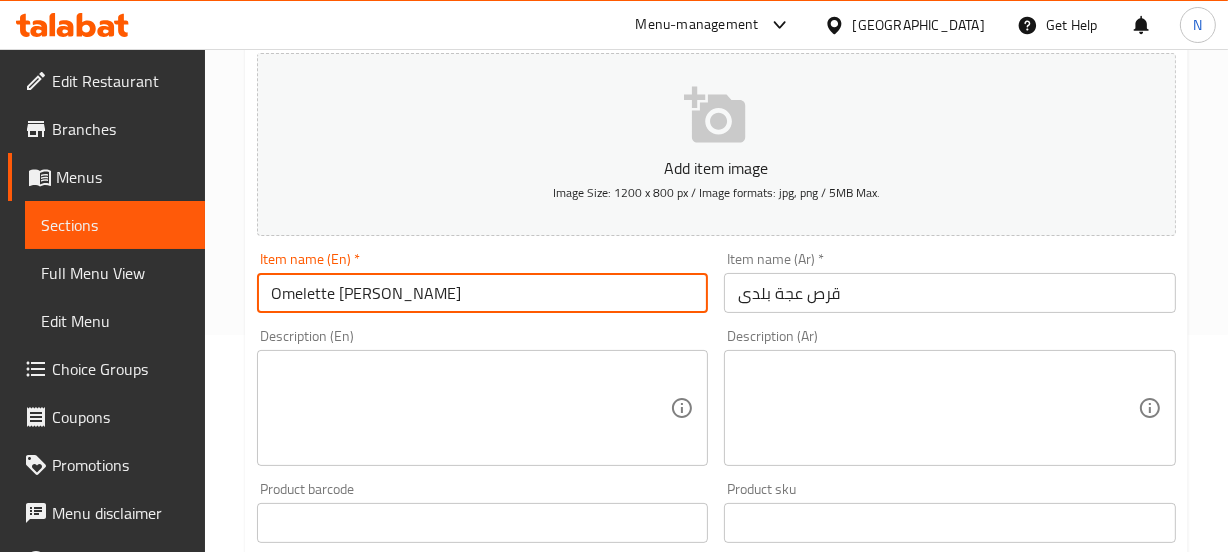 click on "Omelette baladi Patty" at bounding box center (483, 293) 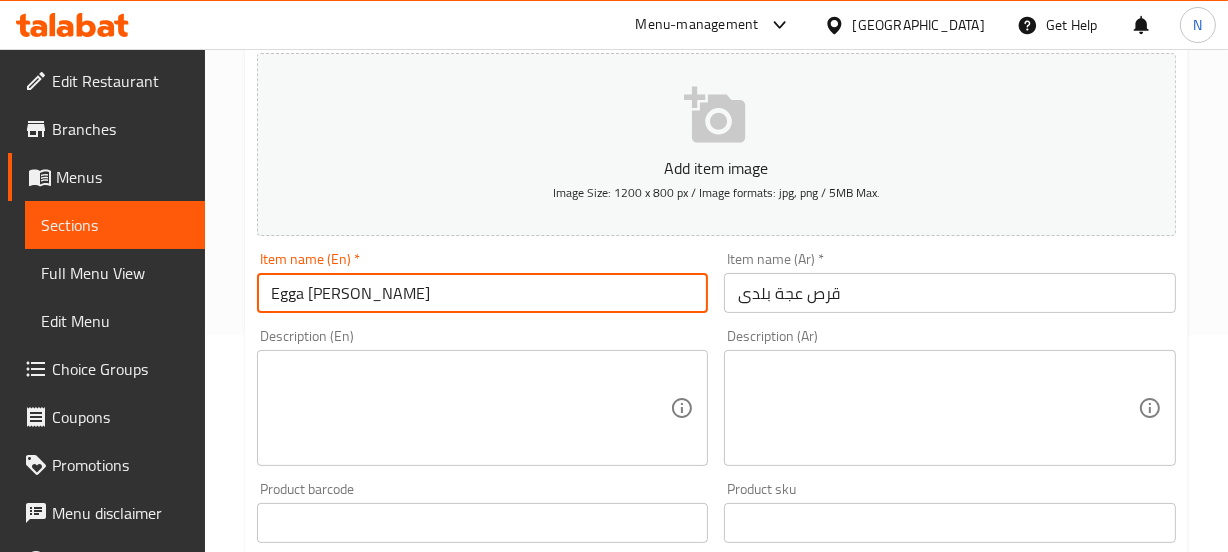 type on "Egga baladi Patty" 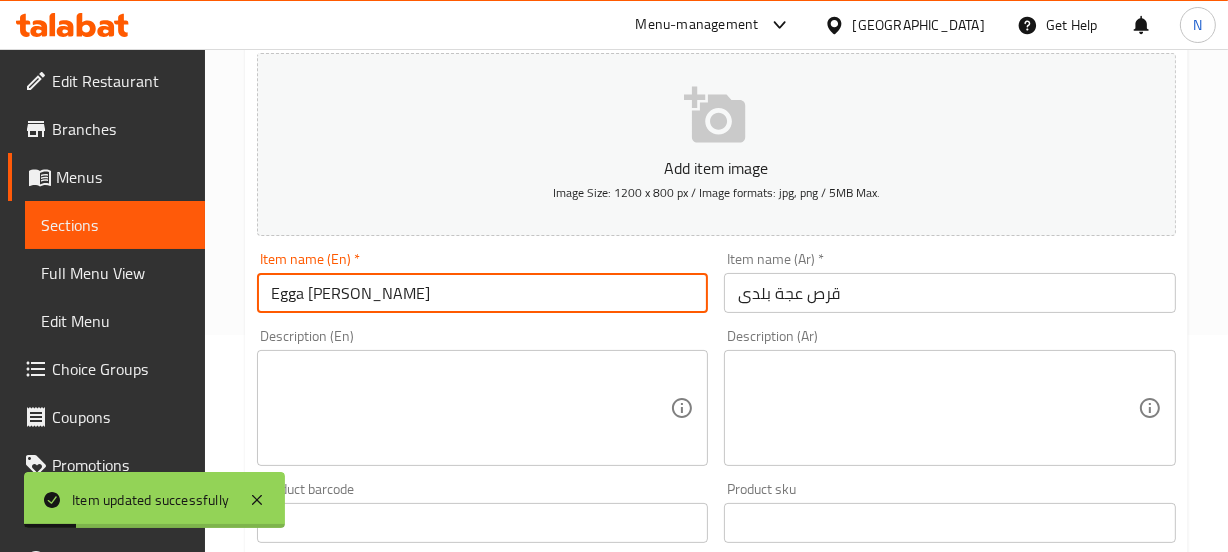 scroll, scrollTop: 0, scrollLeft: 0, axis: both 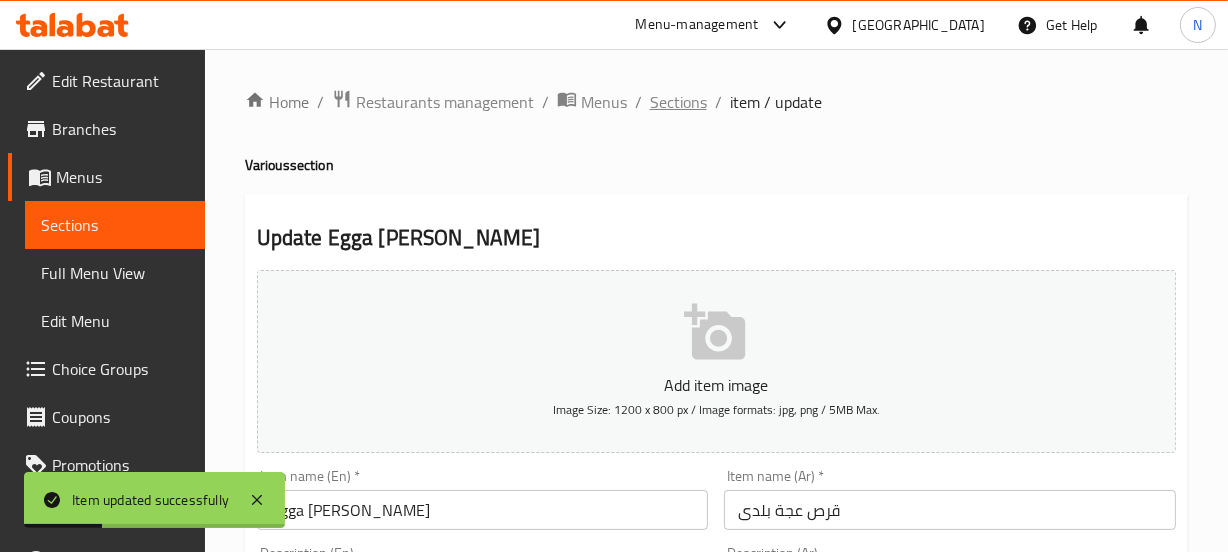 click on "Sections" at bounding box center (678, 102) 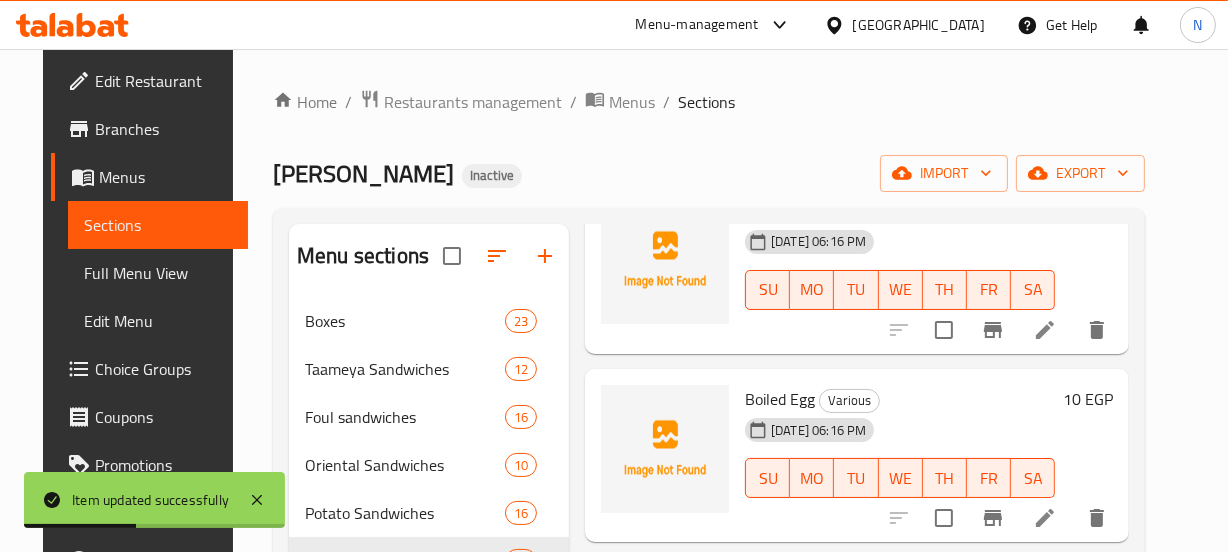 scroll, scrollTop: 1340, scrollLeft: 0, axis: vertical 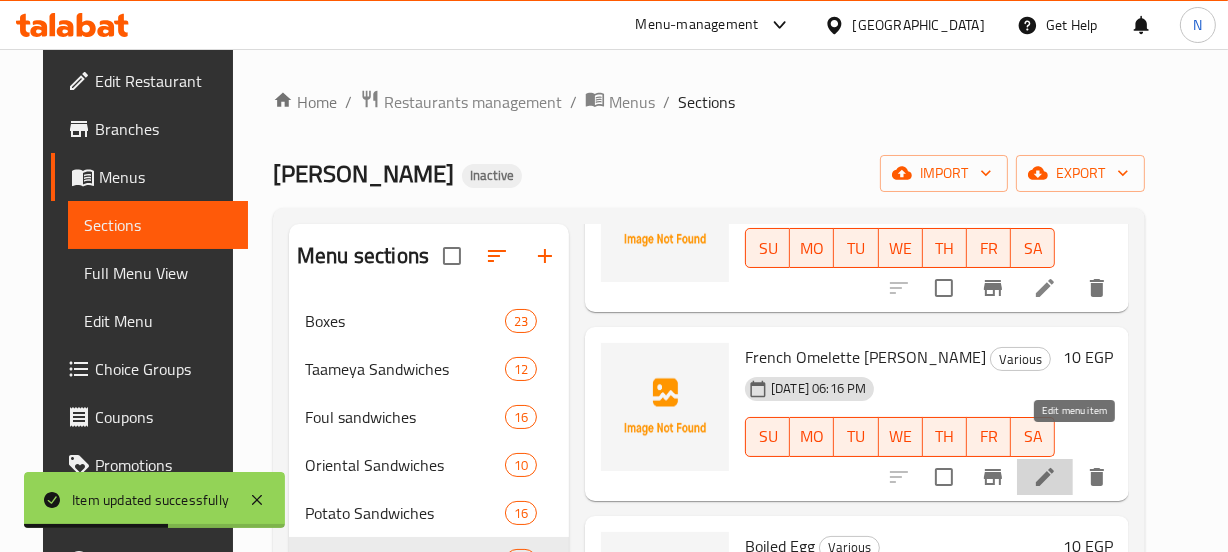 click 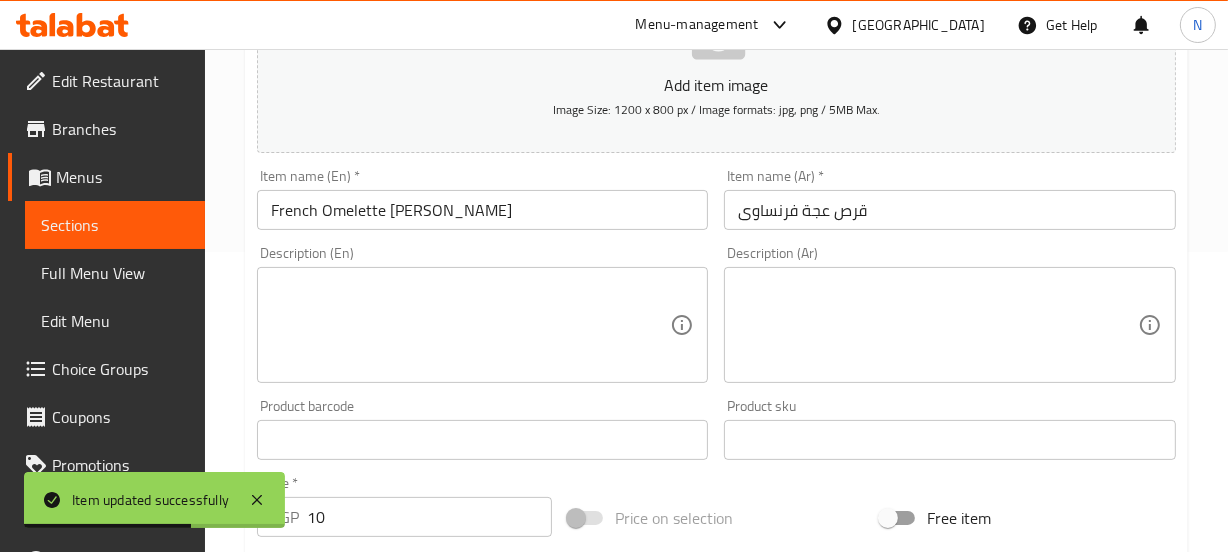 scroll, scrollTop: 301, scrollLeft: 0, axis: vertical 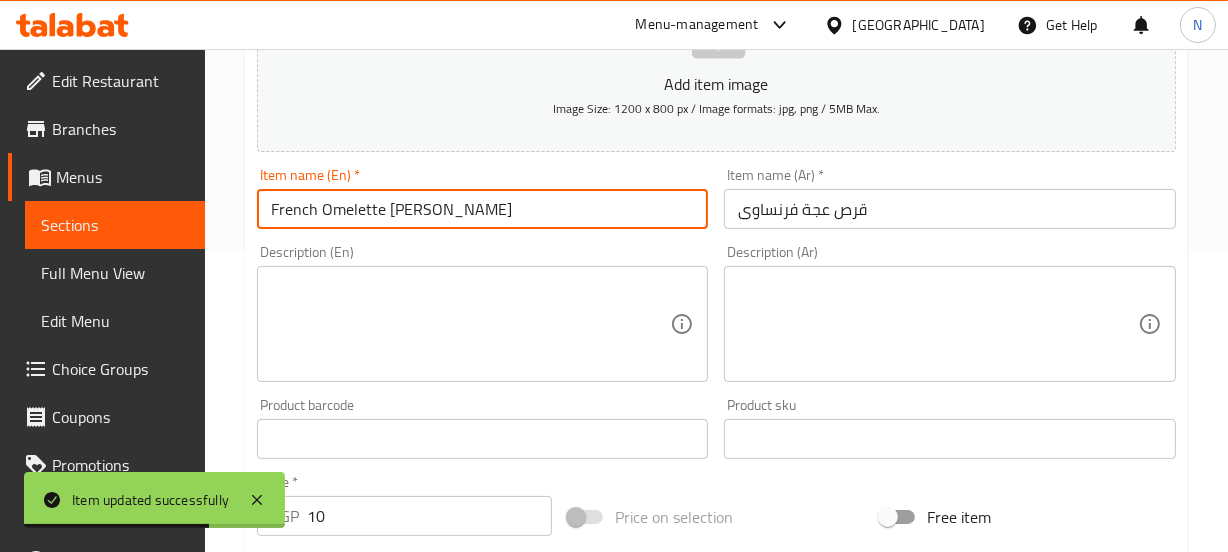 click on "French Omelette Patty" at bounding box center [483, 209] 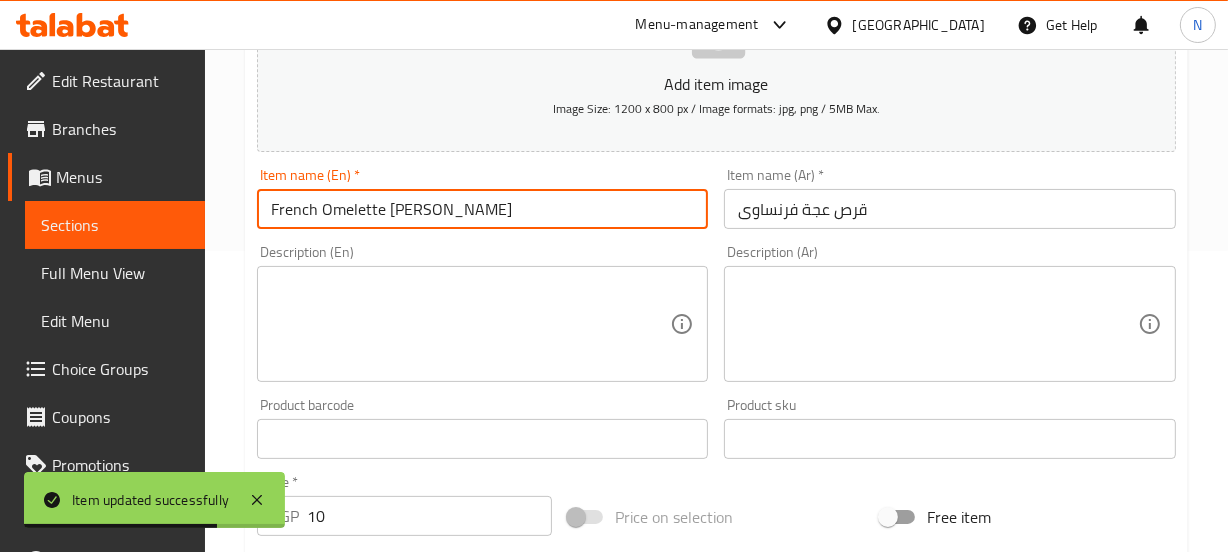 click on "French Omelette Patty" at bounding box center [483, 209] 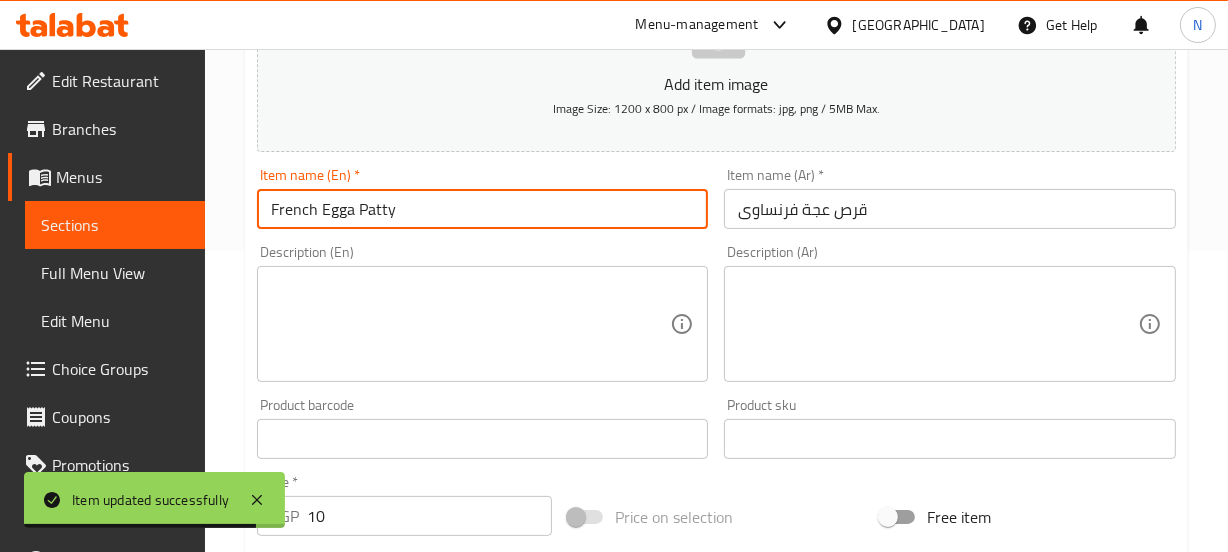 type on "French Egga Patty" 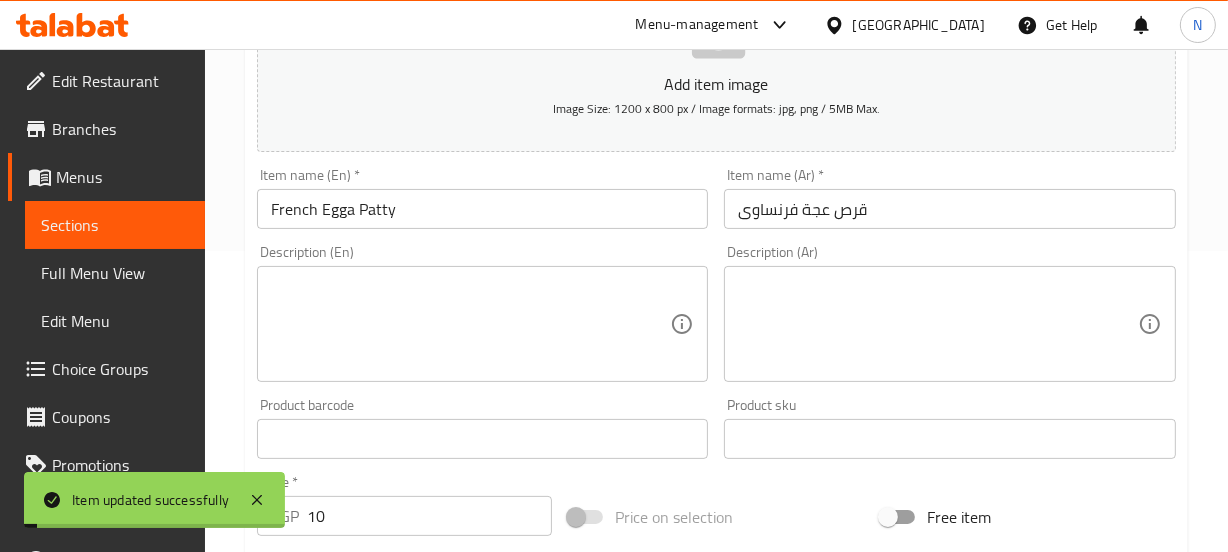 click on "Description (En) Description (En)" at bounding box center [483, 313] 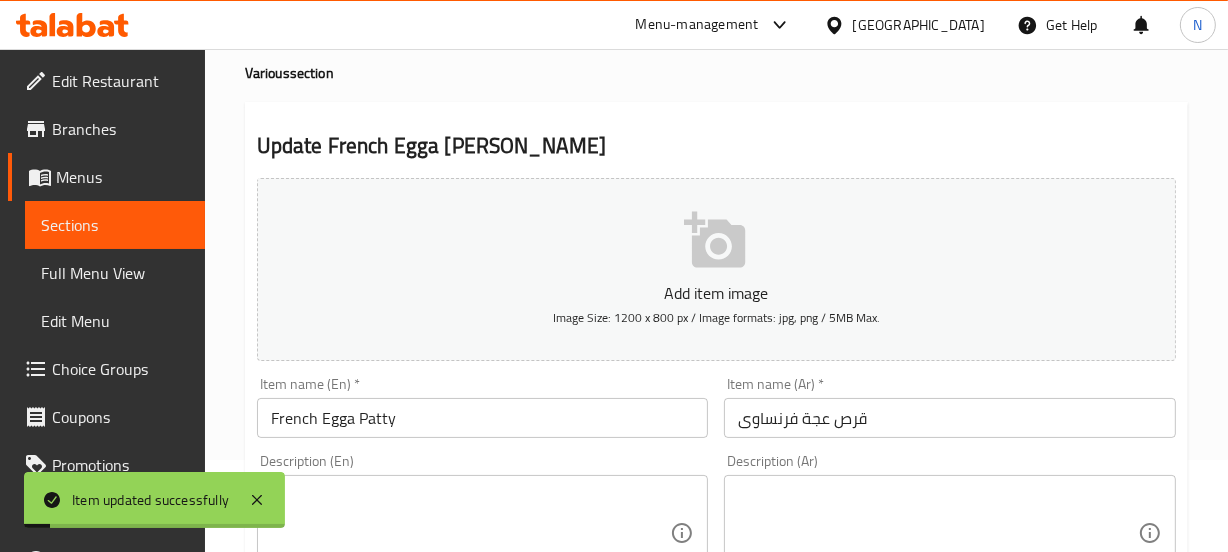 scroll, scrollTop: 0, scrollLeft: 0, axis: both 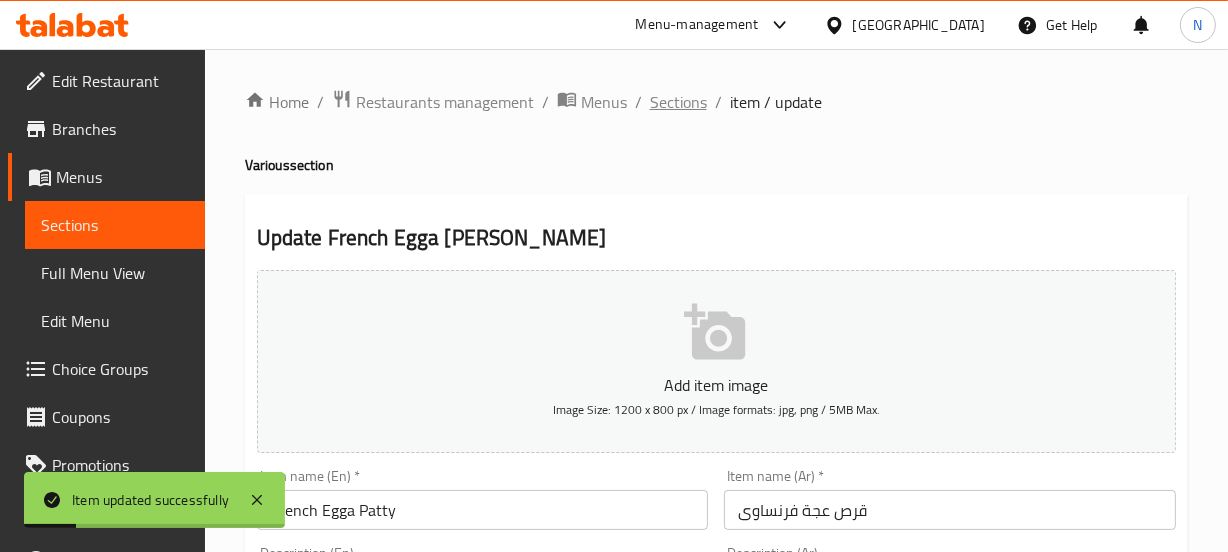 click on "Sections" at bounding box center (678, 102) 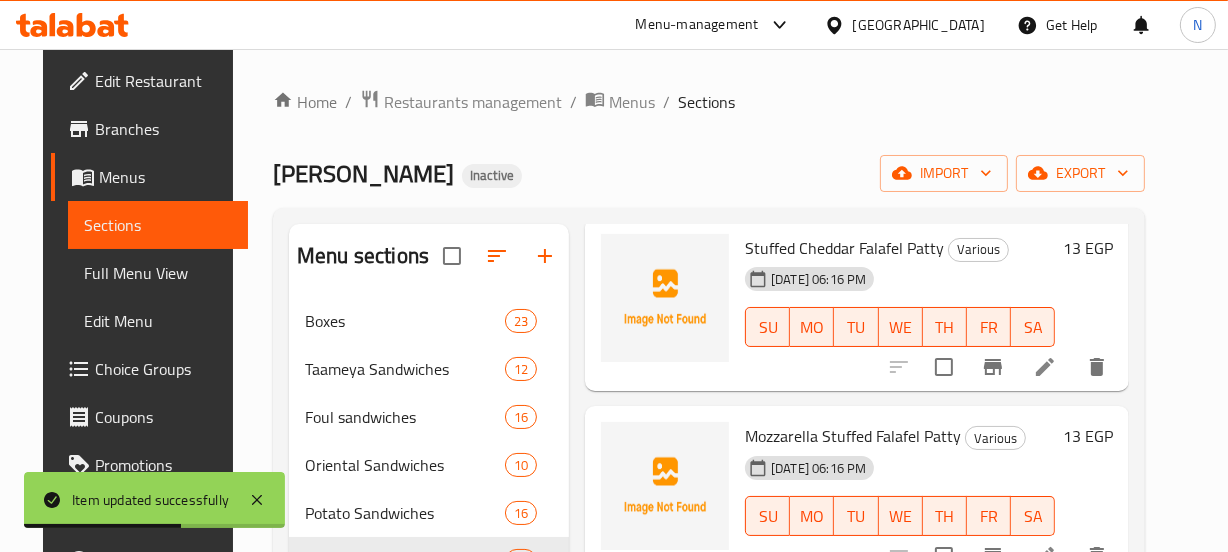 scroll, scrollTop: 900, scrollLeft: 0, axis: vertical 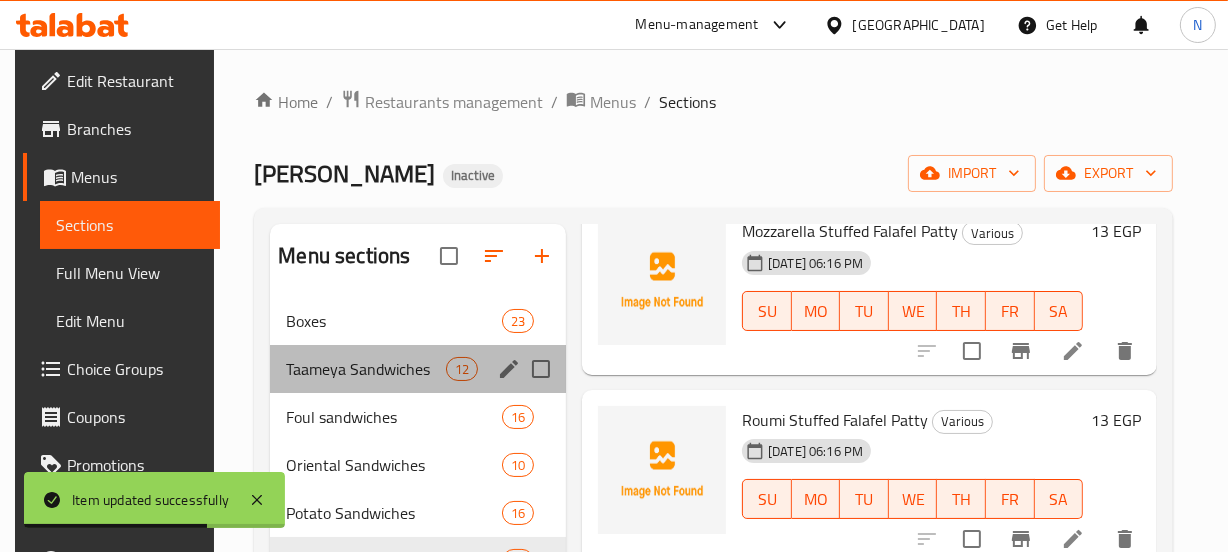 click on "Taameya Sandwiches 12" at bounding box center [418, 369] 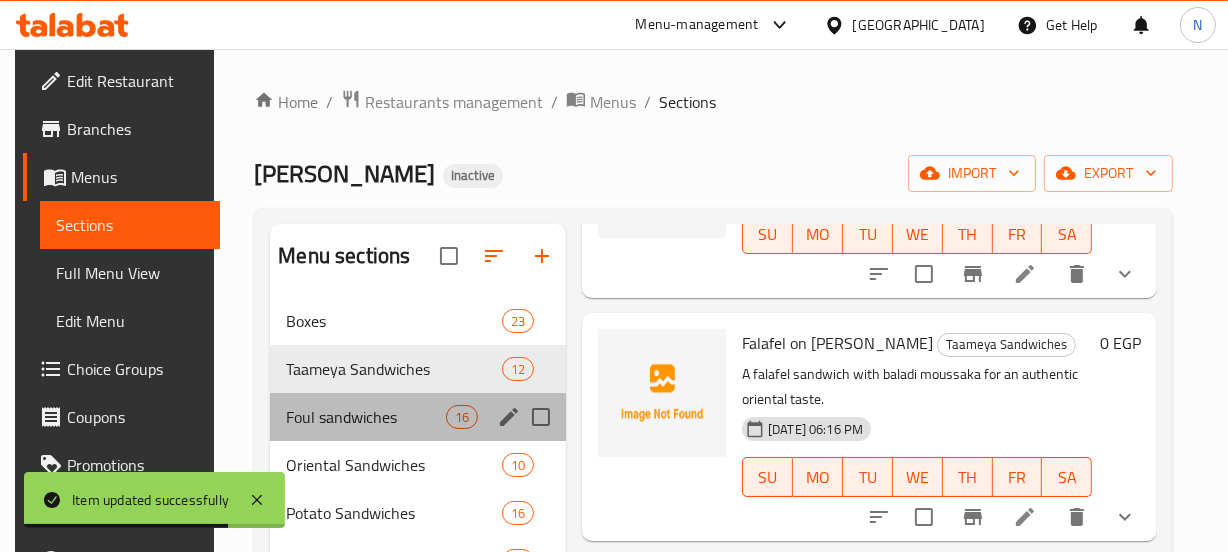click on "Foul sandwiches 16" at bounding box center [418, 417] 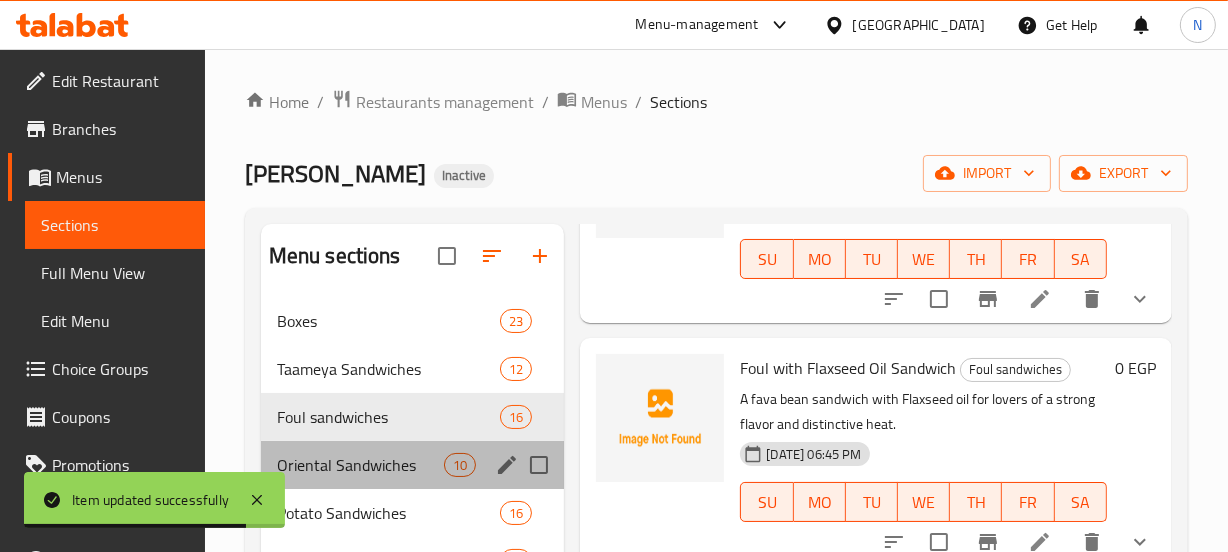 click on "Oriental Sandwiches 10" at bounding box center [413, 465] 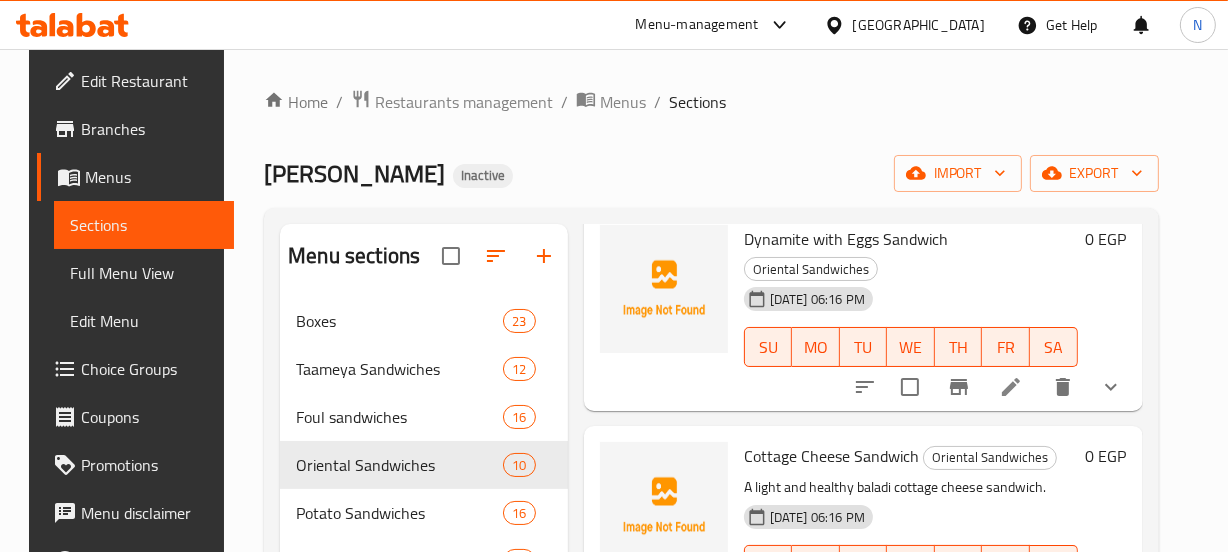 scroll, scrollTop: 1744, scrollLeft: 0, axis: vertical 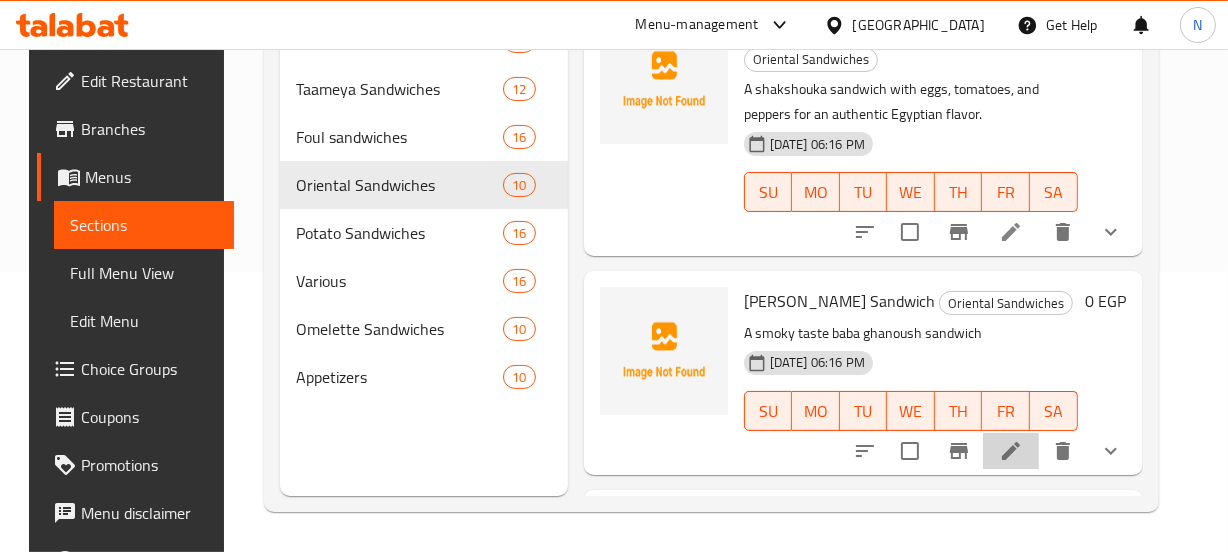 click at bounding box center [1011, 451] 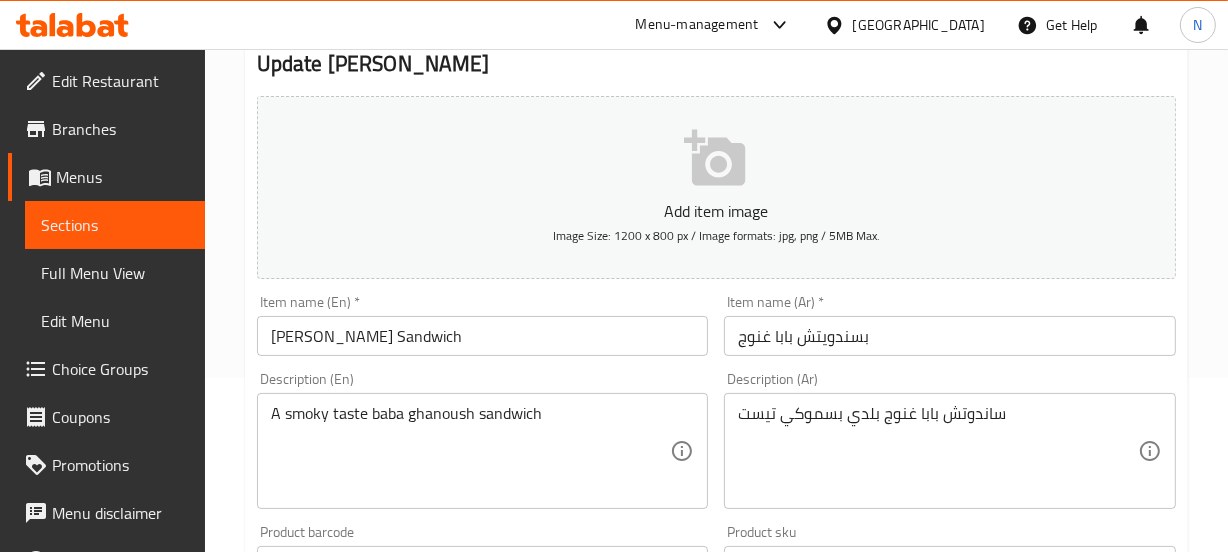 scroll, scrollTop: 175, scrollLeft: 0, axis: vertical 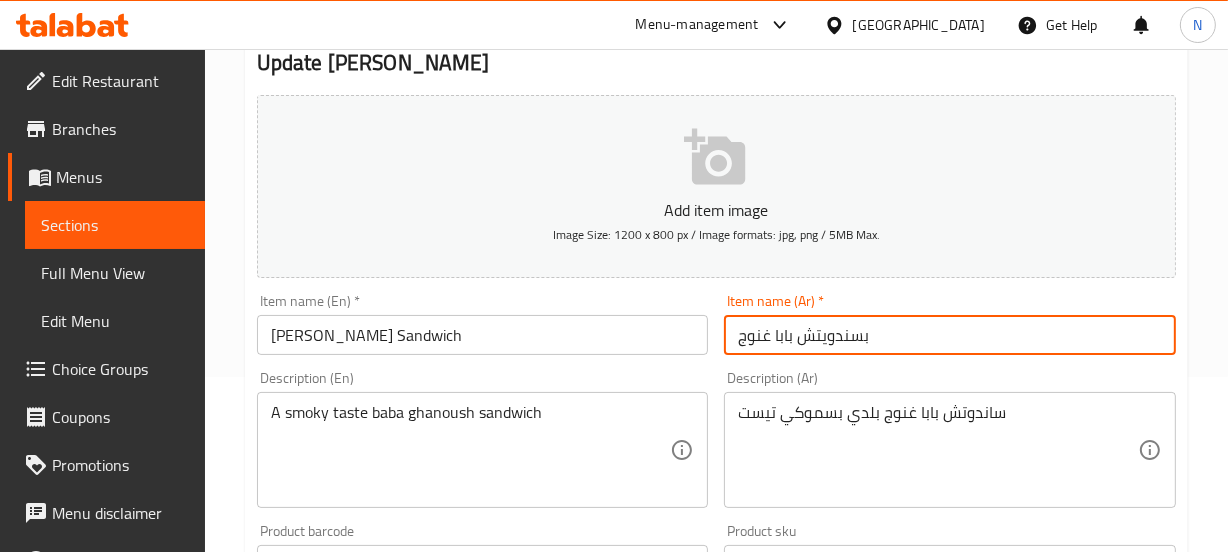 click on "بسندويتش بابا غنوج" at bounding box center [950, 335] 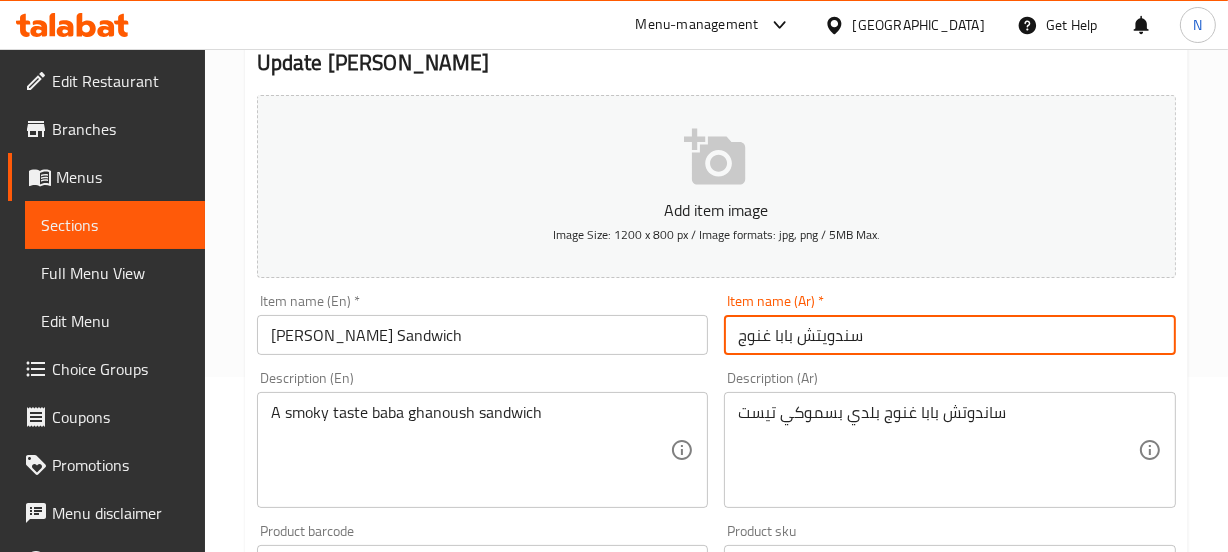 type on "سندويتش بابا غنوج" 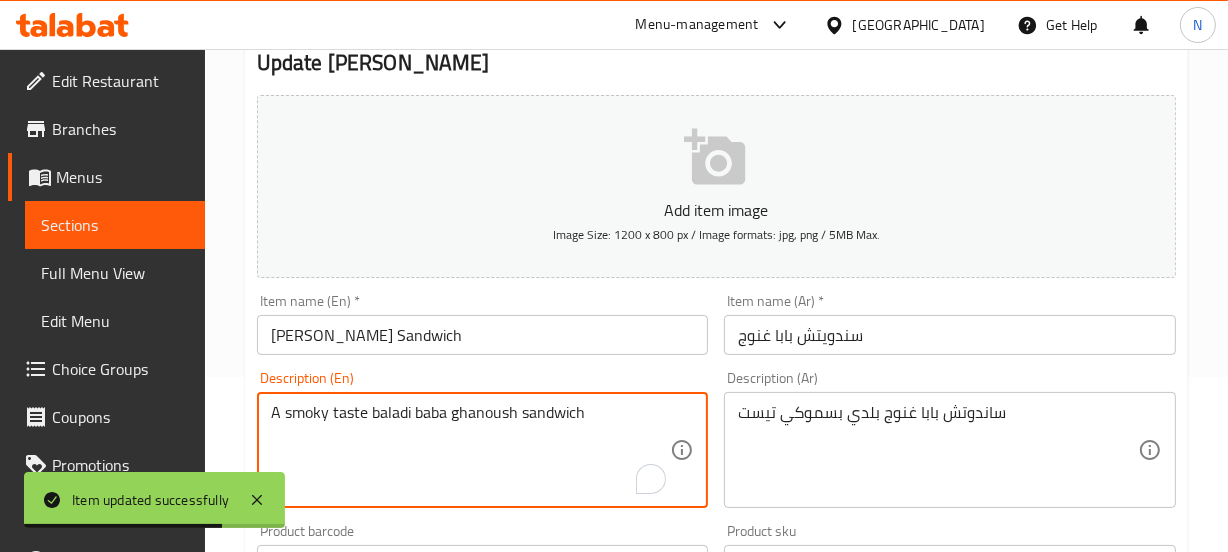 type on "A smoky taste baladi baba ghanoush sandwich" 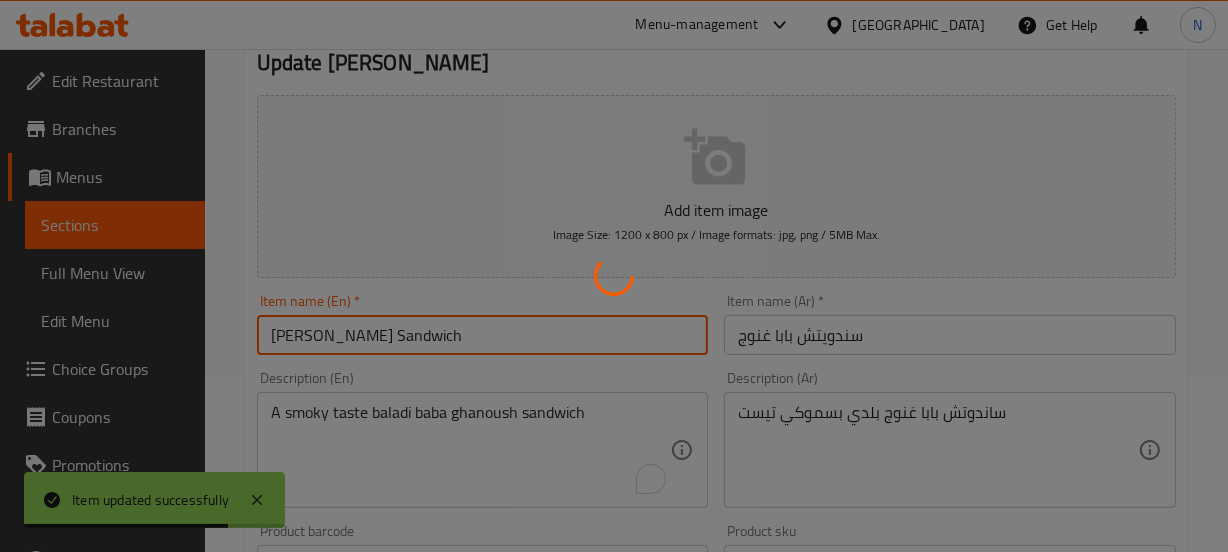 click on "Home / Restaurants management / Menus / Sections / item / update Oriental Sandwiches  section Update Baba Ghanoush Sandwich Add item image Image Size: 1200 x 800 px / Image formats: jpg, png / 5MB Max. Item name (En)   * Baba Ghanoush Sandwich Item name (En)  * Item name (Ar)   * سندويتش بابا غنوج Item name (Ar)  * Description (En) A smoky taste baladi baba ghanoush sandwich Description (En) Description (Ar) ساندوتش بابا غنوج بلدي بسموكي تيست Description (Ar) Product barcode Product barcode Product sku Product sku Price   * EGP 0 Price  * Price on selection Free item Start Date Start Date End Date End Date Available Days SU MO TU WE TH FR SA Available from ​ ​ Available to ​ ​ Status Active Inactive Exclude from GEM Variations & Choices Your Choice Of: (ID: 1068111470) Min 1  ,  Max 1 Name (En) Your Choice Of: Name (En) Name (Ar) إختيارك من: Name (Ar) Min 1 Min Max 1 Max Shami (ID: 2200025111) 16   EGP Name (En) Shami Name (En) Name (Ar) 16" at bounding box center [716, 578] 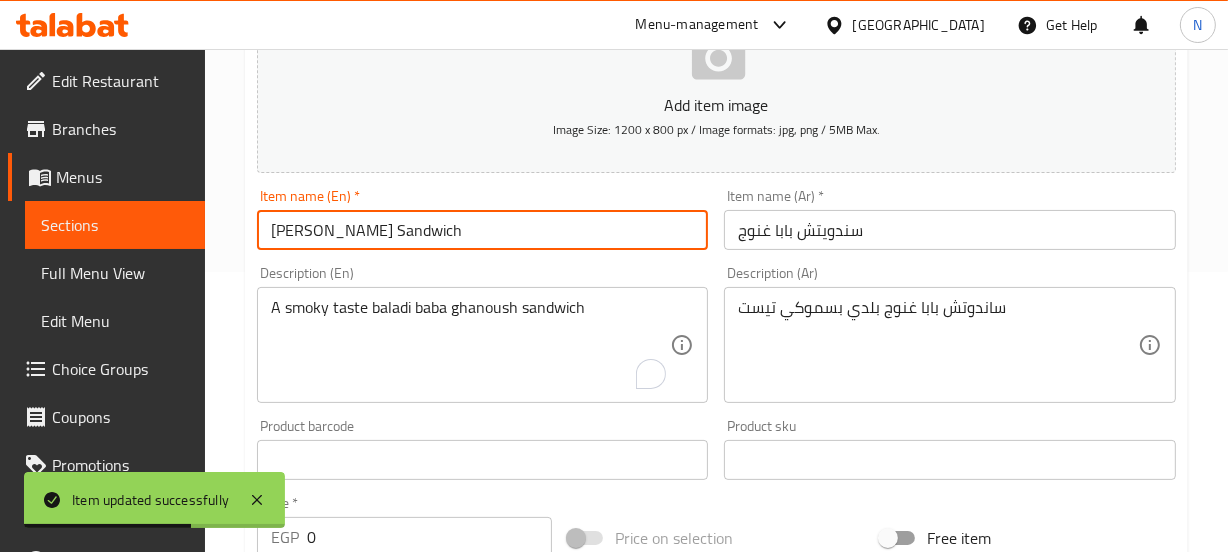 scroll, scrollTop: 280, scrollLeft: 0, axis: vertical 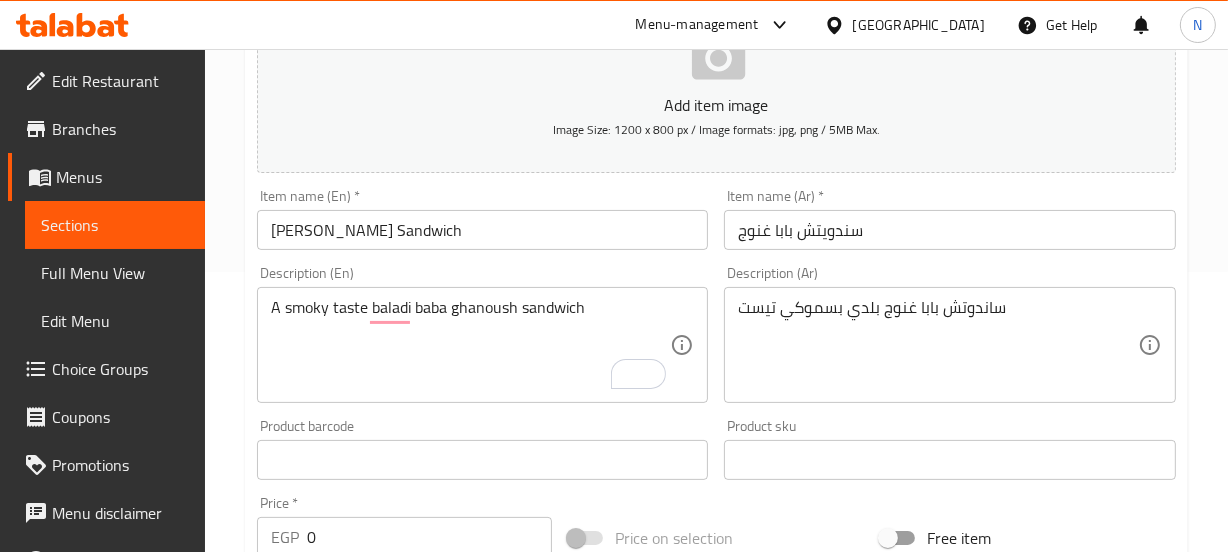 click on "Description (En) A smoky taste baladi baba ghanoush sandwich Description (En)" at bounding box center [483, 334] 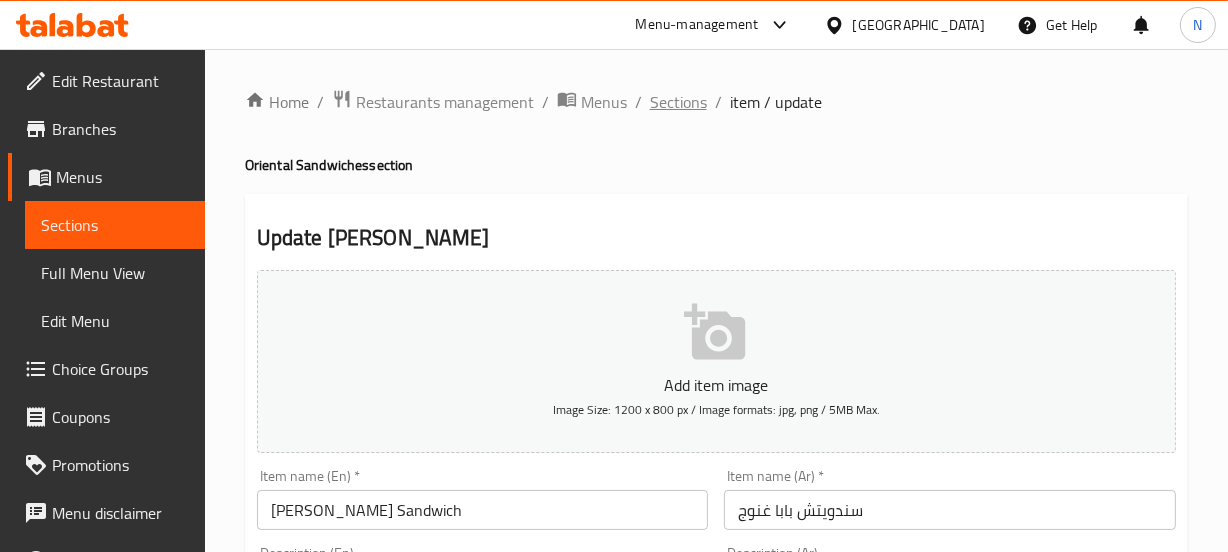 click on "Sections" at bounding box center [678, 102] 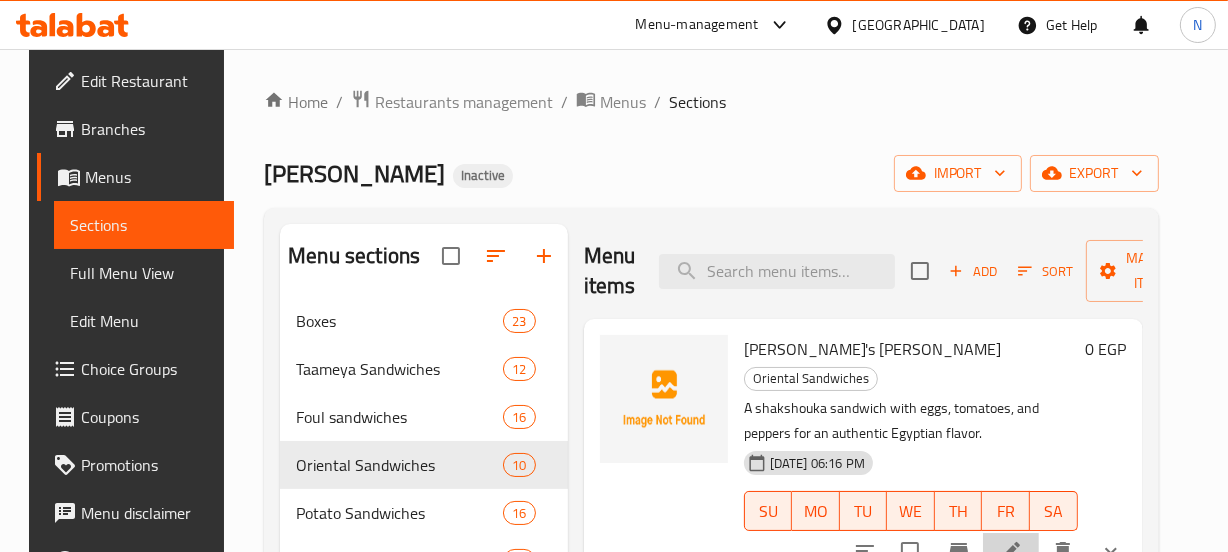click at bounding box center (1011, 551) 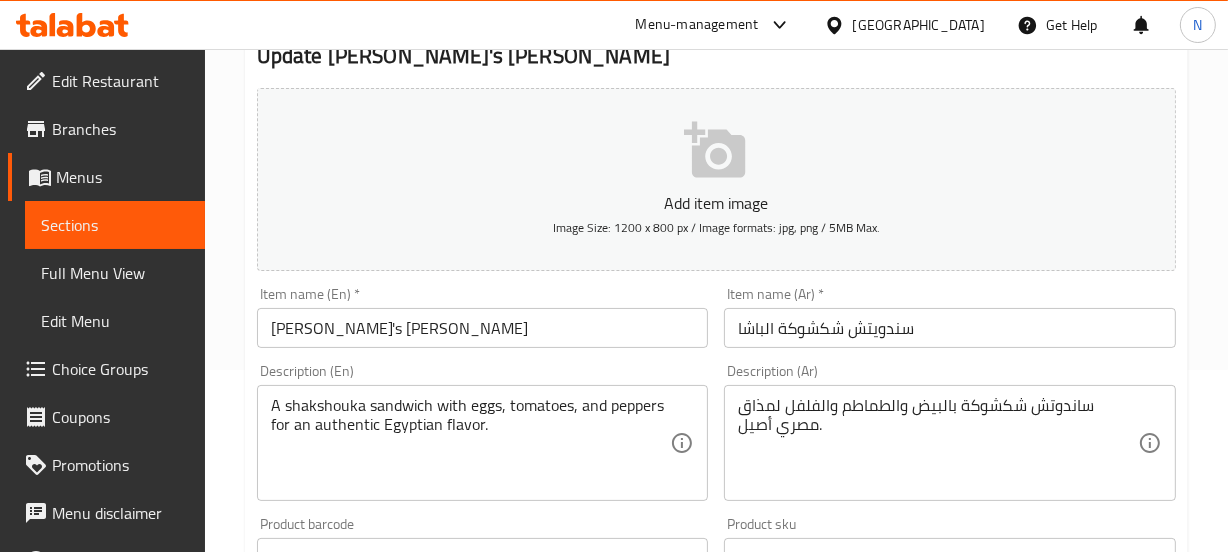 scroll, scrollTop: 214, scrollLeft: 0, axis: vertical 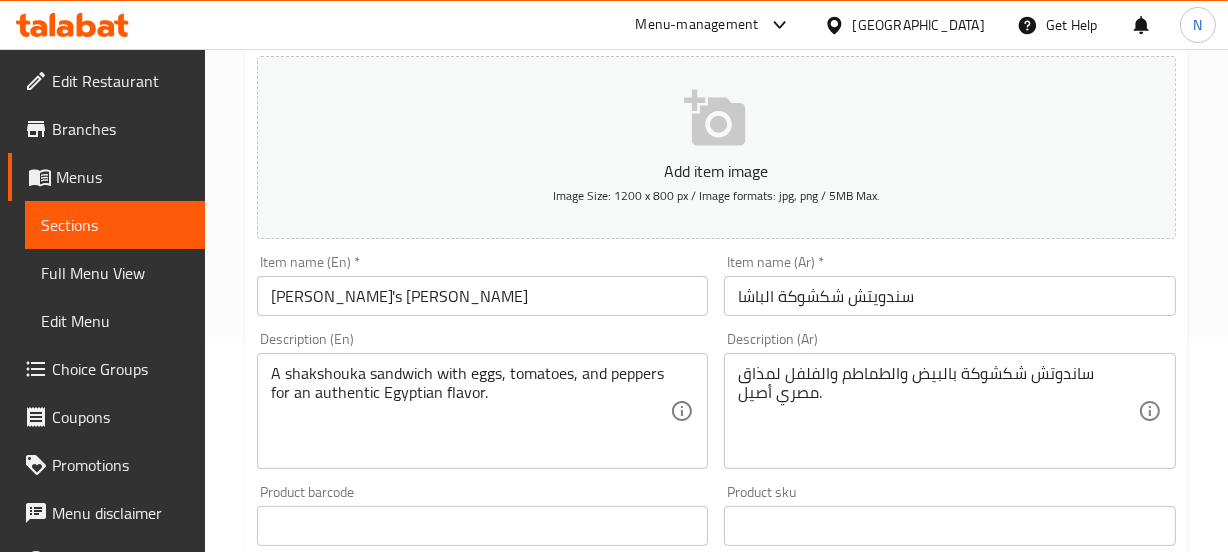 click on "Pasha's Shakshuka Sandwich" at bounding box center [483, 296] 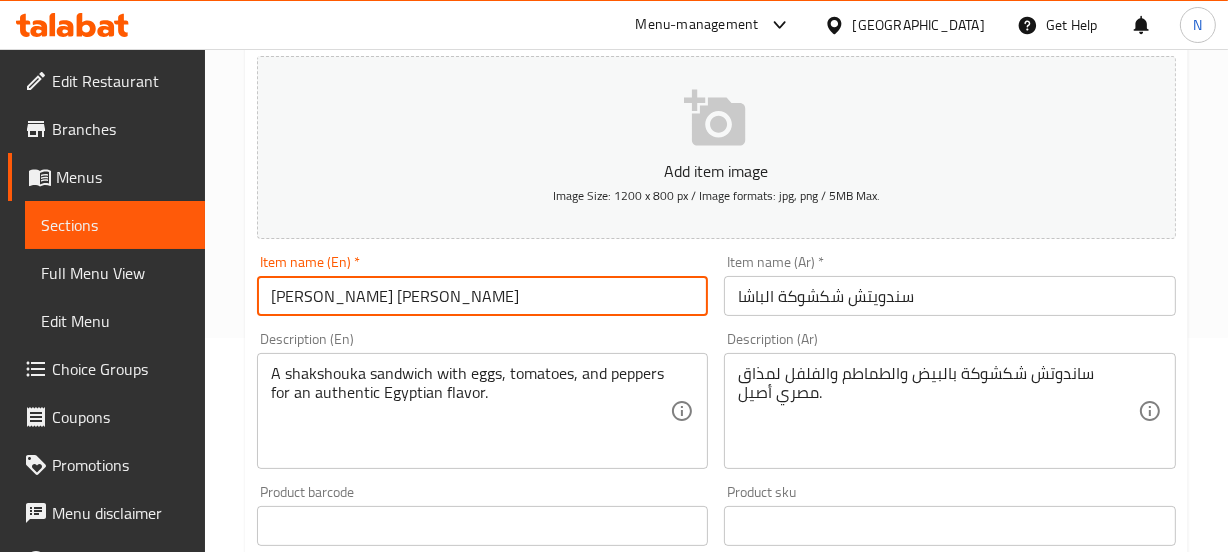 type on "Al Pasha Shakshuka Sandwich" 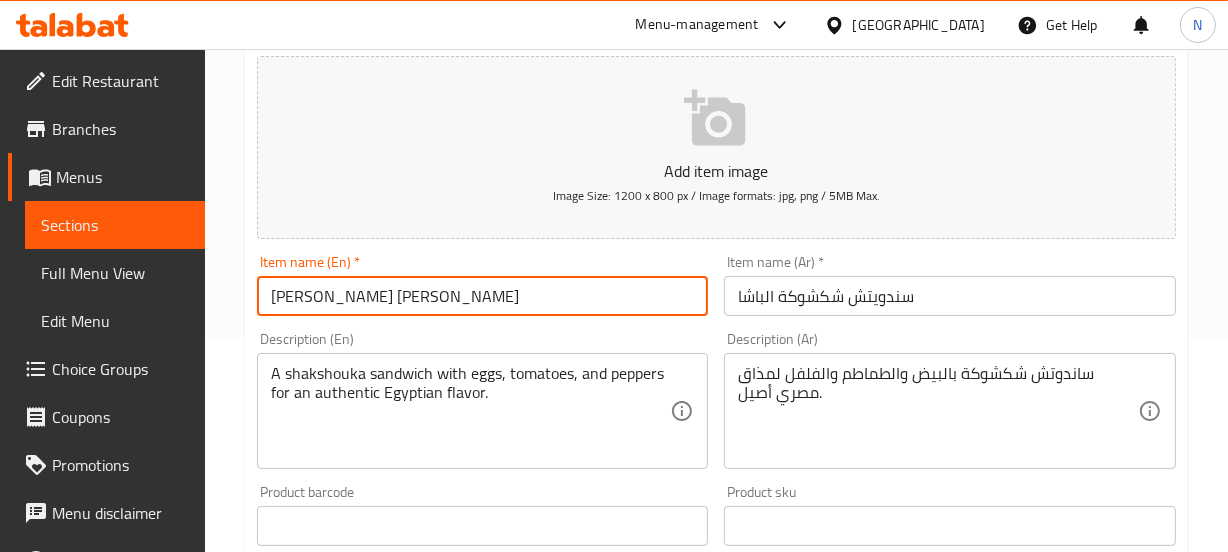 click on "Update" at bounding box center (366, 1157) 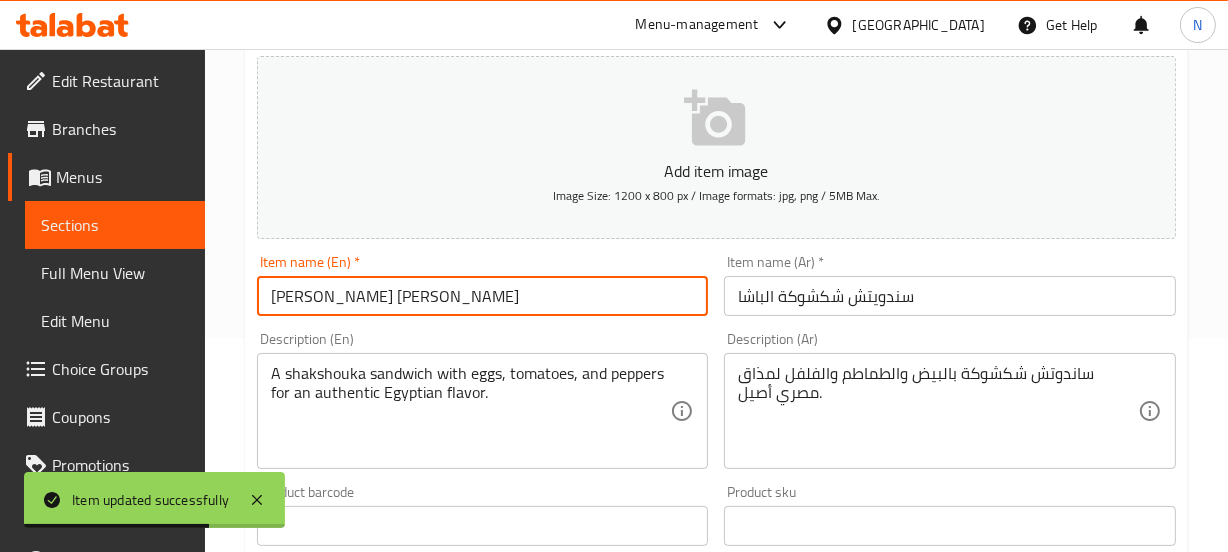scroll, scrollTop: 0, scrollLeft: 0, axis: both 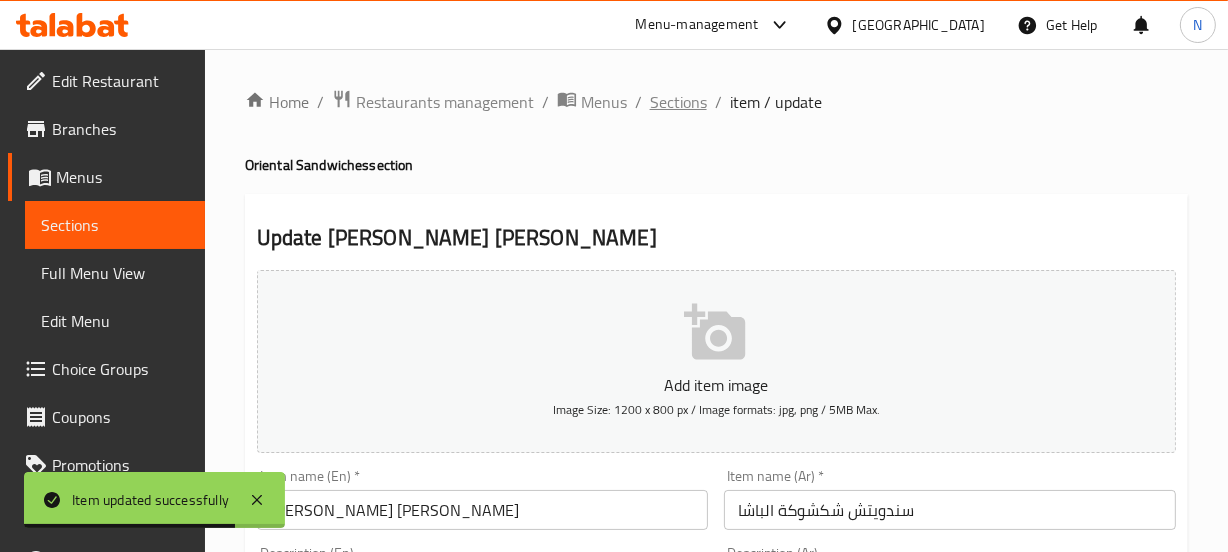 click on "Sections" at bounding box center [678, 102] 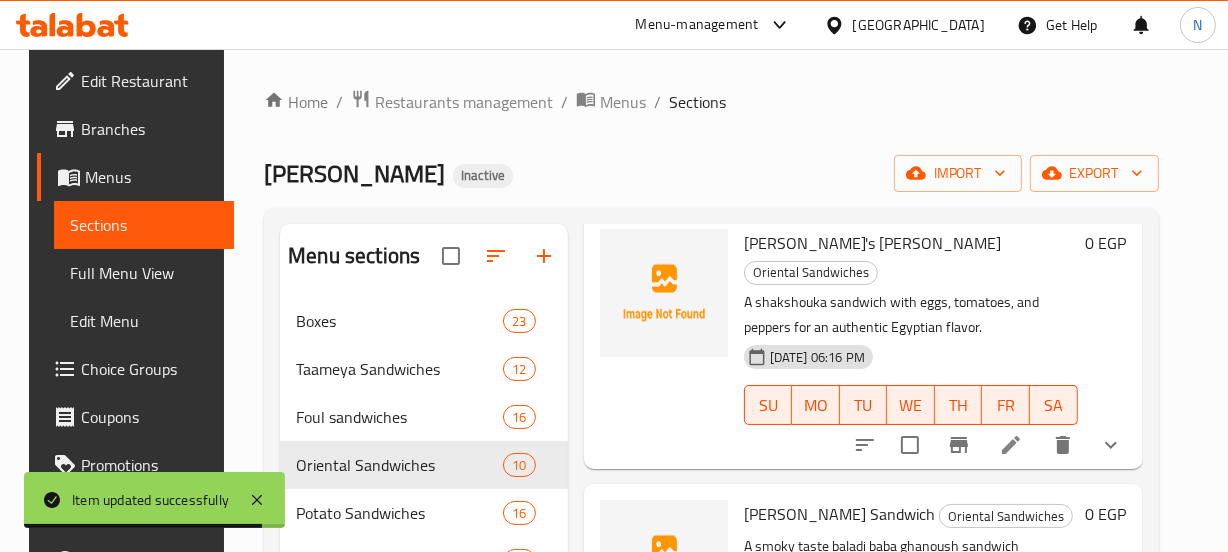 scroll, scrollTop: 155, scrollLeft: 0, axis: vertical 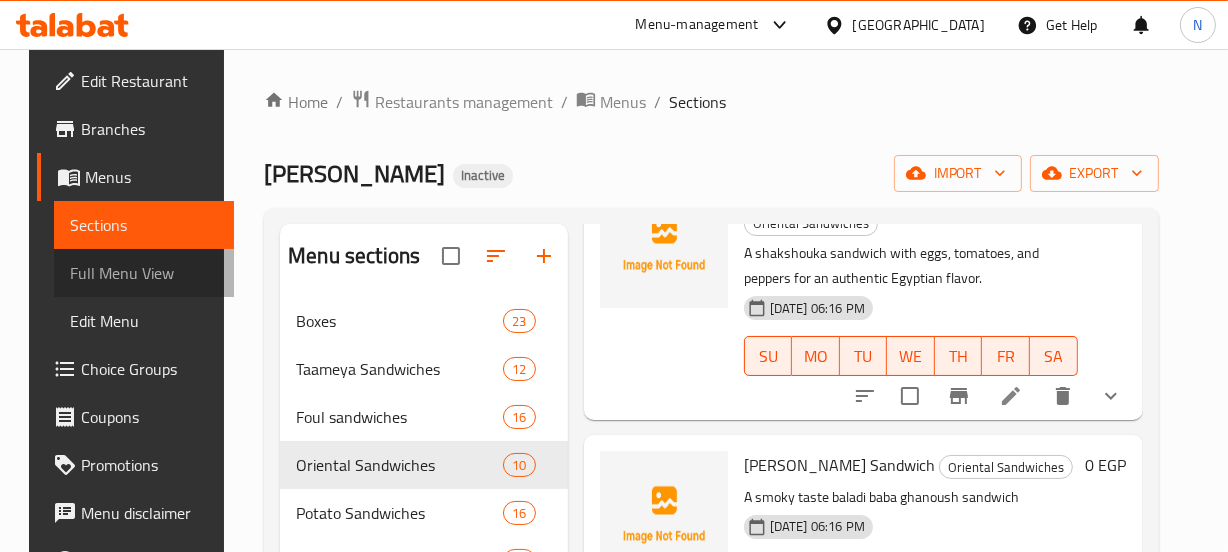 click on "Full Menu View" at bounding box center (144, 273) 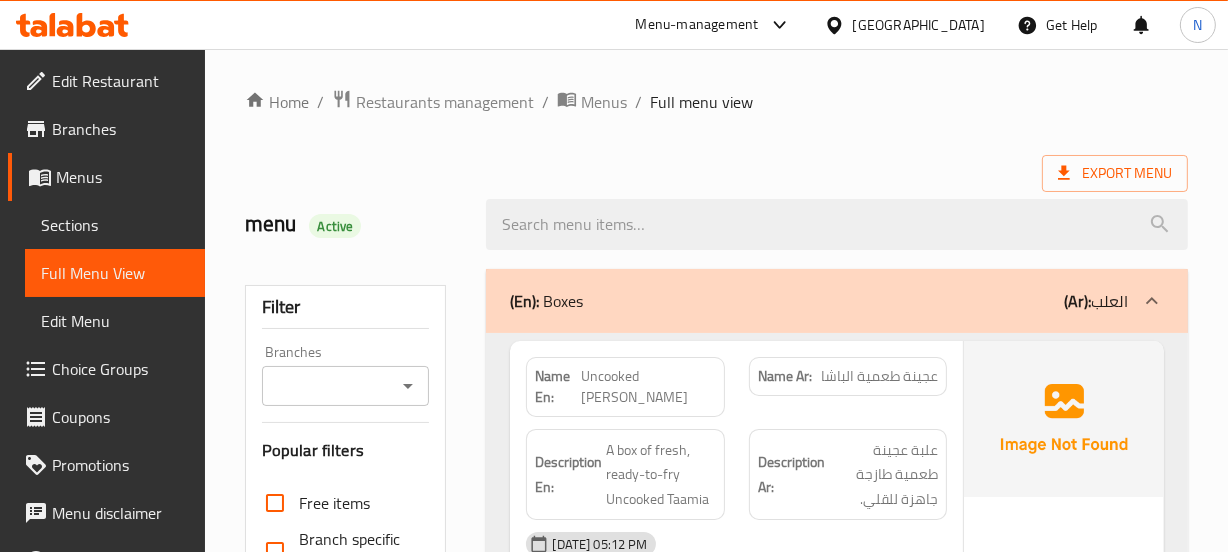 click on "(En):   Boxes (Ar): العلب" at bounding box center [836, 301] 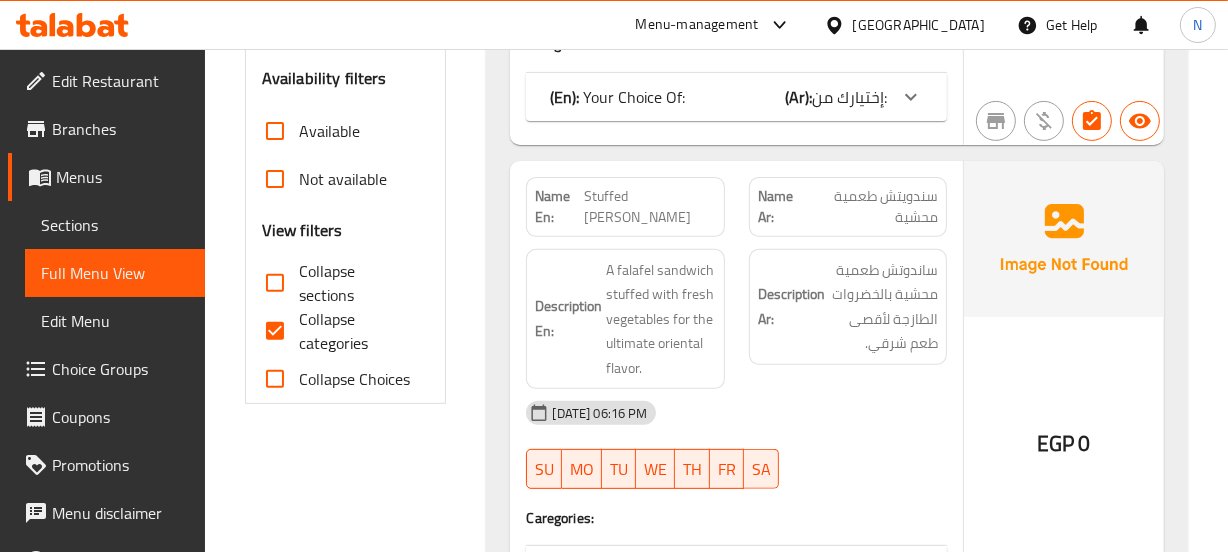 scroll, scrollTop: 621, scrollLeft: 0, axis: vertical 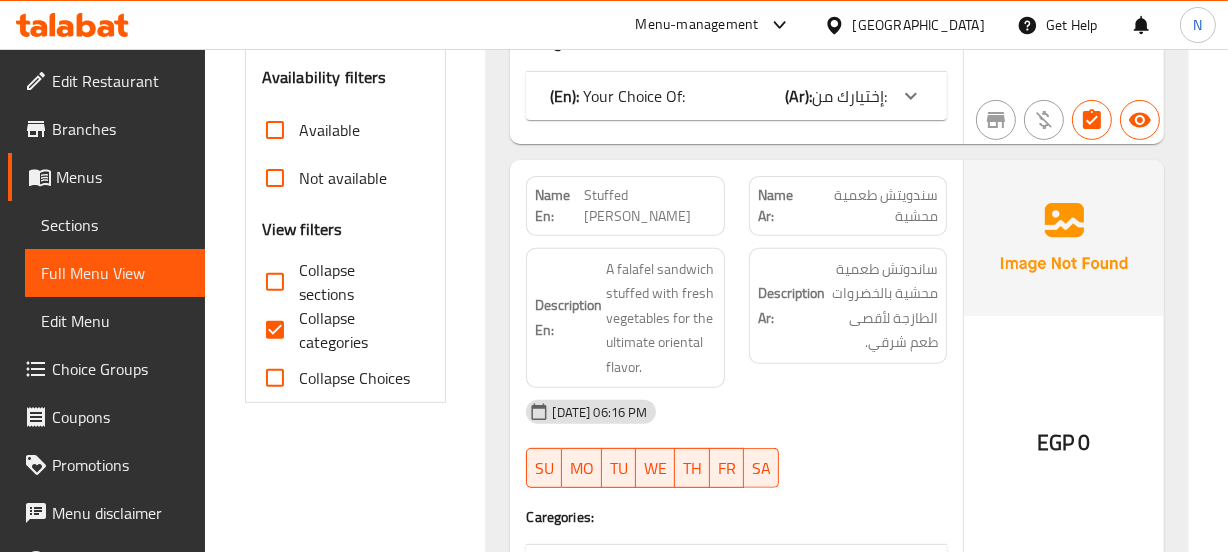drag, startPoint x: 712, startPoint y: 375, endPoint x: 728, endPoint y: 351, distance: 28.84441 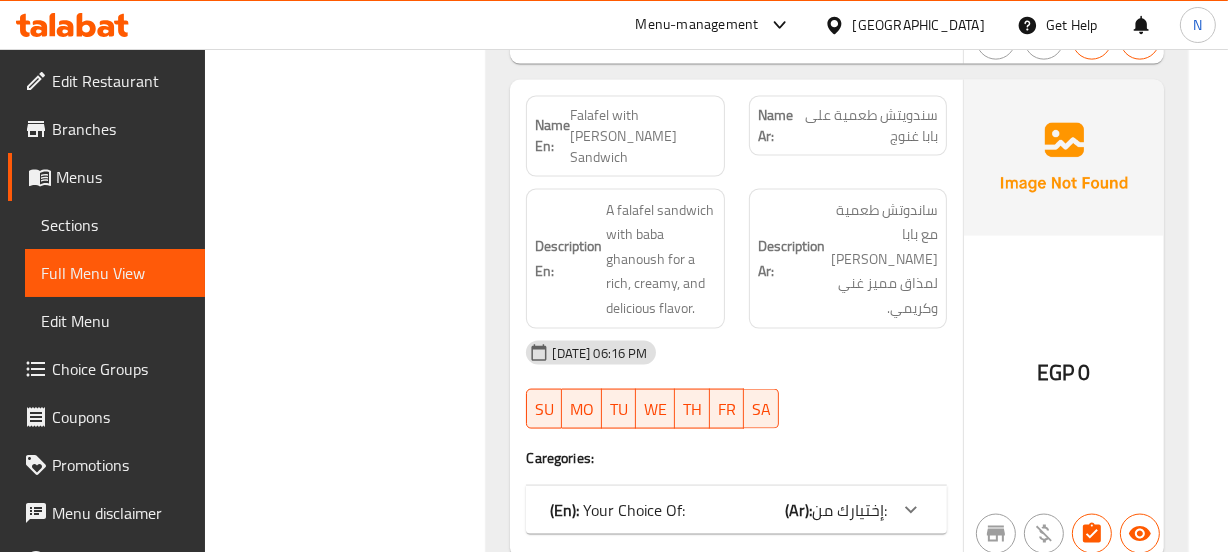 scroll, scrollTop: 2476, scrollLeft: 0, axis: vertical 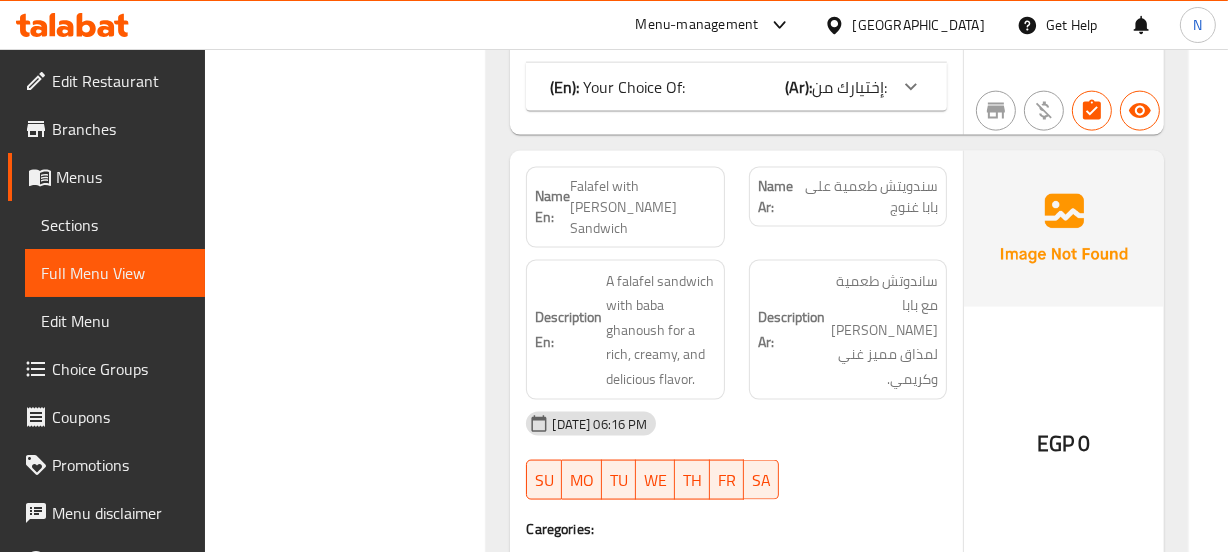 click on "Falafel with Baba Ganoush Sandwich" at bounding box center (642, 207) 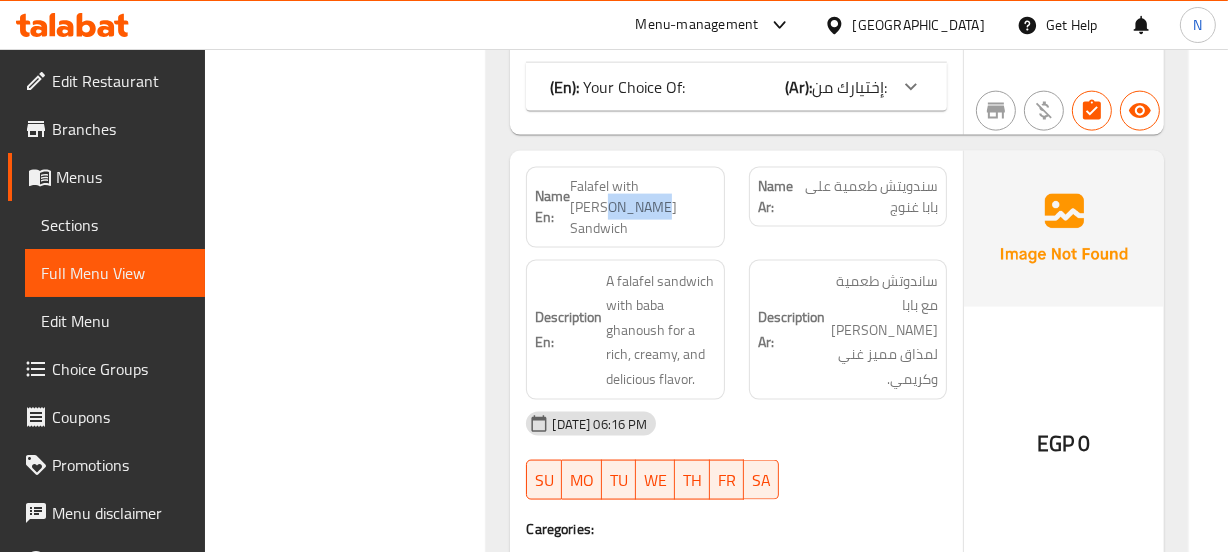 click on "Falafel with Baba Ganoush Sandwich" at bounding box center (642, 207) 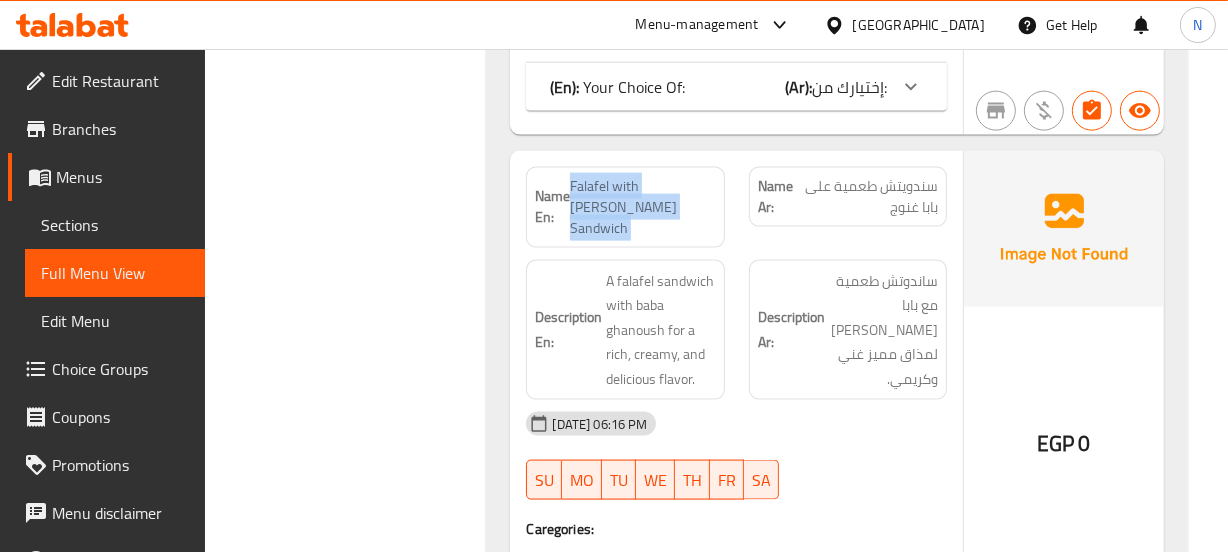 click on "Falafel with Baba Ganoush Sandwich" at bounding box center (642, 207) 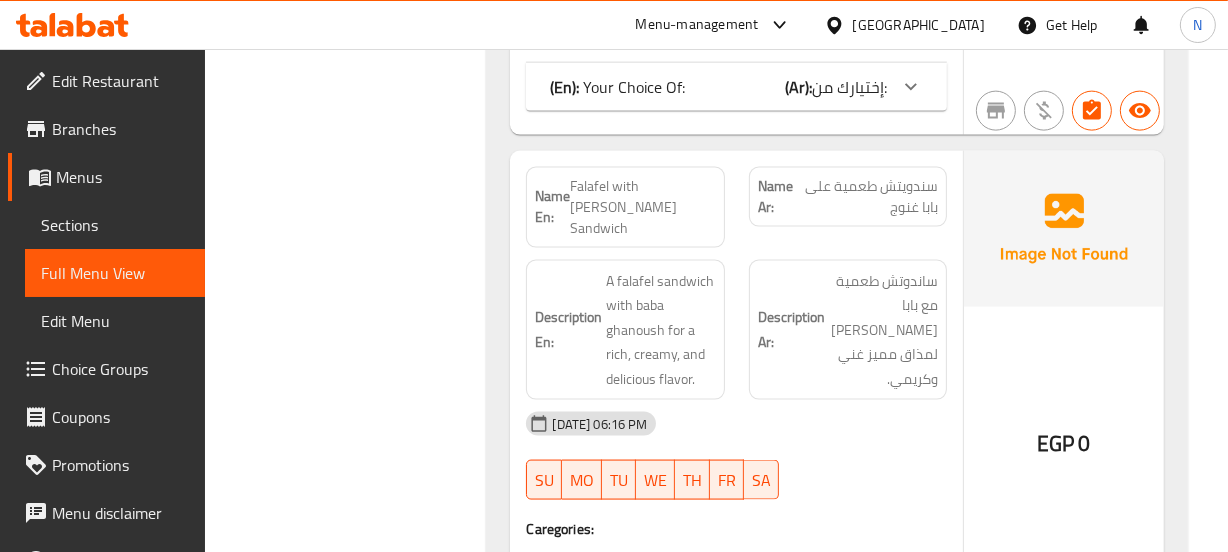 click on "Filter Branches Branches Popular filters Free items Branch specific items Has choices Upsell items Availability filters Available Not available View filters Collapse sections Collapse categories Collapse Choices" at bounding box center (354, 16330) 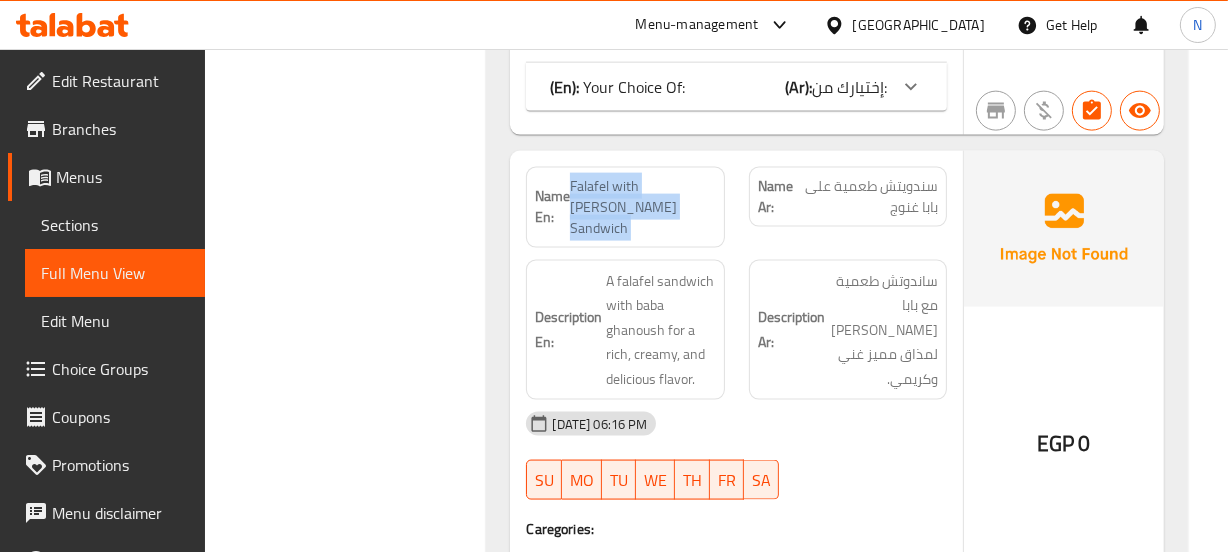 click on "Falafel with Baba Ganoush Sandwich" at bounding box center [642, 207] 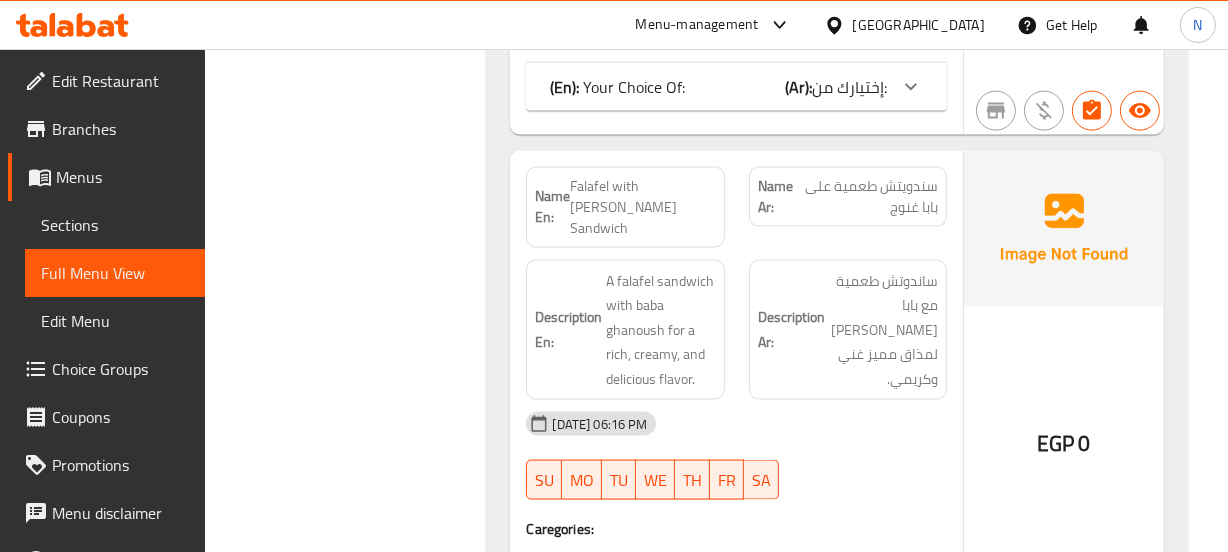click on "12-07-2025 06:16 PM" at bounding box center (736, 424) 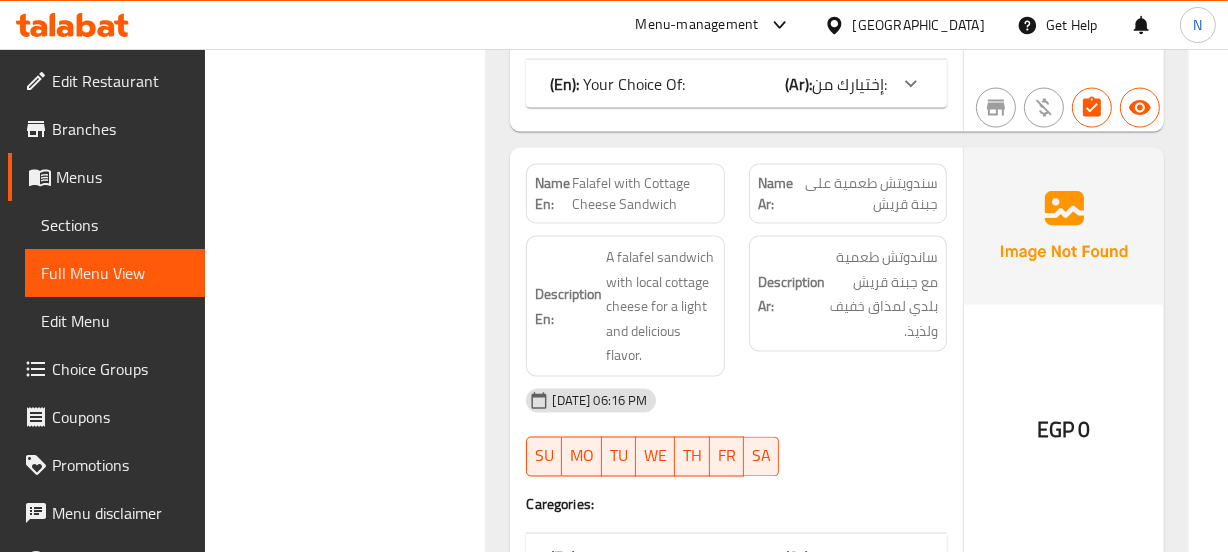 scroll, scrollTop: 2974, scrollLeft: 0, axis: vertical 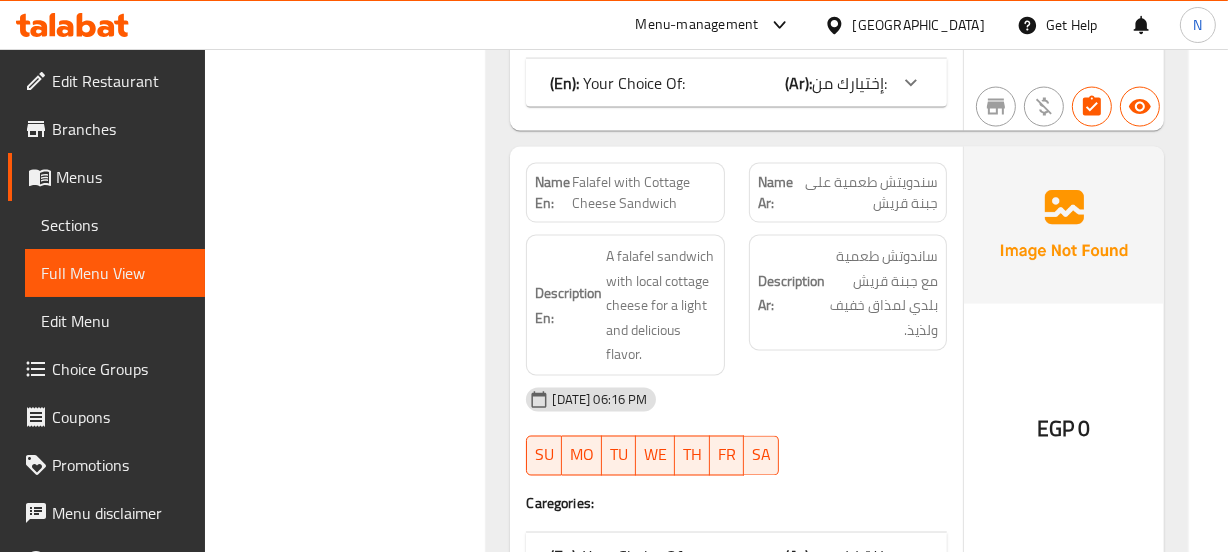 click on "Falafel with Cottage Cheese Sandwich" at bounding box center [644, 193] 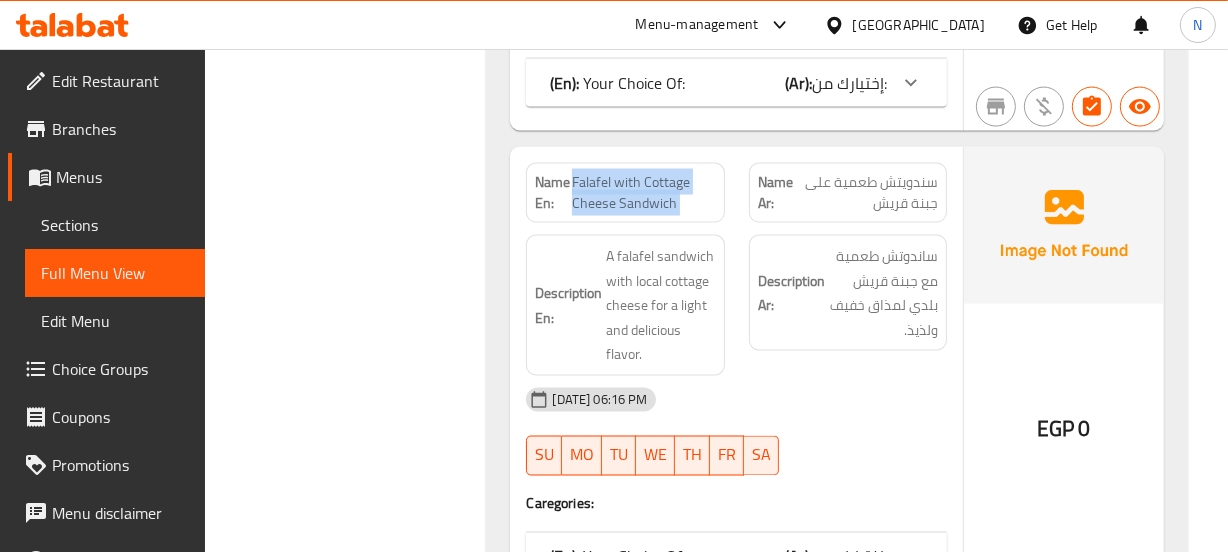 click on "Falafel with Cottage Cheese Sandwich" at bounding box center [644, 193] 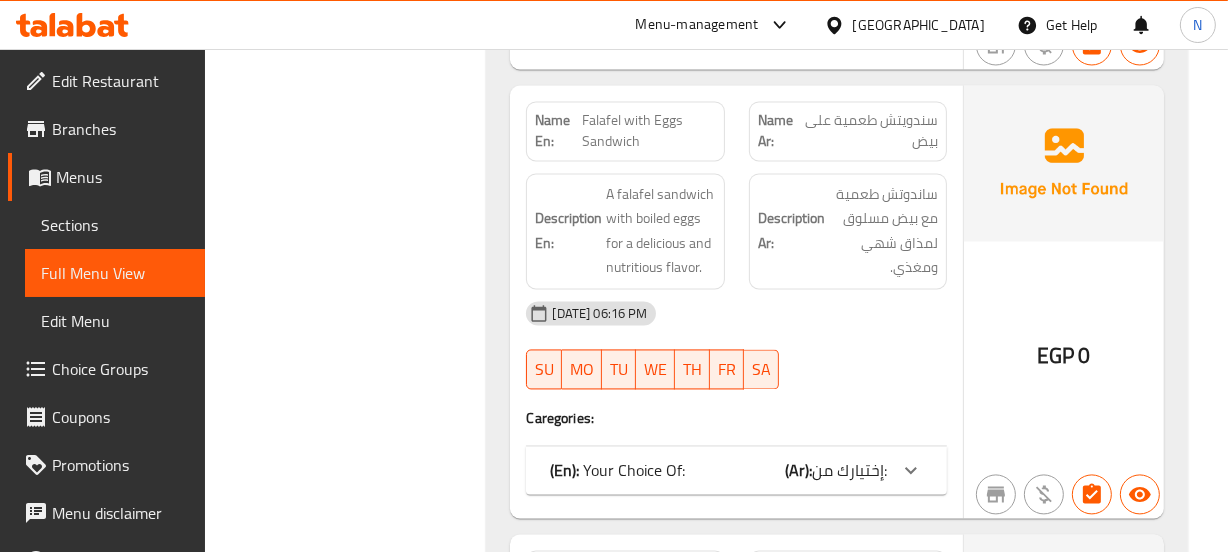 scroll, scrollTop: 3511, scrollLeft: 0, axis: vertical 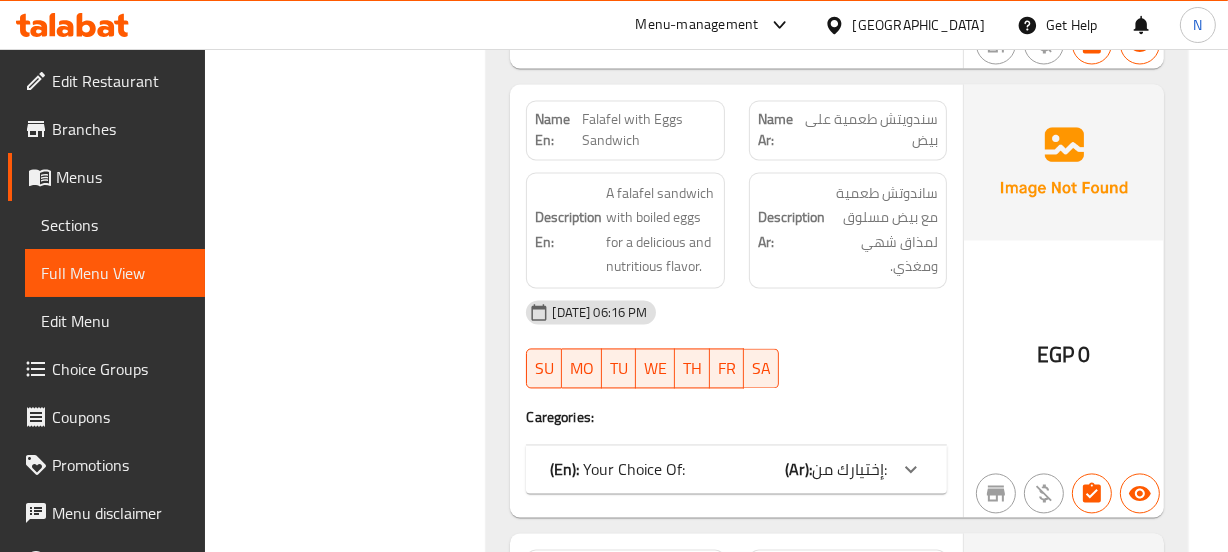 drag, startPoint x: 390, startPoint y: 234, endPoint x: 324, endPoint y: -56, distance: 297.41553 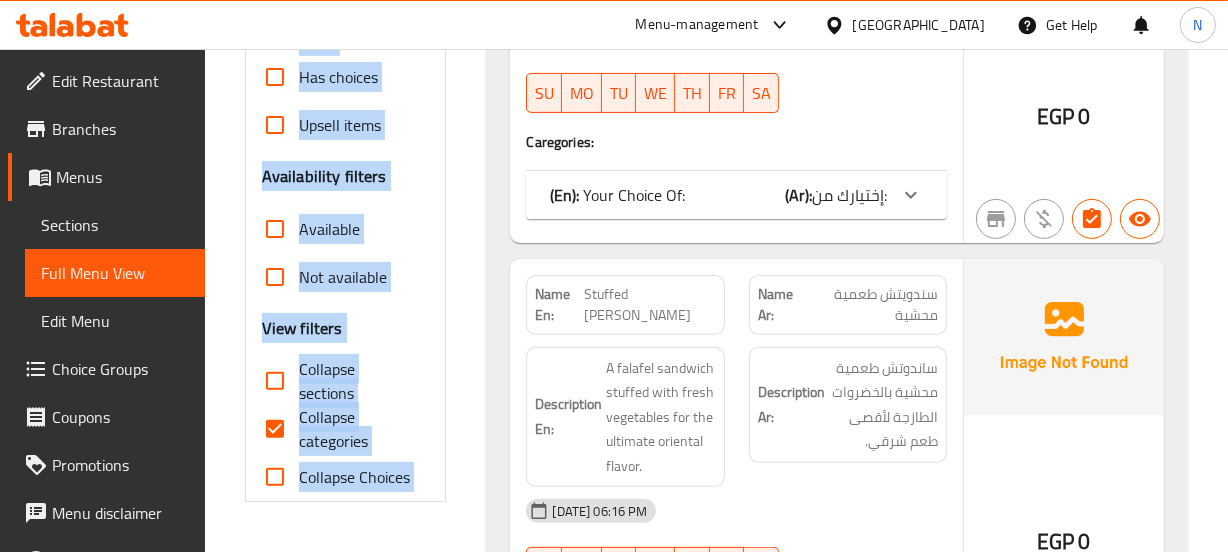 drag, startPoint x: 385, startPoint y: 144, endPoint x: 320, endPoint y: -110, distance: 262.18506 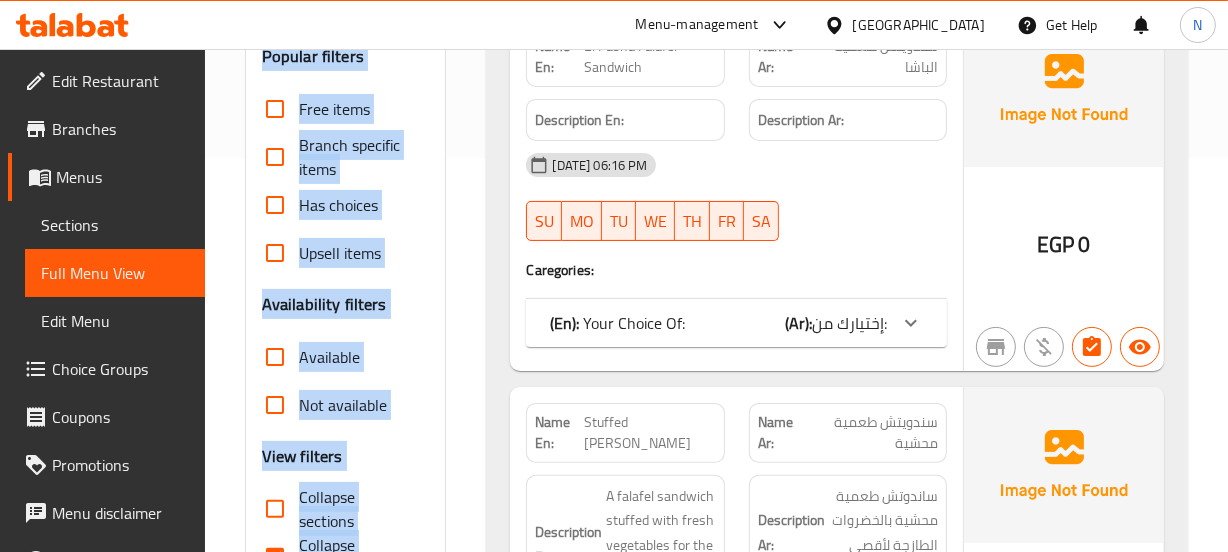 click on "Filter Branches Branches Popular filters Free items Branch specific items Has choices Upsell items Availability filters Available Not available View filters Collapse sections Collapse categories Collapse Choices" at bounding box center [354, 18412] 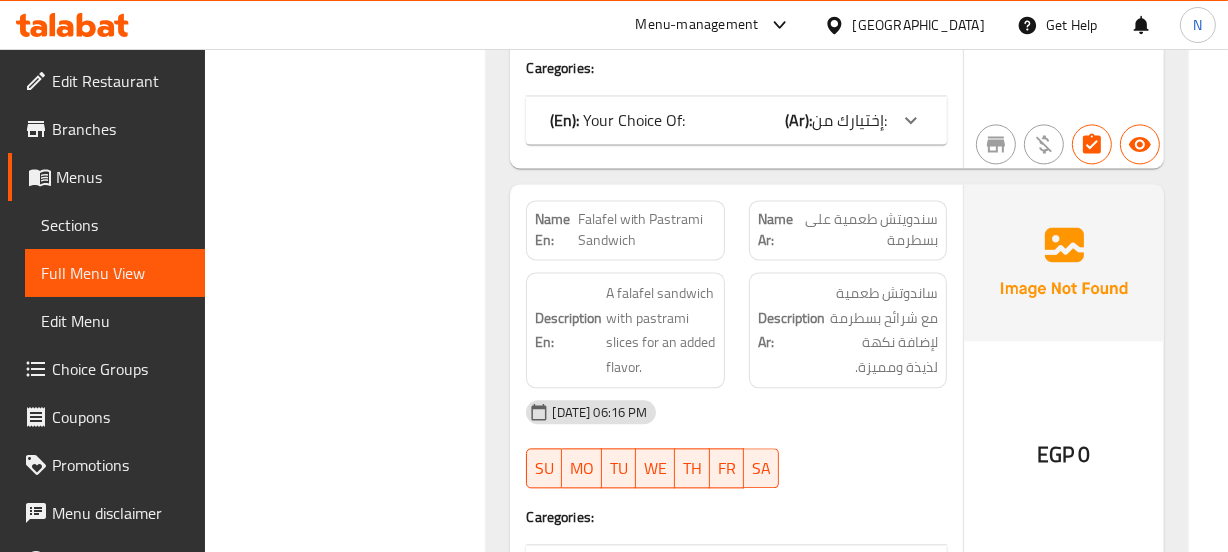 scroll, scrollTop: 3860, scrollLeft: 0, axis: vertical 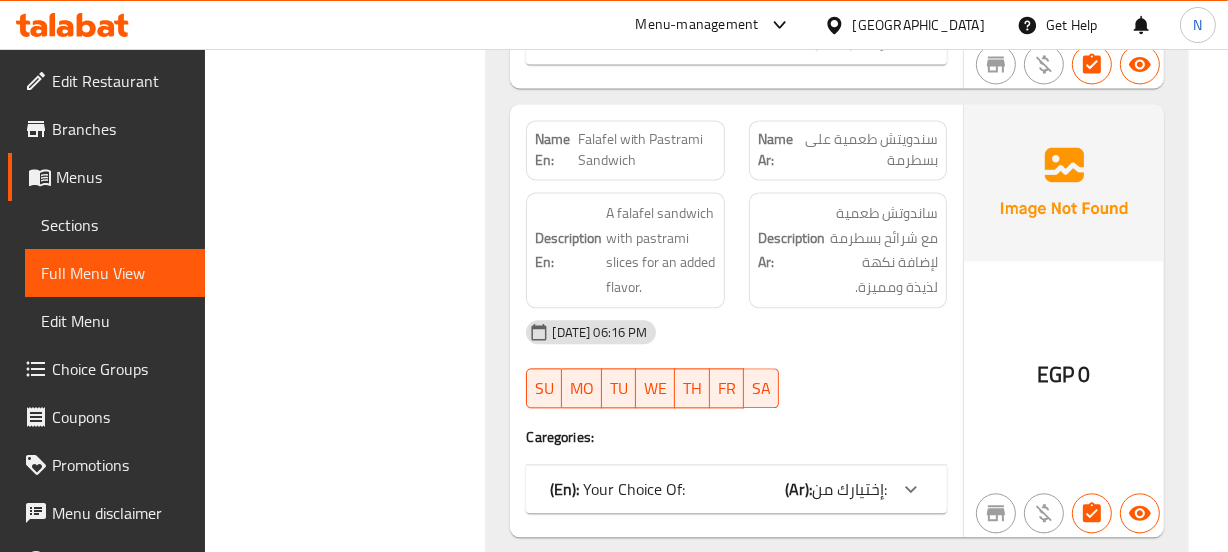 click on "Filter Branches Branches Popular filters Free items Branch specific items Has choices Upsell items Availability filters Available Not available View filters Collapse sections Collapse categories Collapse Choices" at bounding box center (354, 14866) 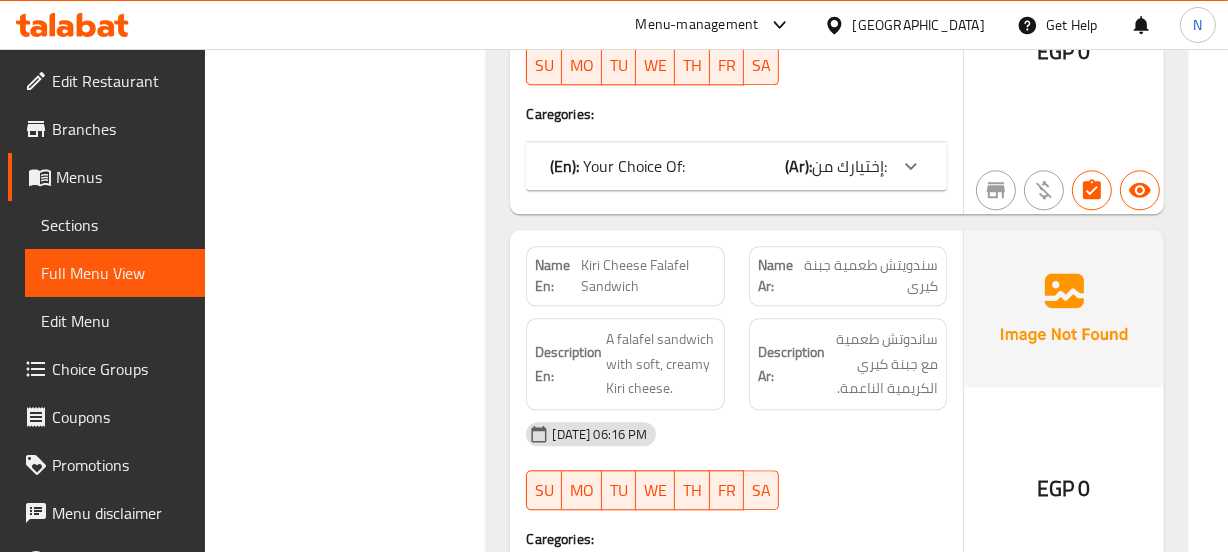 scroll, scrollTop: 4262, scrollLeft: 0, axis: vertical 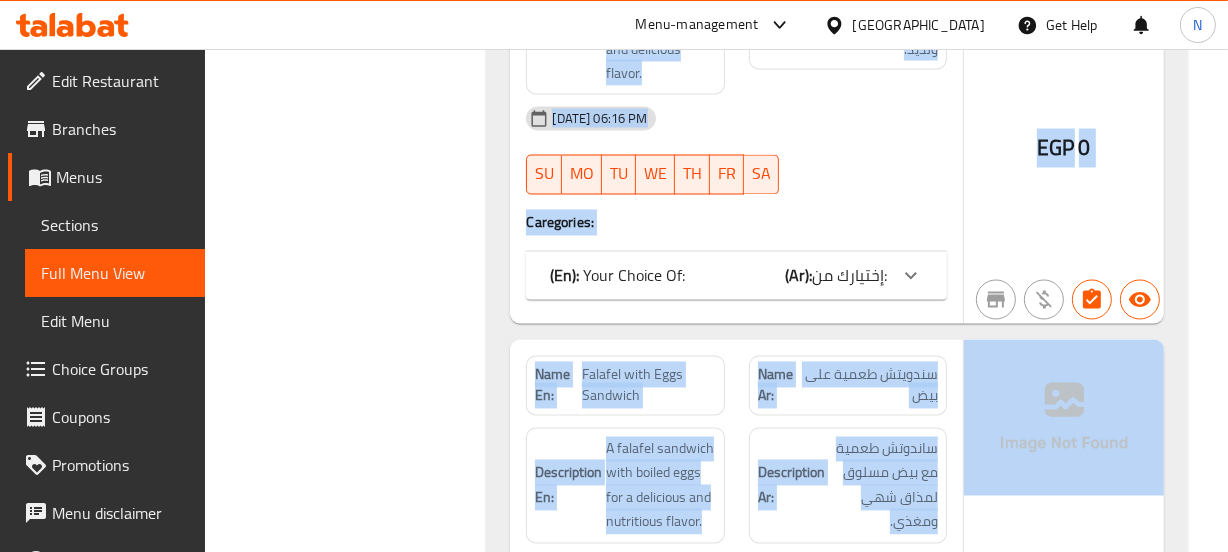 drag, startPoint x: 826, startPoint y: -73, endPoint x: 857, endPoint y: -103, distance: 43.13931 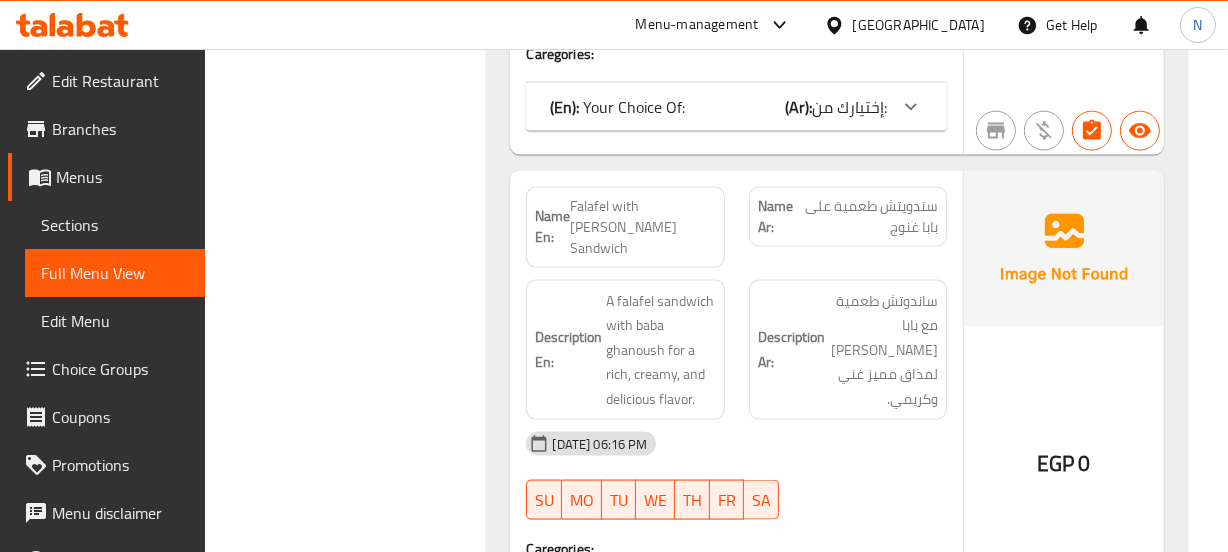 click on "Filter Branches Branches Popular filters Free items Branch specific items Has choices Upsell items Availability filters Available Not available View filters Collapse sections Collapse categories Collapse Choices" at bounding box center (354, 16350) 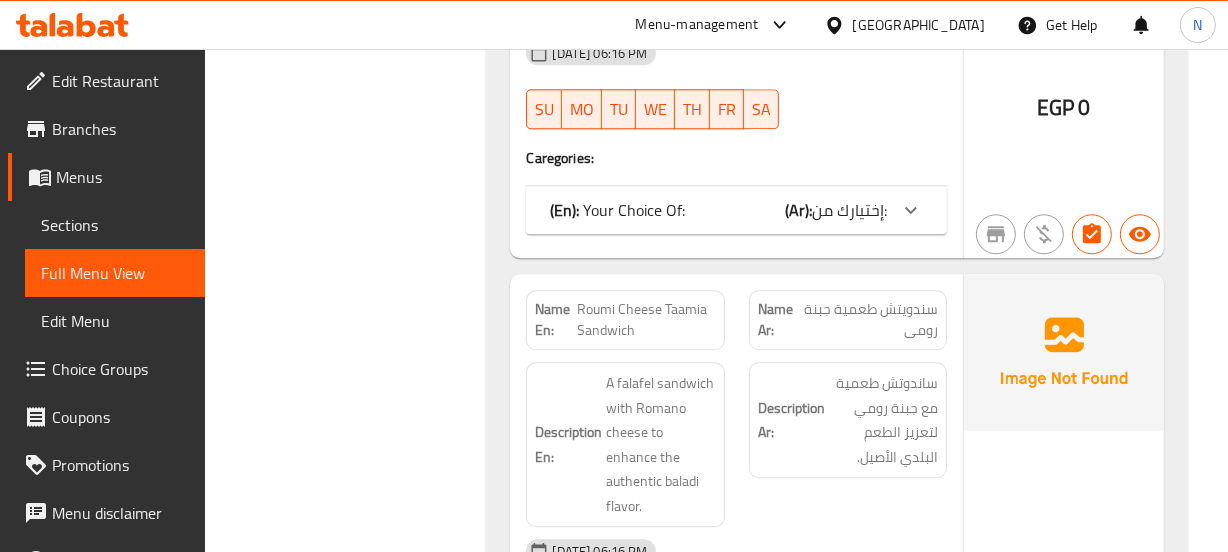 scroll, scrollTop: 4700, scrollLeft: 0, axis: vertical 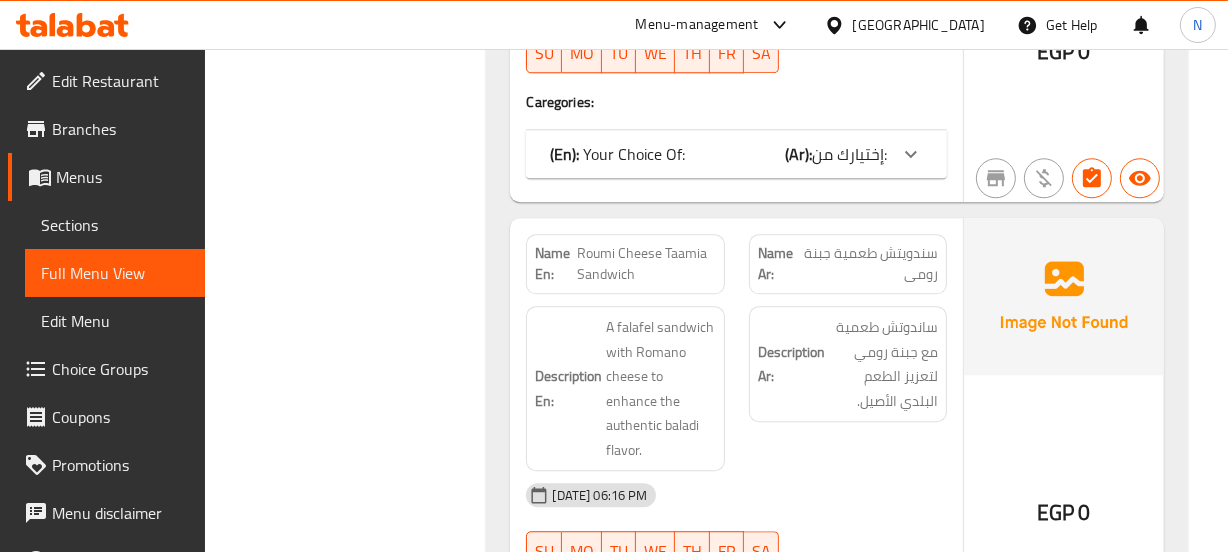 click on "Roumi Cheese Taamia Sandwich" at bounding box center [646, 264] 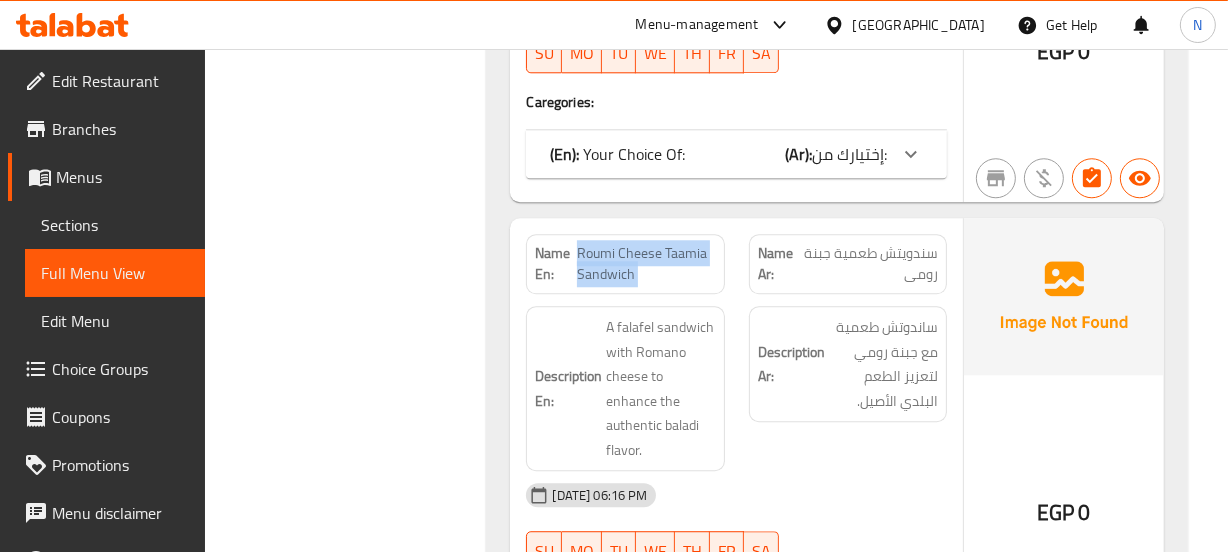 click on "Roumi Cheese Taamia Sandwich" at bounding box center [646, 264] 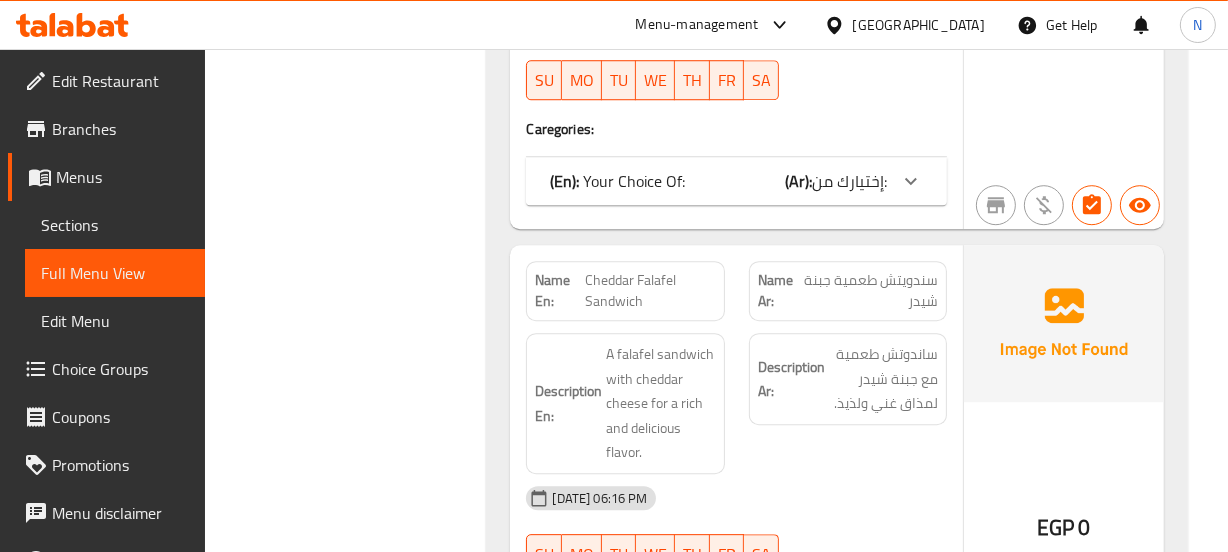 scroll, scrollTop: 5173, scrollLeft: 0, axis: vertical 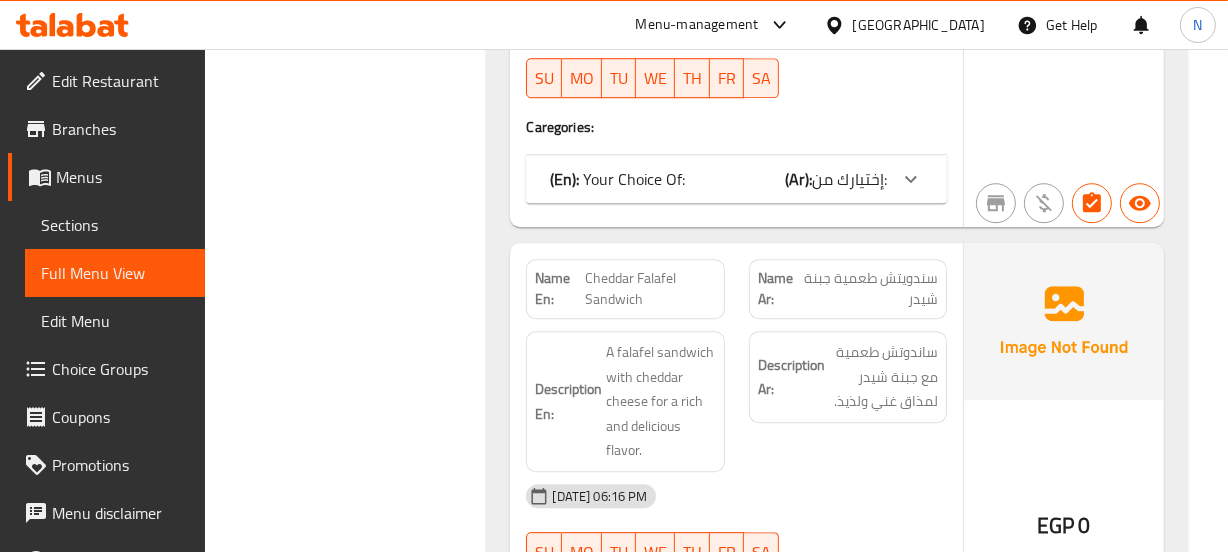 click on "Cheddar Falafel Sandwich" at bounding box center (650, 289) 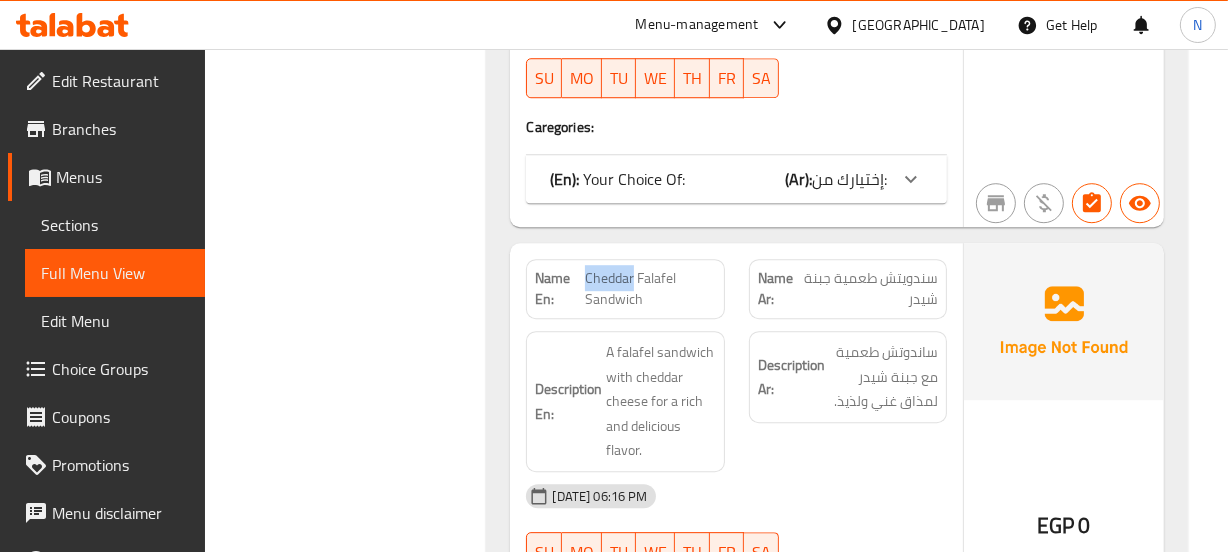 click on "Cheddar Falafel Sandwich" at bounding box center (650, 289) 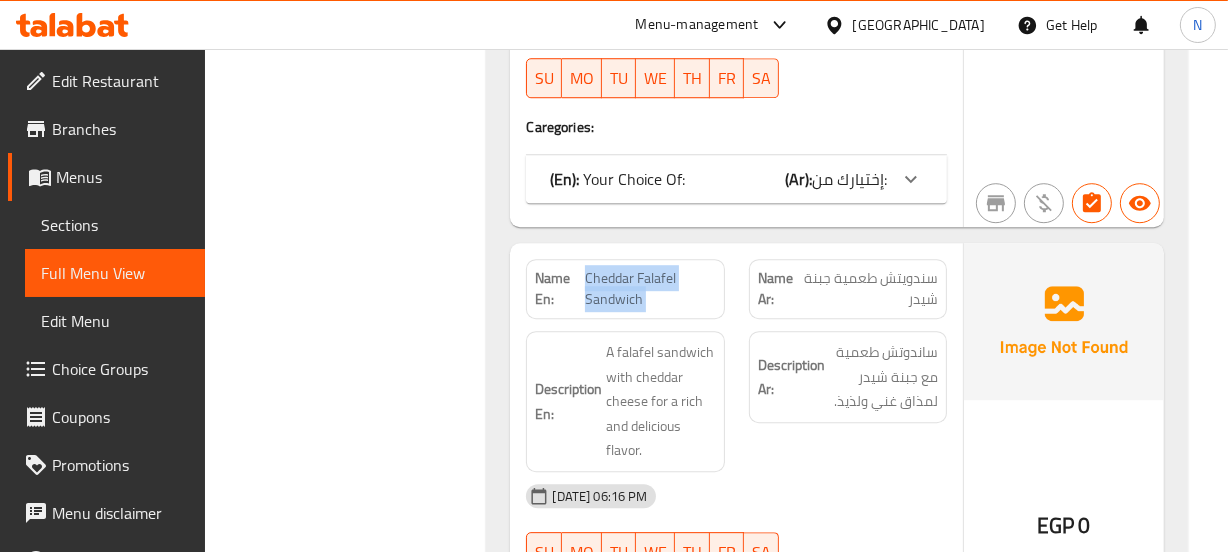 click on "Cheddar Falafel Sandwich" at bounding box center [650, 289] 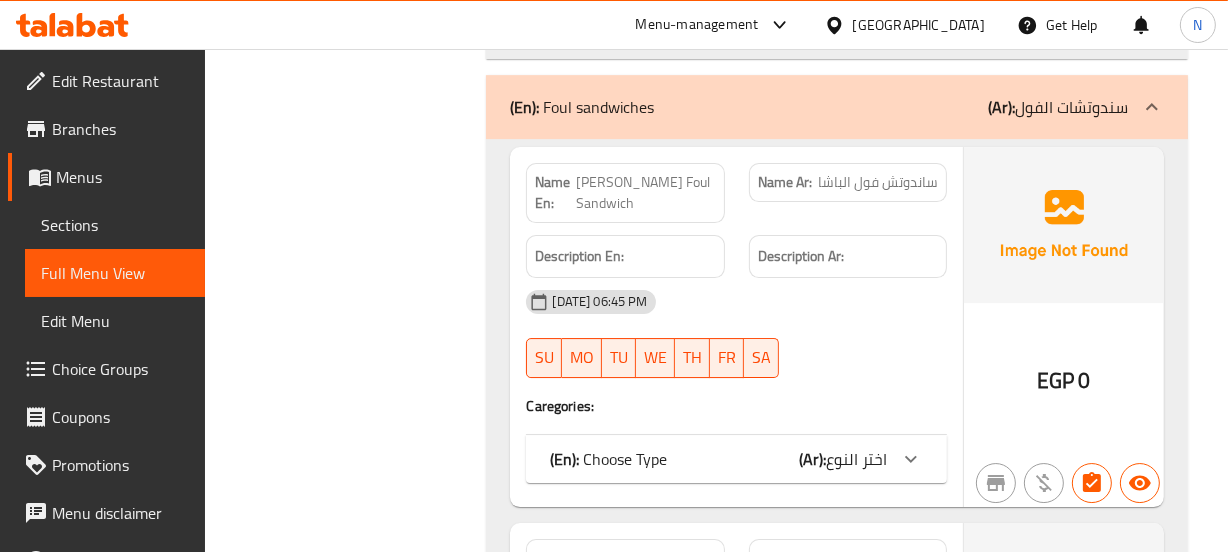 scroll, scrollTop: 5856, scrollLeft: 0, axis: vertical 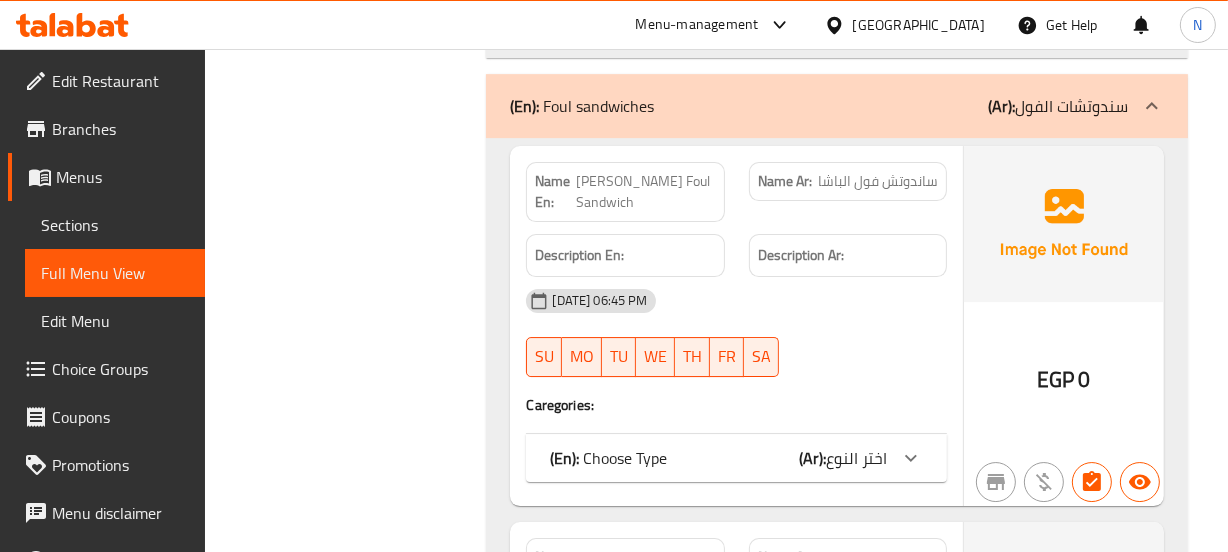 click on "(En):" at bounding box center [524, -5491] 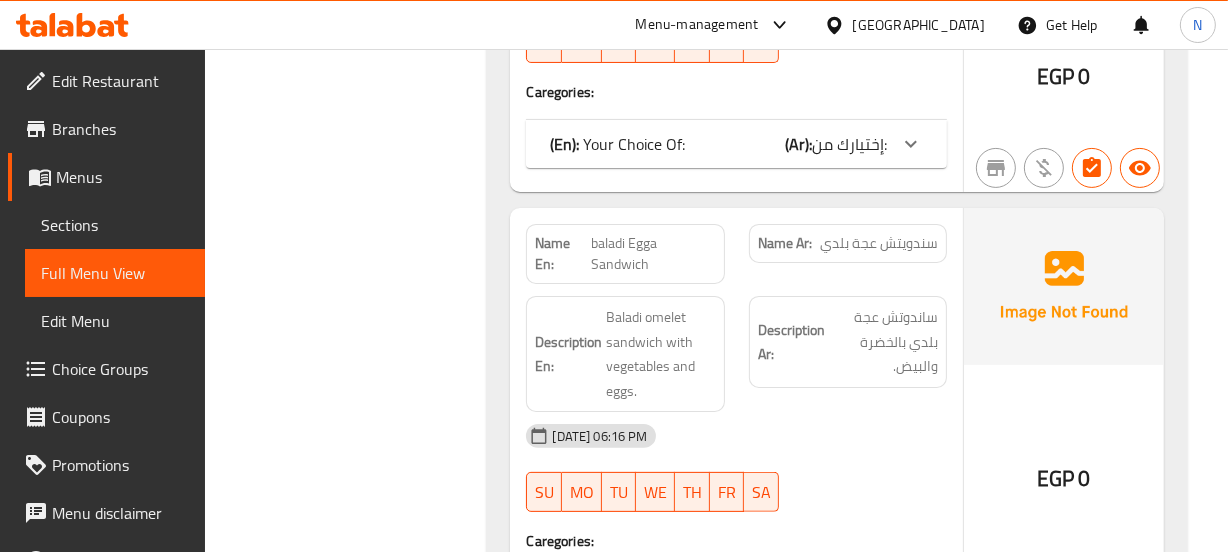 scroll, scrollTop: 7160, scrollLeft: 0, axis: vertical 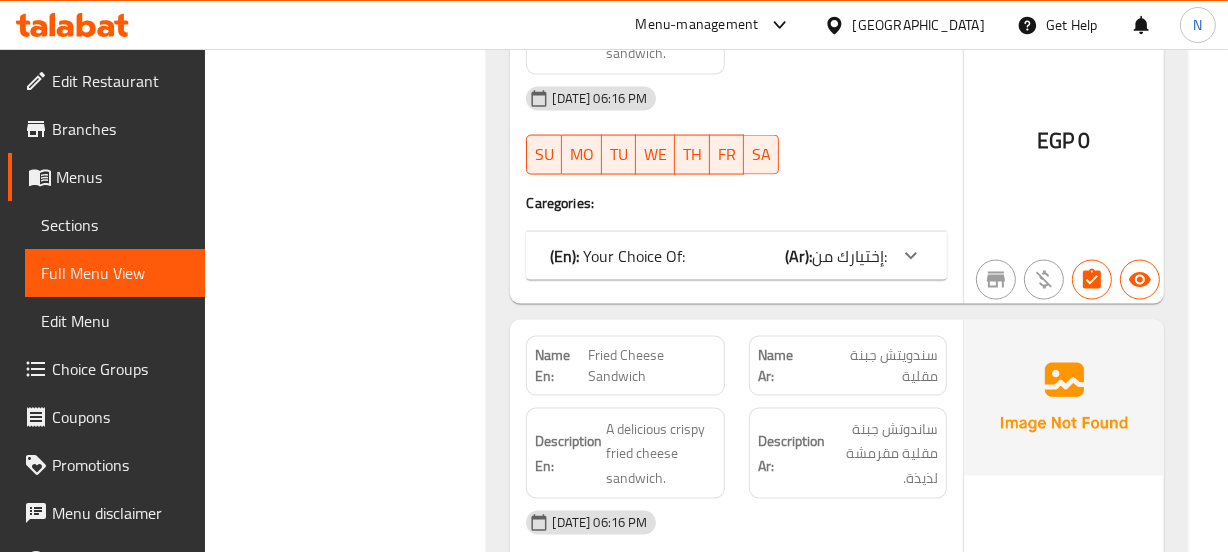 click on "Fried Cheese Sandwich" at bounding box center (648, -5107) 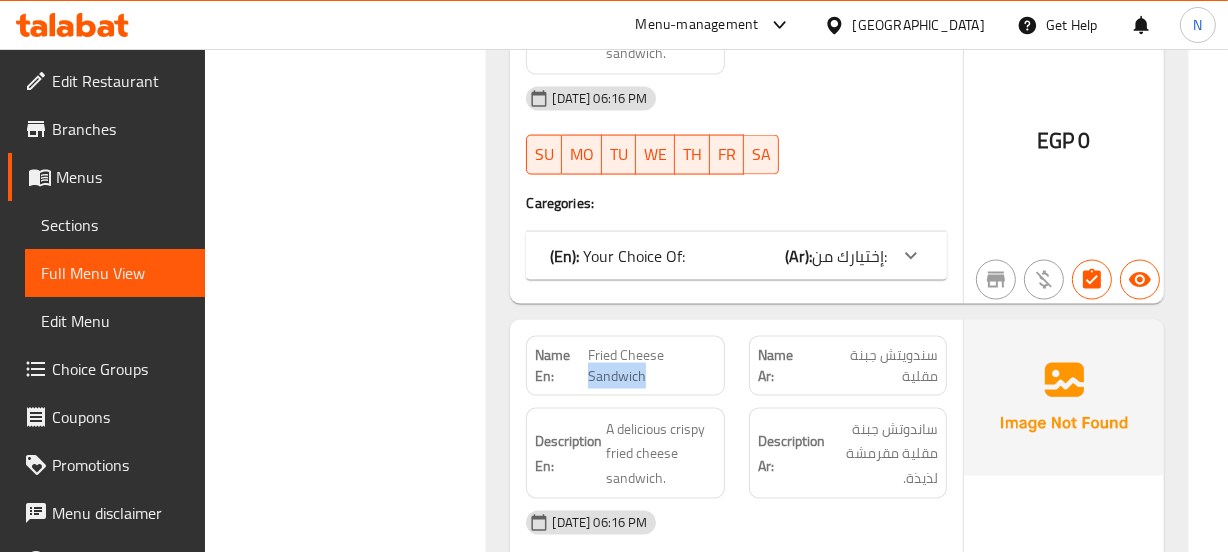 click on "Fried Cheese Sandwich" at bounding box center [648, -5107] 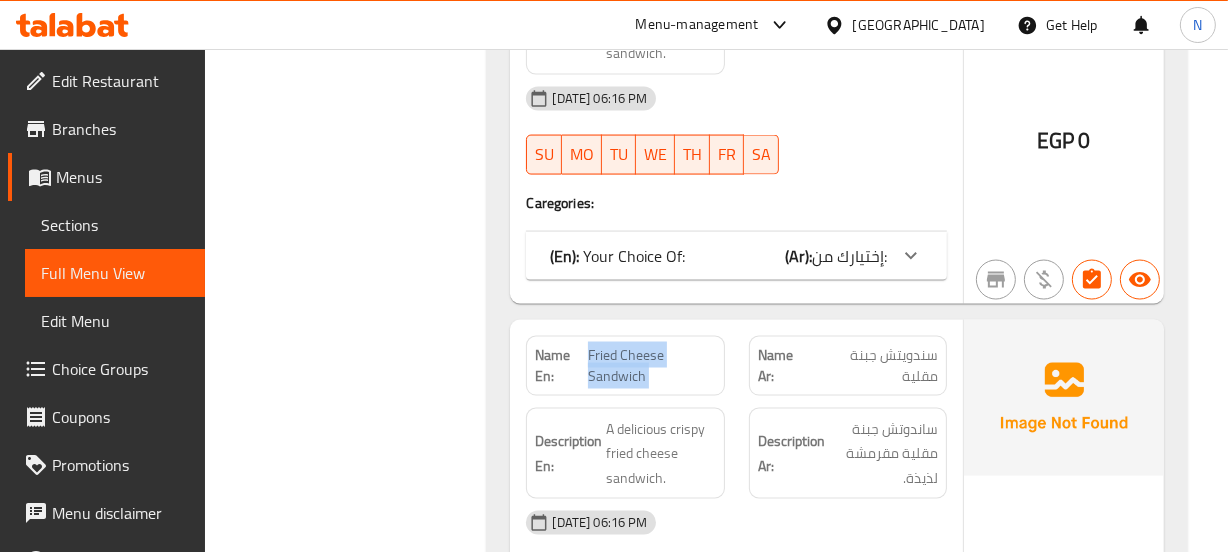 click on "Fried Cheese Sandwich" at bounding box center (648, -5107) 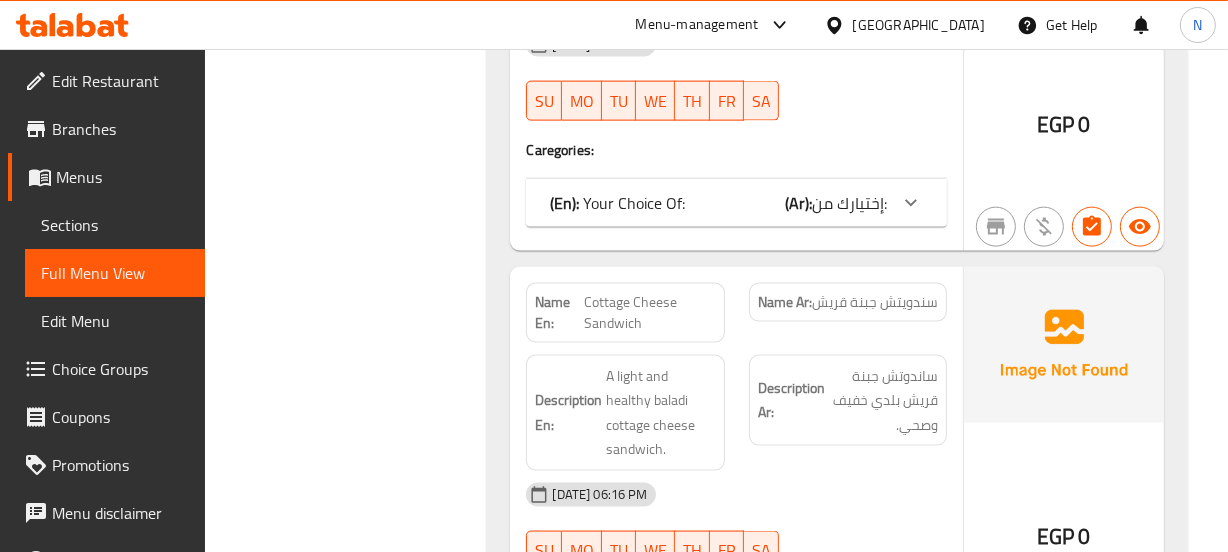 scroll, scrollTop: 9250, scrollLeft: 0, axis: vertical 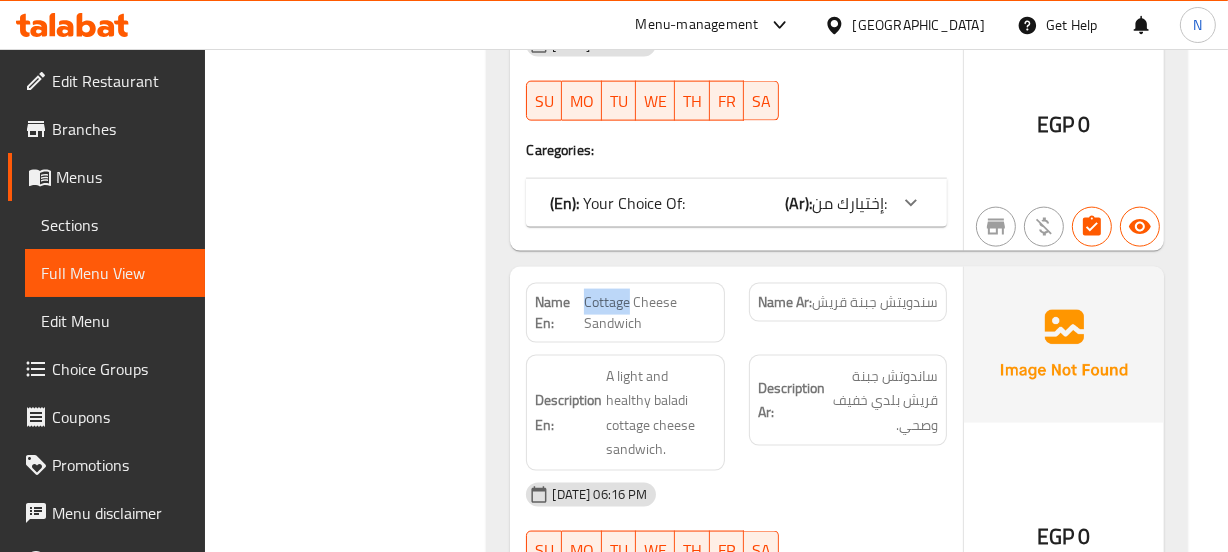 click on "Cottage Cheese Sandwich" at bounding box center [647, -5160] 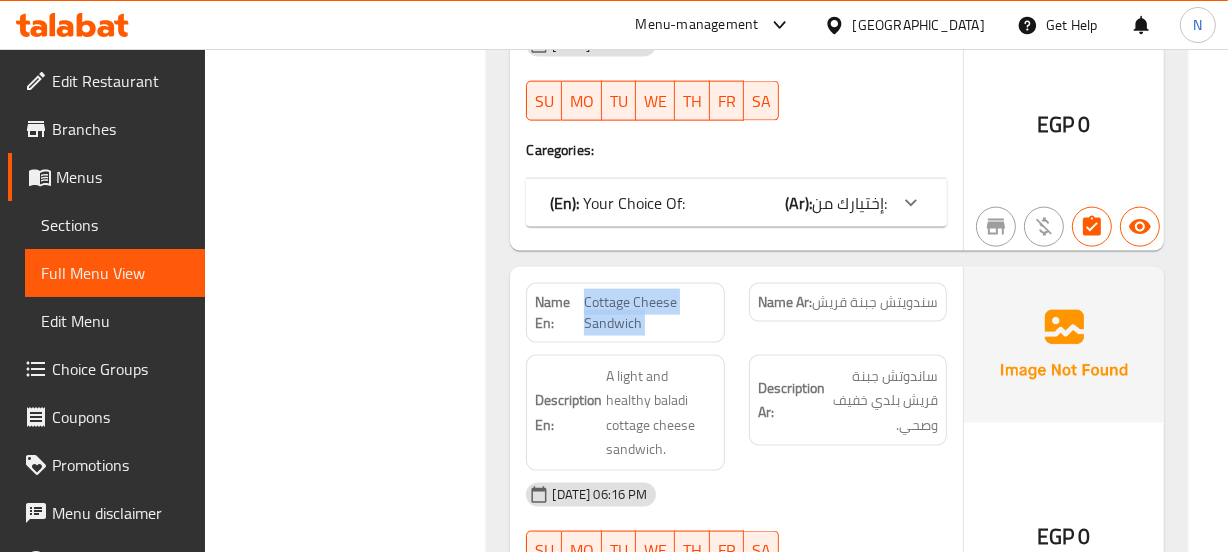 click on "Cottage Cheese Sandwich" at bounding box center (647, -5160) 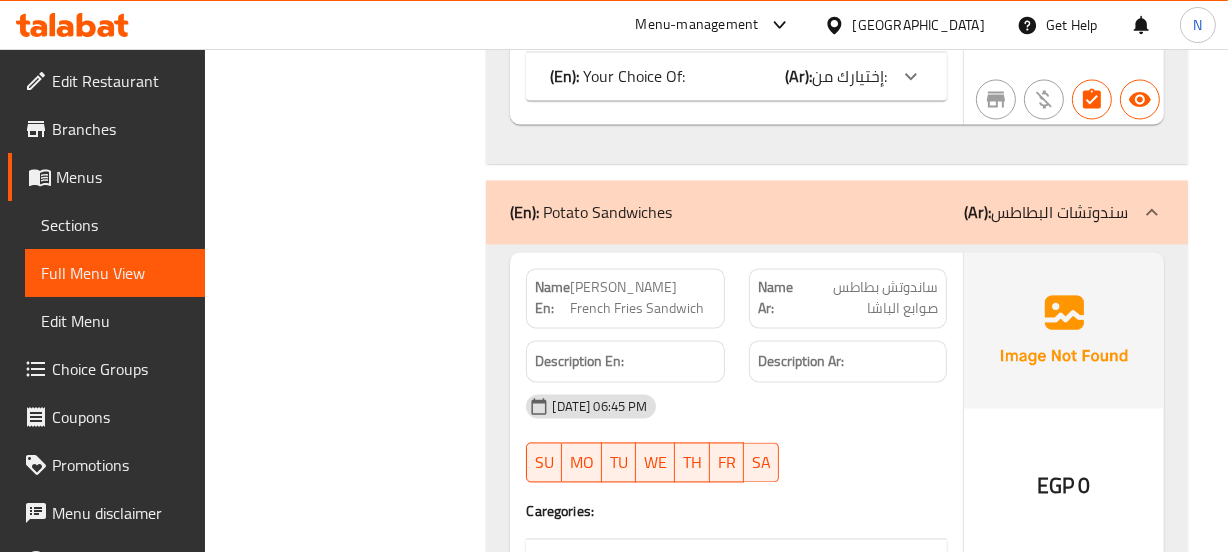 scroll, scrollTop: 10261, scrollLeft: 0, axis: vertical 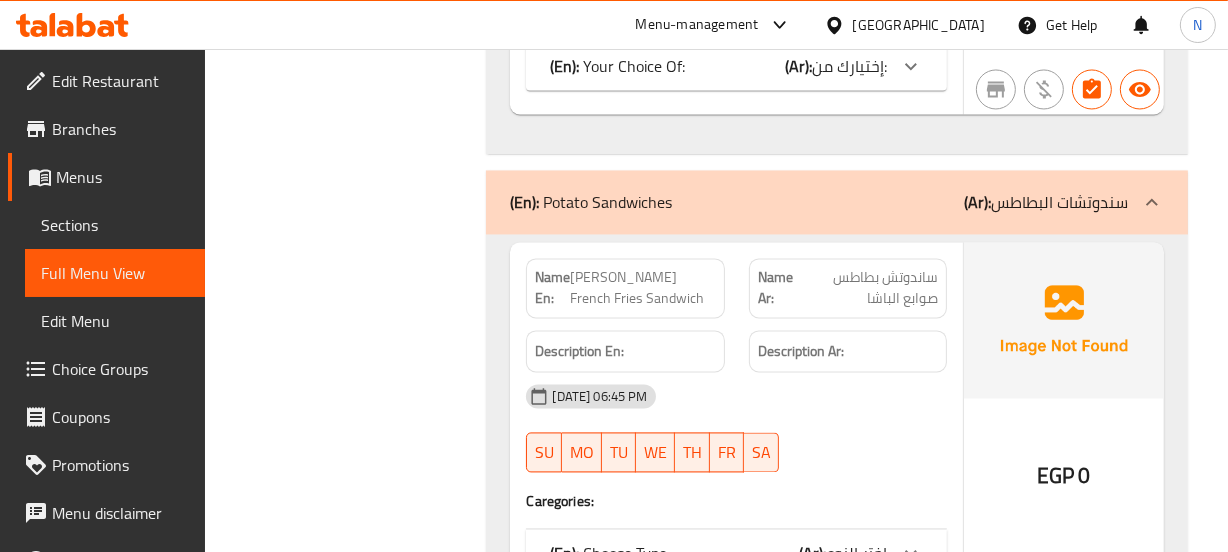click on "Filter Branches Branches Popular filters Free items Branch specific items Has choices Upsell items Availability filters Available Not available View filters Collapse sections Collapse categories Collapse Choices" at bounding box center [354, 4757] 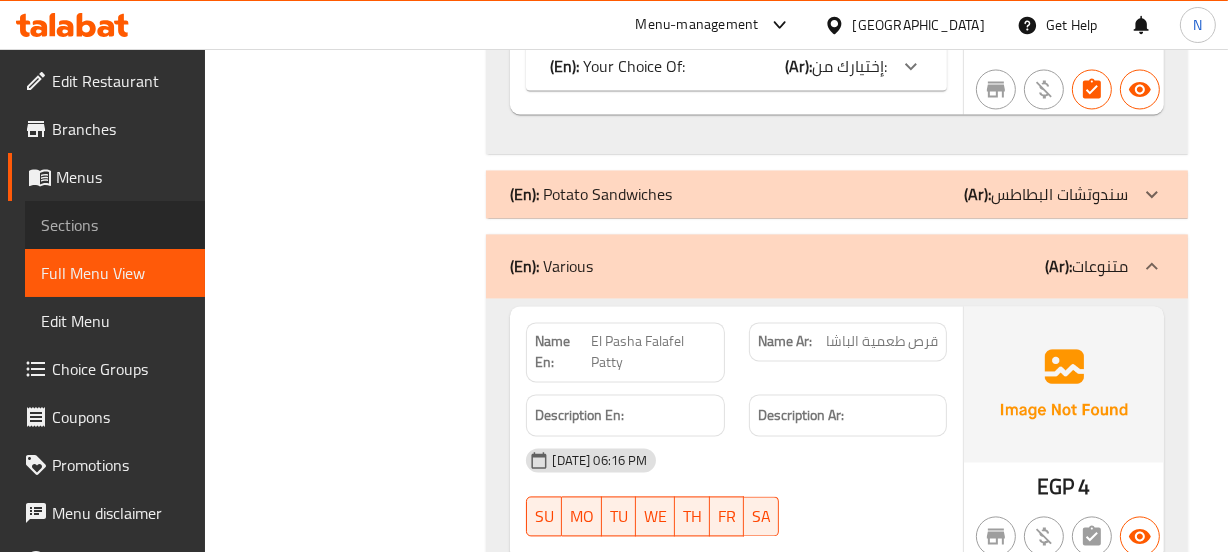 click on "Sections" at bounding box center [115, 225] 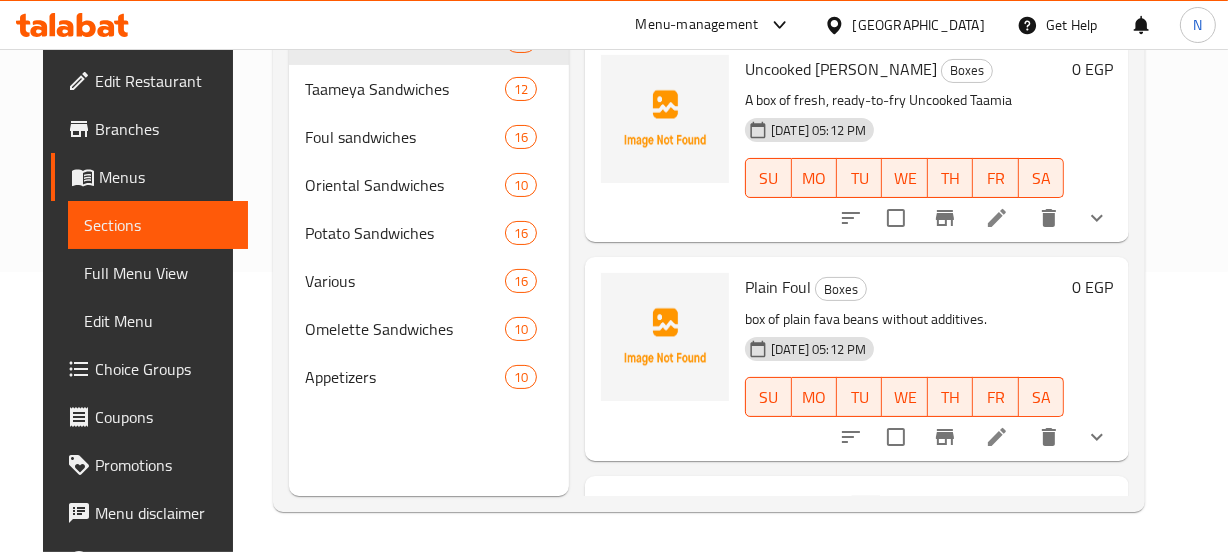 scroll, scrollTop: 280, scrollLeft: 0, axis: vertical 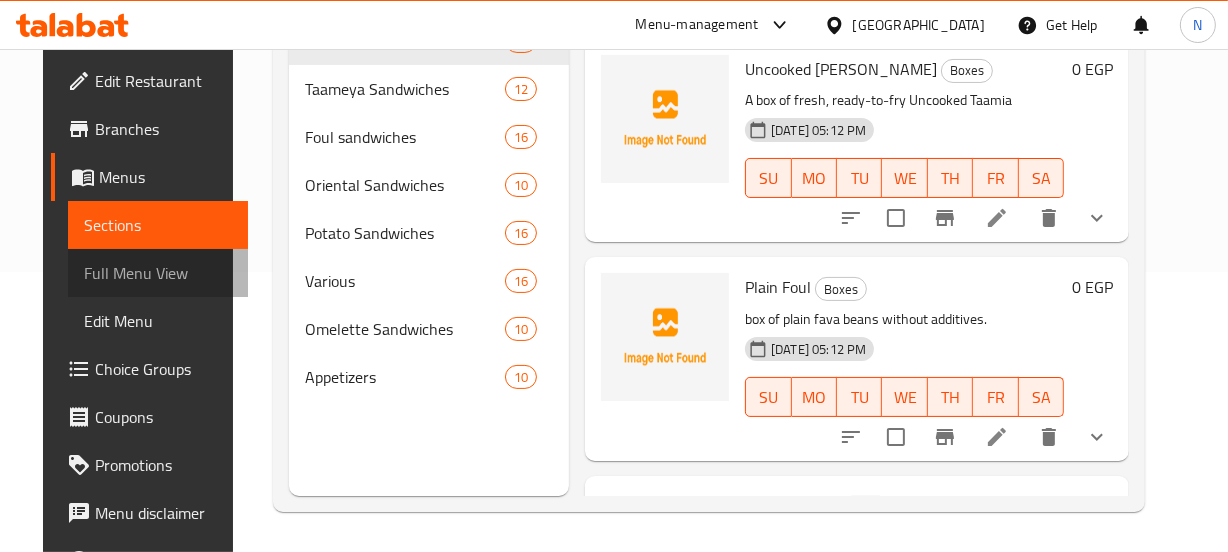 click on "Full Menu View" at bounding box center [158, 273] 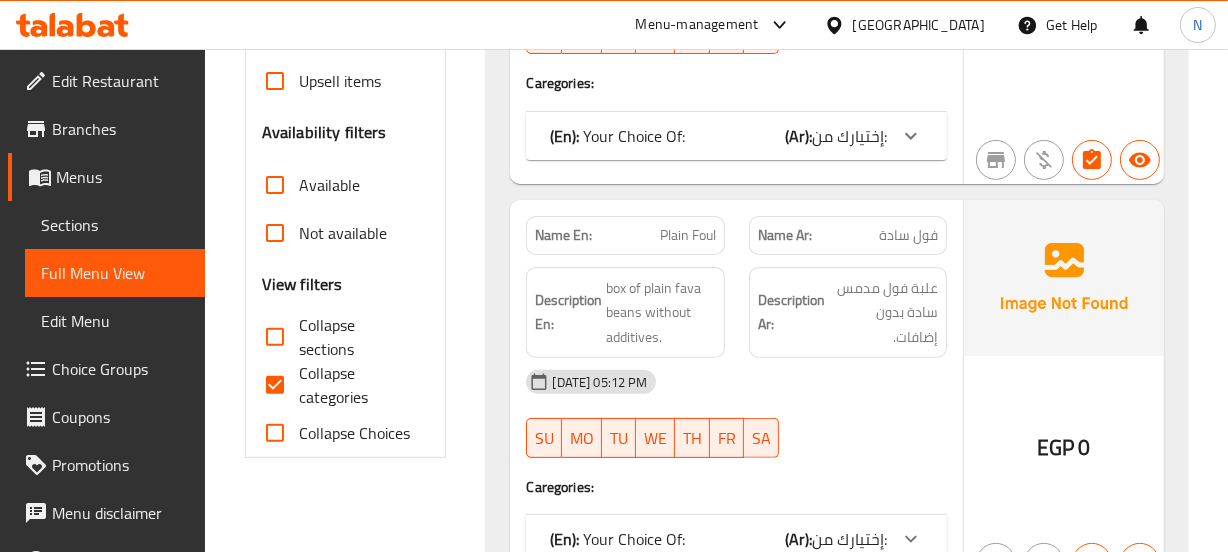 scroll, scrollTop: 567, scrollLeft: 0, axis: vertical 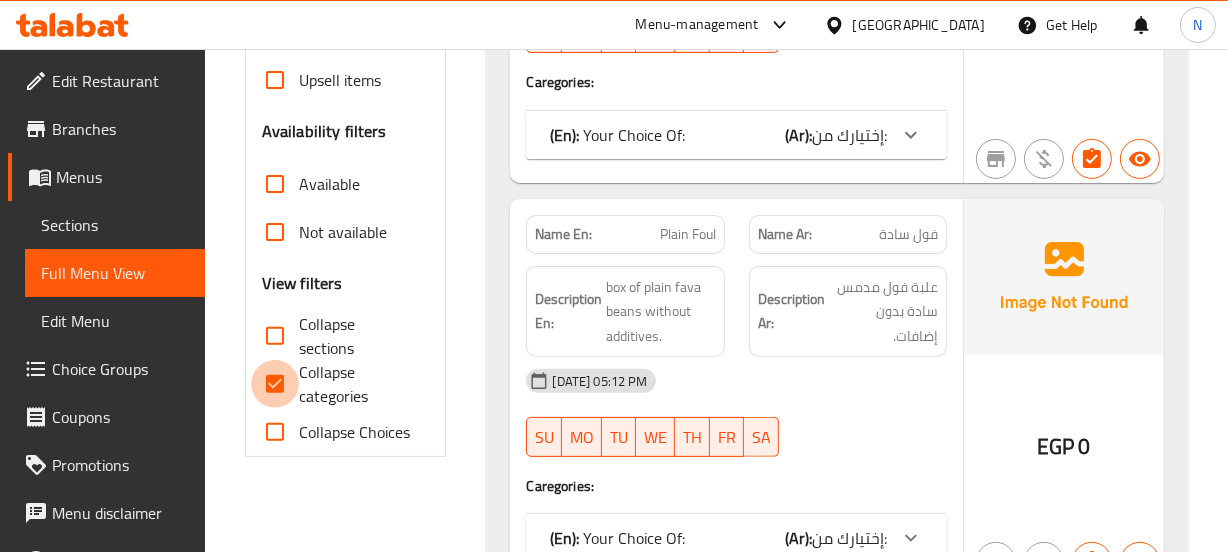 click on "Collapse categories" at bounding box center (275, 384) 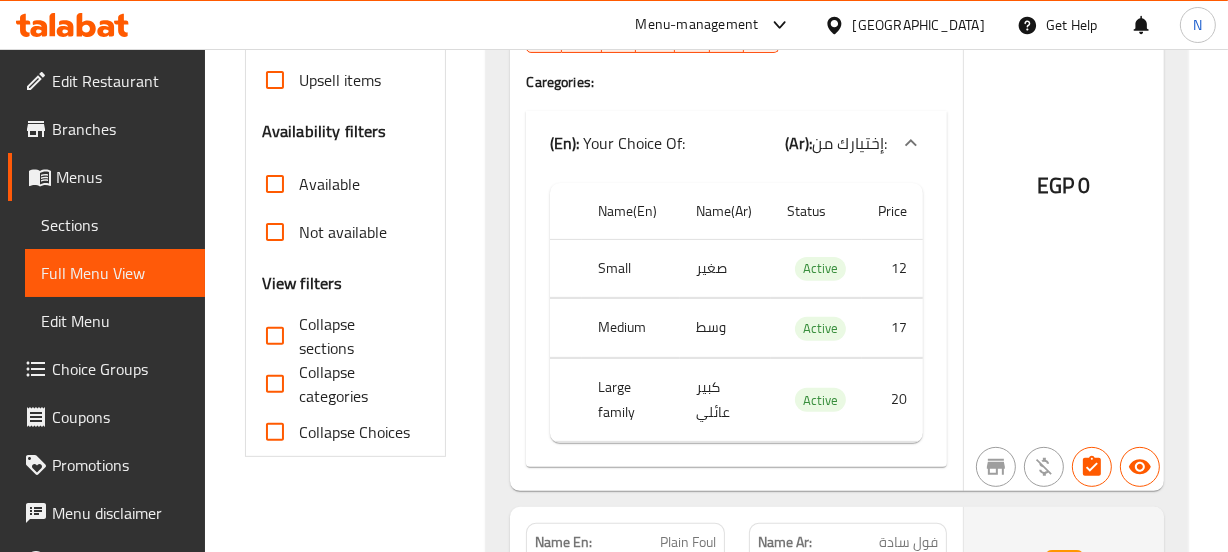 click on "Collapse sections" at bounding box center (275, 336) 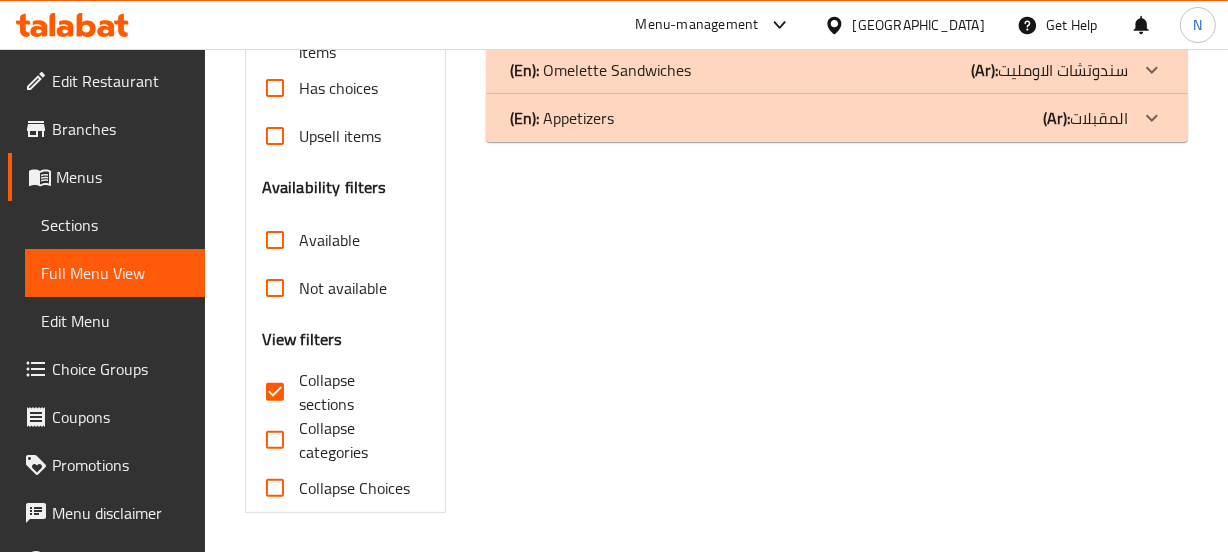 scroll, scrollTop: 261, scrollLeft: 0, axis: vertical 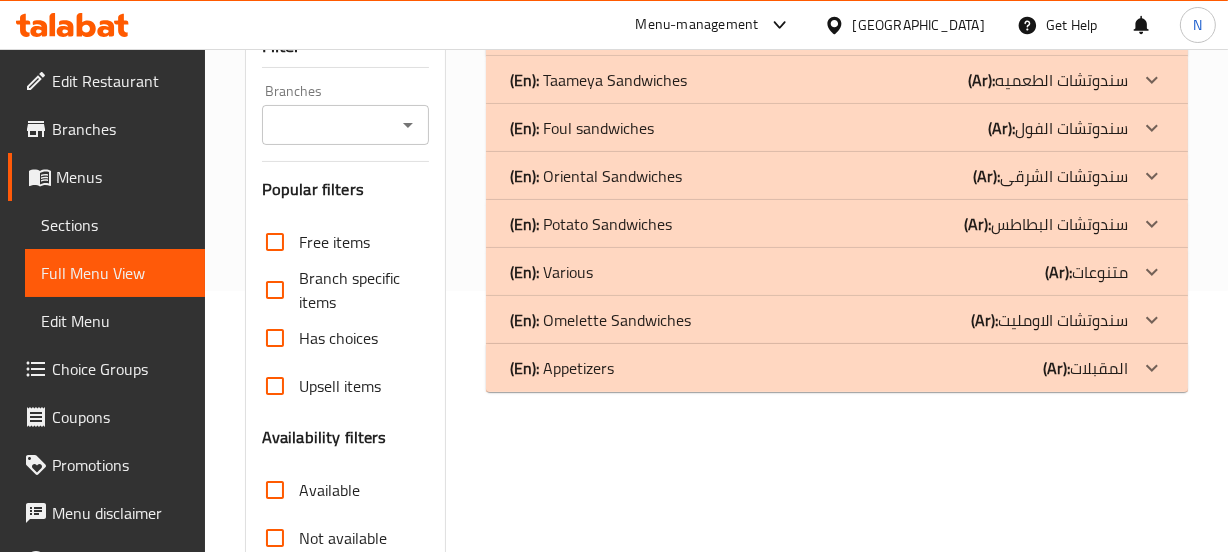 click on "(En):   Various (Ar): متنوعات" at bounding box center [818, 32] 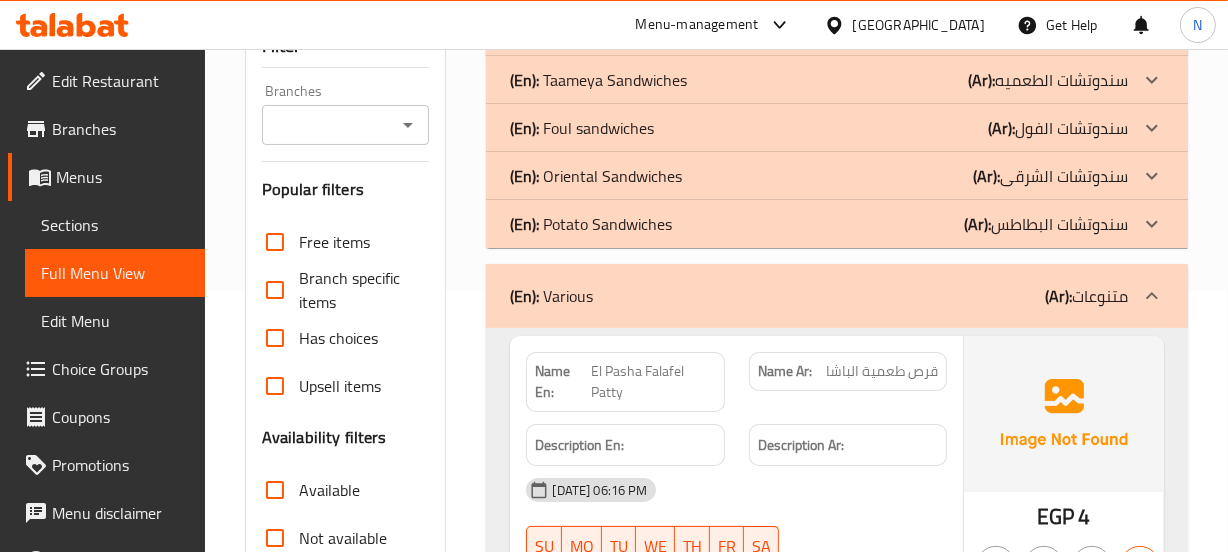 click on "(En):   Oriental Sandwiches (Ar): سندوتشات الشرقى" at bounding box center [818, 32] 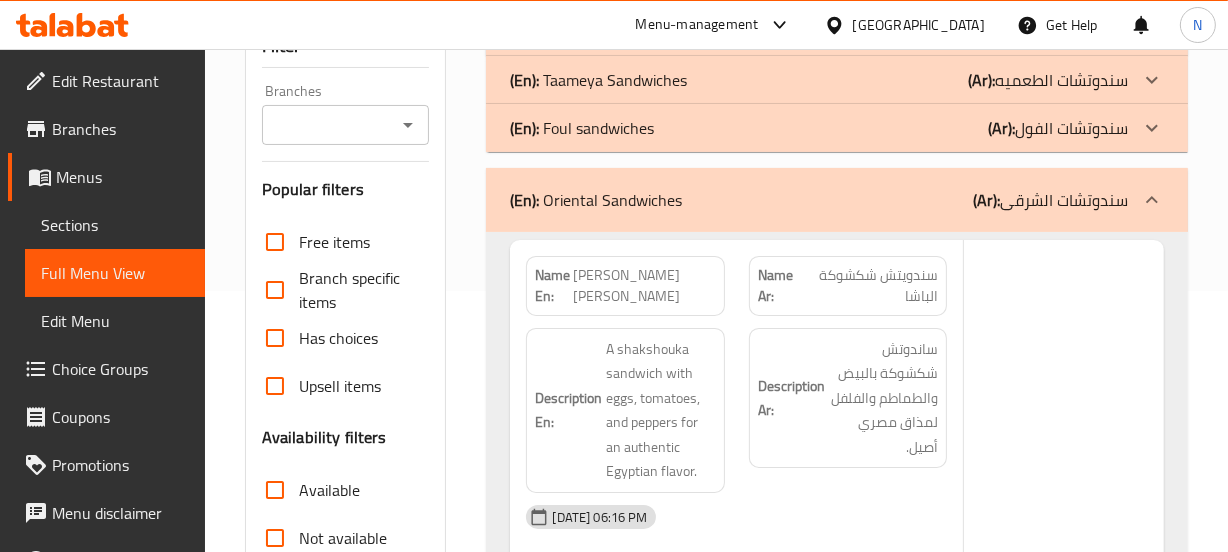 click on "(En):   Taameya Sandwiches (Ar): سندوتشات الطعميه" at bounding box center (818, 32) 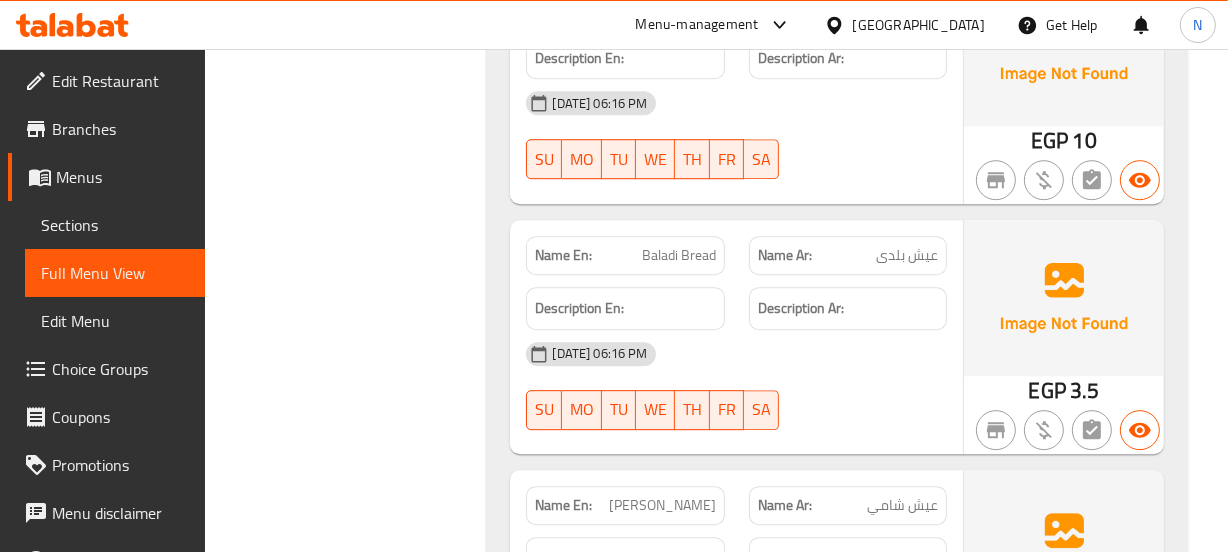 scroll, scrollTop: 18791, scrollLeft: 0, axis: vertical 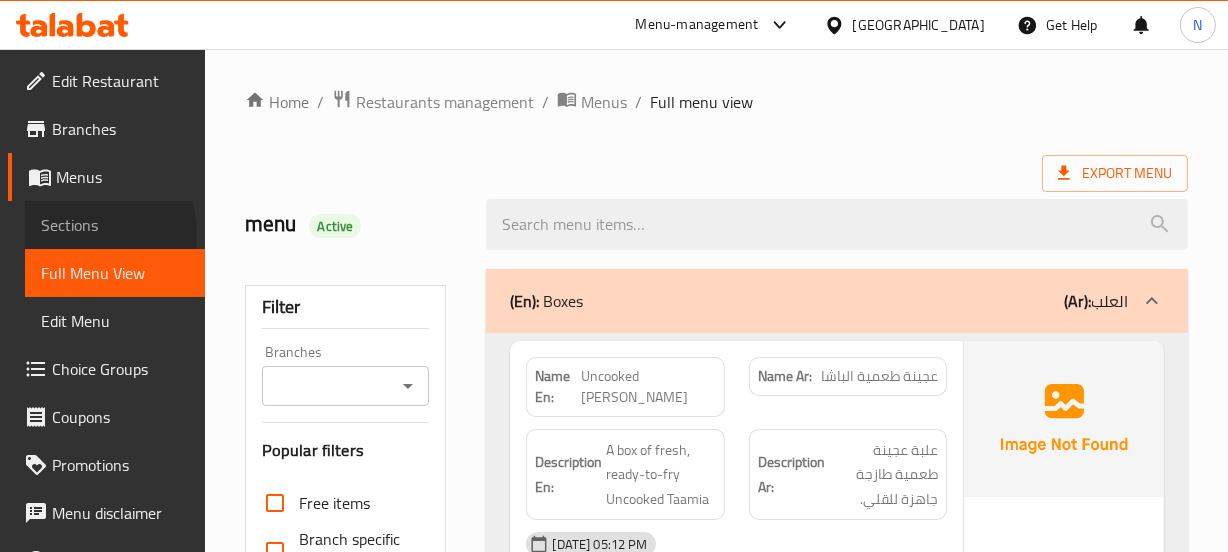 click on "Sections" at bounding box center (115, 225) 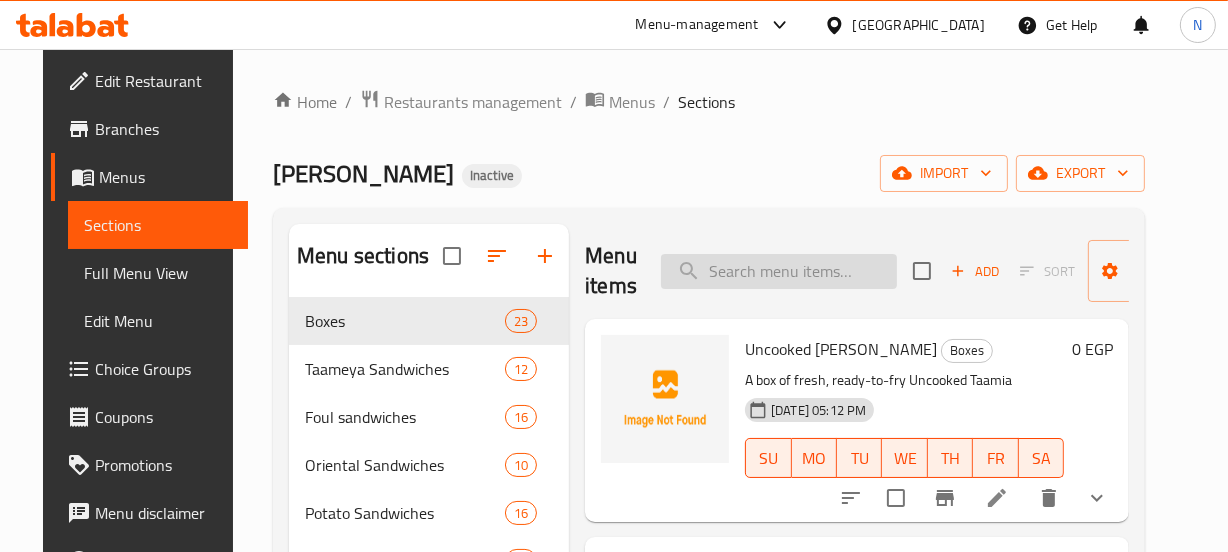 type 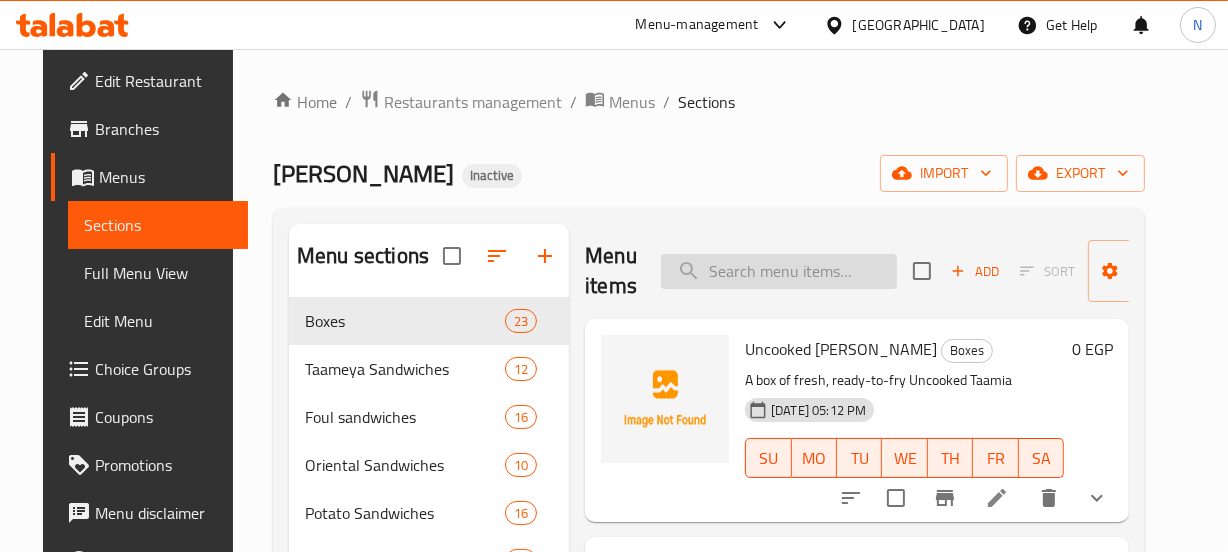 click at bounding box center [779, 271] 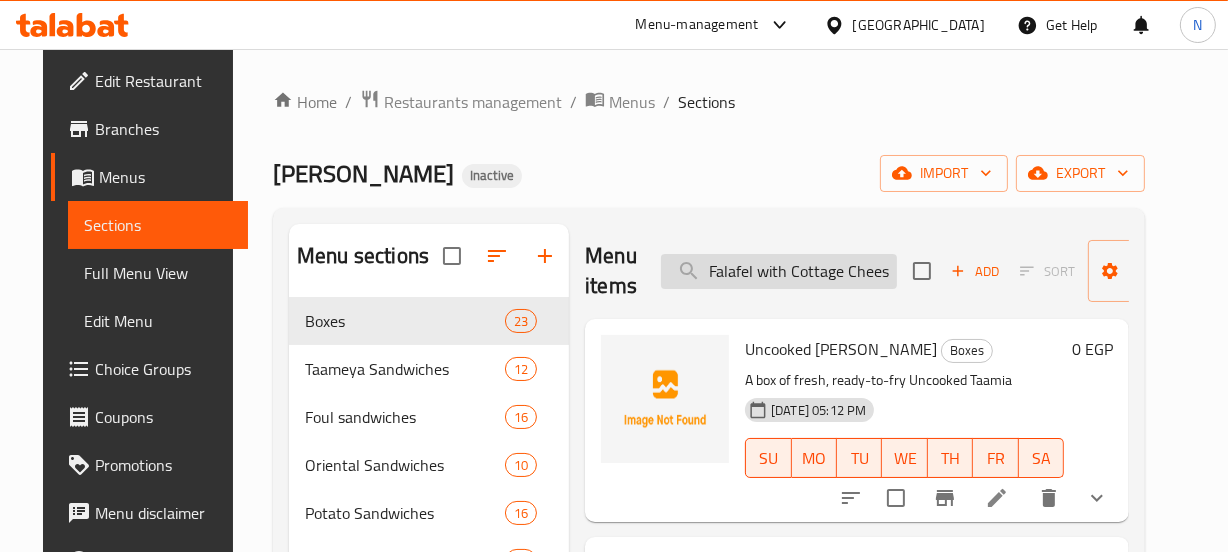 scroll, scrollTop: 0, scrollLeft: 75, axis: horizontal 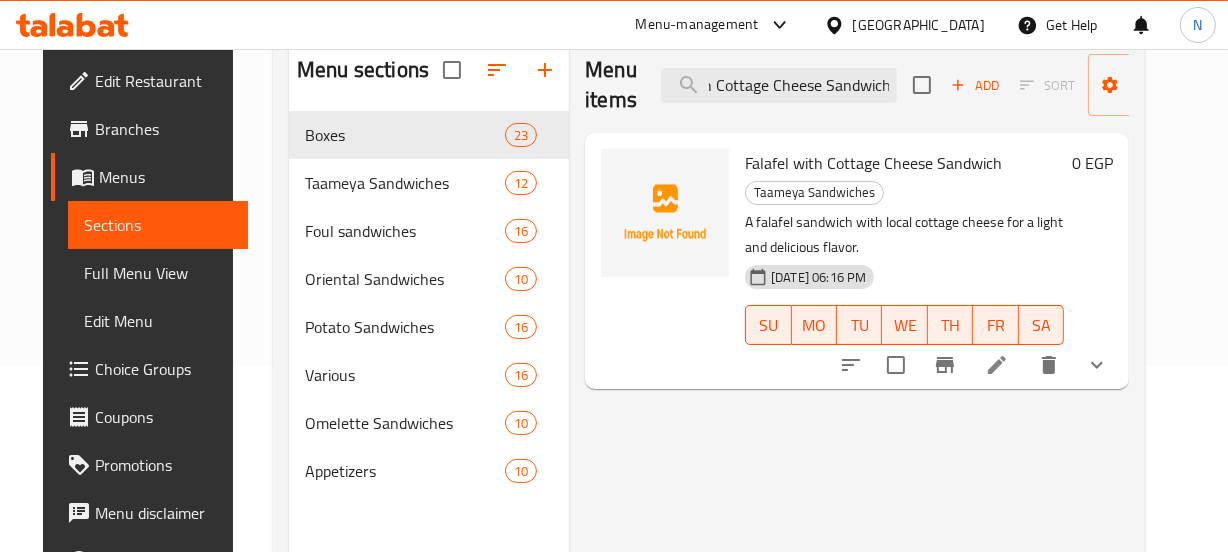 type on "Falafel with Cottage Cheese Sandwich" 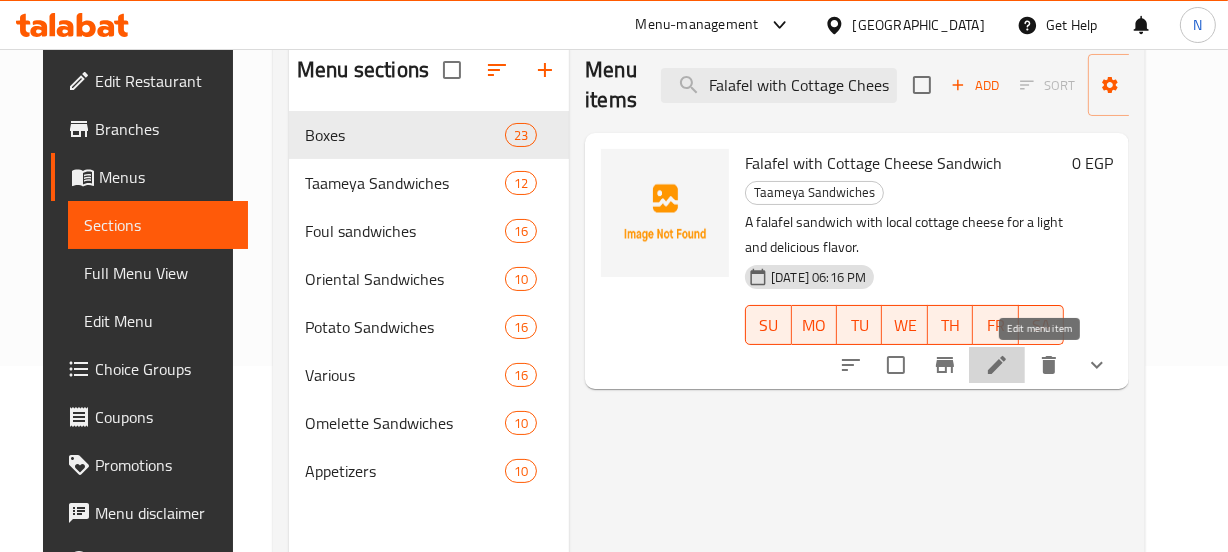 click 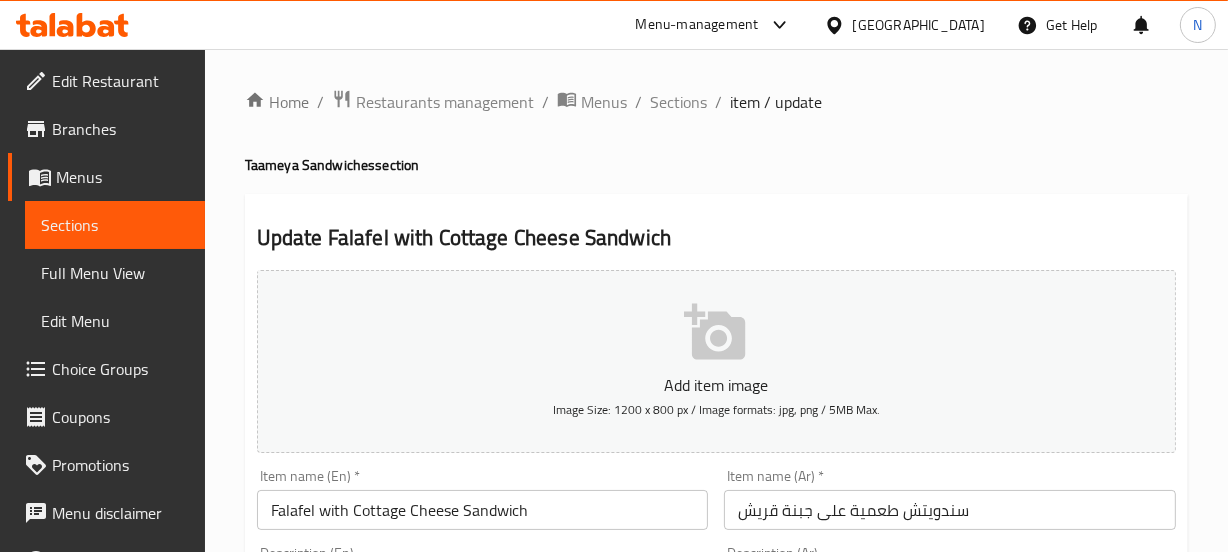 scroll, scrollTop: 235, scrollLeft: 0, axis: vertical 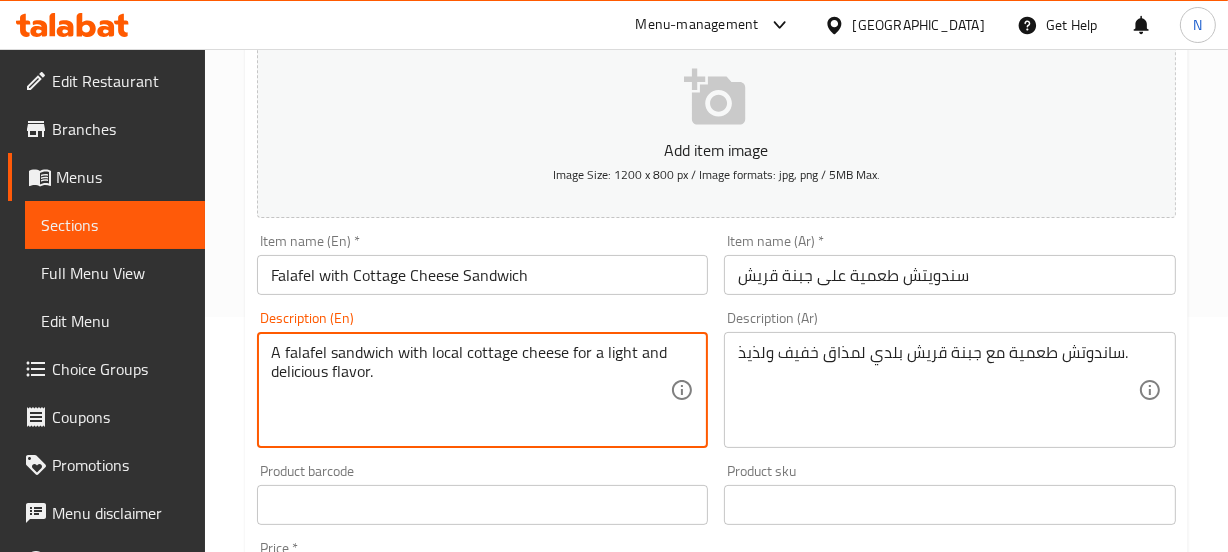 click on "A falafel sandwich with local cottage cheese for a light and delicious flavor." at bounding box center [471, 390] 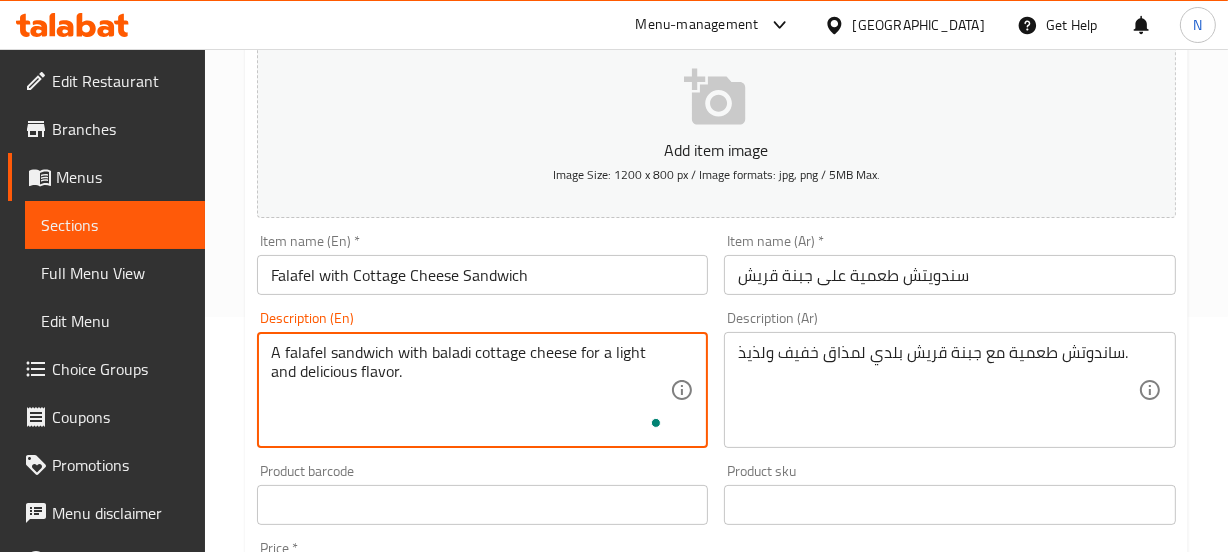 type on "A falafel sandwich with baladi cottage cheese for a light and delicious flavor." 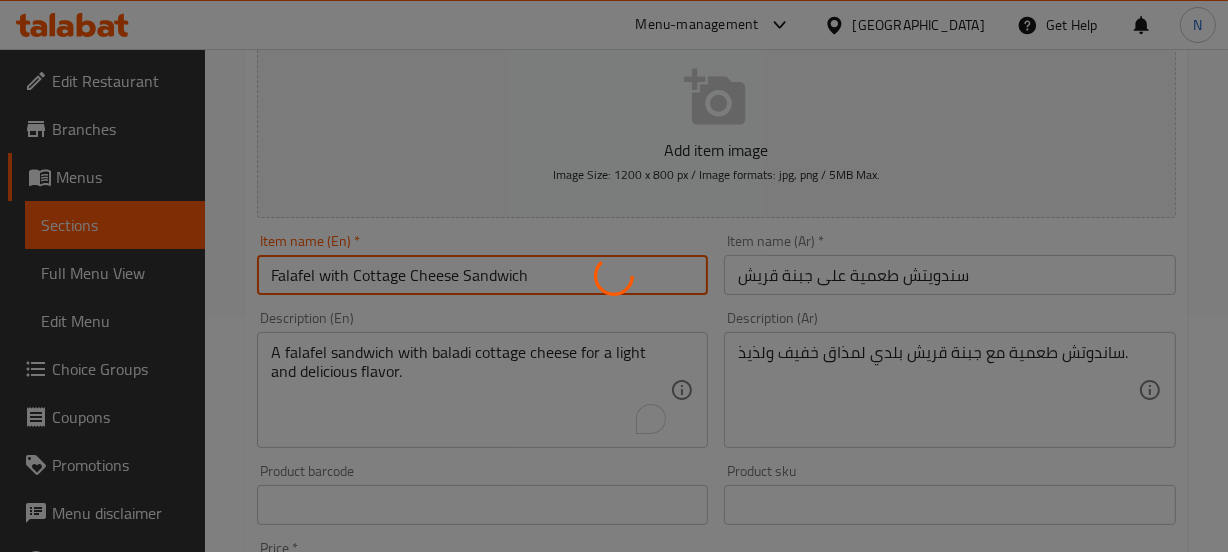 click on "Home / Restaurants management / Menus / Sections / item / update Taameya Sandwiches  section Update Falafel with Cottage Cheese Sandwich Add item image Image Size: 1200 x 800 px / Image formats: jpg, png / 5MB Max. Item name (En)   * Falafel with Cottage Cheese Sandwich Item name (En)  * Item name (Ar)   * سندويتش طعمية على جبنة قريش Item name (Ar)  * Description (En) A falafel sandwich with baladi cottage cheese for a light and delicious flavor. Description (En) Description (Ar) ساندوتش طعمية مع جبنة قريش بلدي لمذاق خفيف ولذيذ. Description (Ar) Product barcode Product barcode Product sku Product sku Price   * EGP 0 Price  * Price on selection Free item Start Date Start Date End Date End Date Available Days SU MO TU WE TH FR SA Available from ​ ​ Available to ​ ​ Status Active Inactive Exclude from GEM Variations & Choices Your Choice Of: (ID: 1068111463) Min 1  ,  Max 1 Name (En) Your Choice Of: Name (En) Name (Ar) Name (Ar) Min" at bounding box center [716, 518] 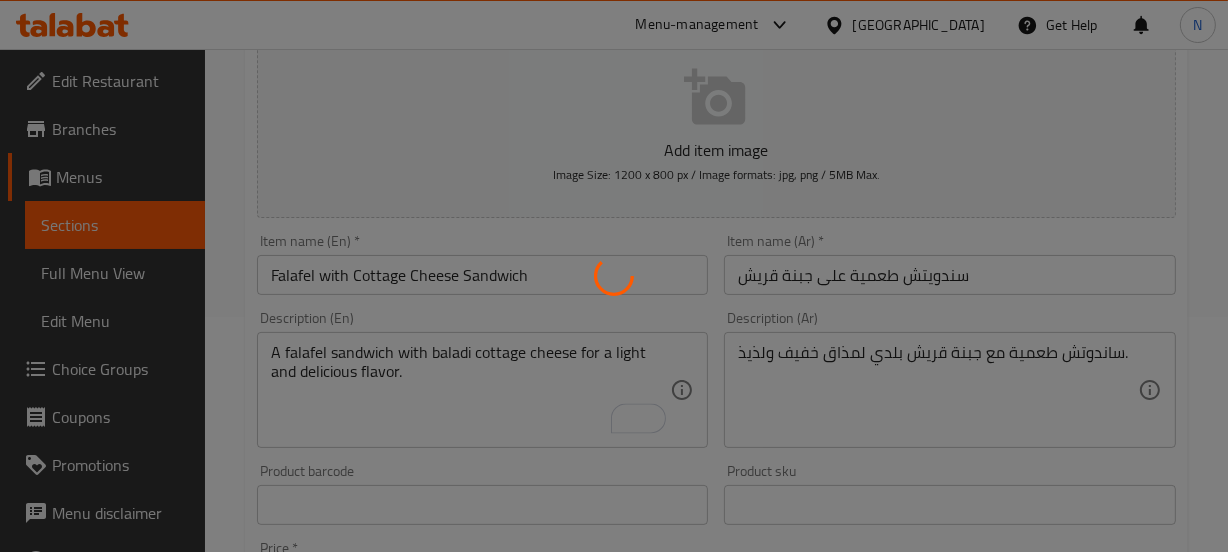 click at bounding box center (614, 276) 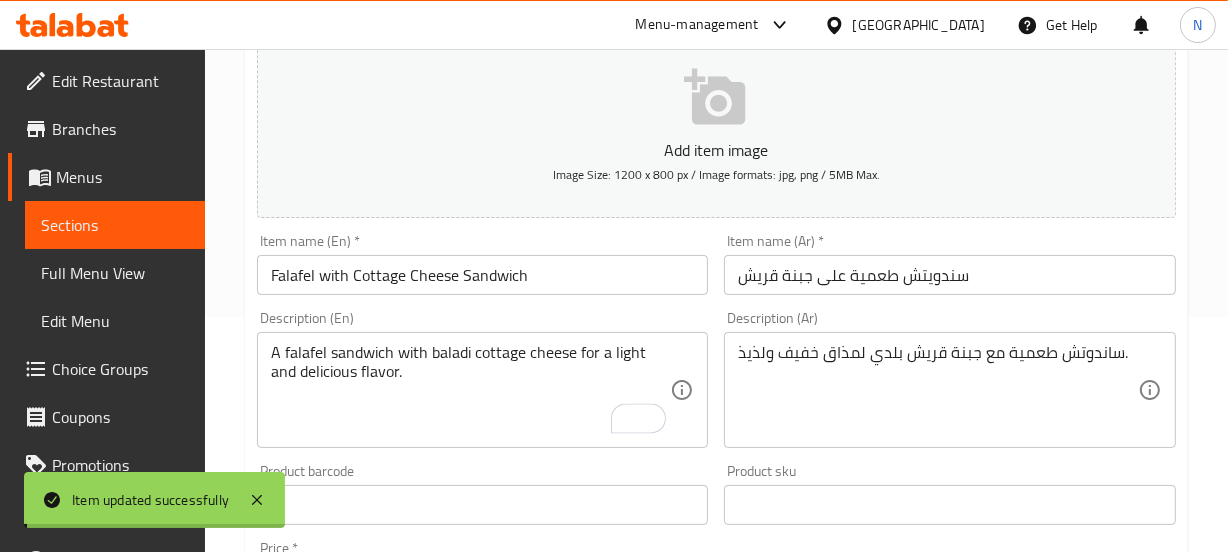 click on "Home / Restaurants management / Menus / Sections / item / update Taameya Sandwiches  section Update Falafel with Cottage Cheese Sandwich Add item image Image Size: 1200 x 800 px / Image formats: jpg, png / 5MB Max. Item name (En)   * Falafel with Cottage Cheese Sandwich Item name (En)  * Item name (Ar)   * سندويتش طعمية على جبنة قريش Item name (Ar)  * Description (En) A falafel sandwich with baladi cottage cheese for a light and delicious flavor. Description (En) Description (Ar) ساندوتش طعمية مع جبنة قريش بلدي لمذاق خفيف ولذيذ. Description (Ar) Product barcode Product barcode Product sku Product sku Price   * EGP 0 Price  * Price on selection Free item Start Date Start Date End Date End Date Available Days SU MO TU WE TH FR SA Available from ​ ​ Available to ​ ​ Status Active Inactive Exclude from GEM Variations & Choices Your Choice Of: (ID: 1068111463) Min 1  ,  Max 1 Name (En) Your Choice Of: Name (En) Name (Ar) Name (Ar) Min" at bounding box center (716, 518) 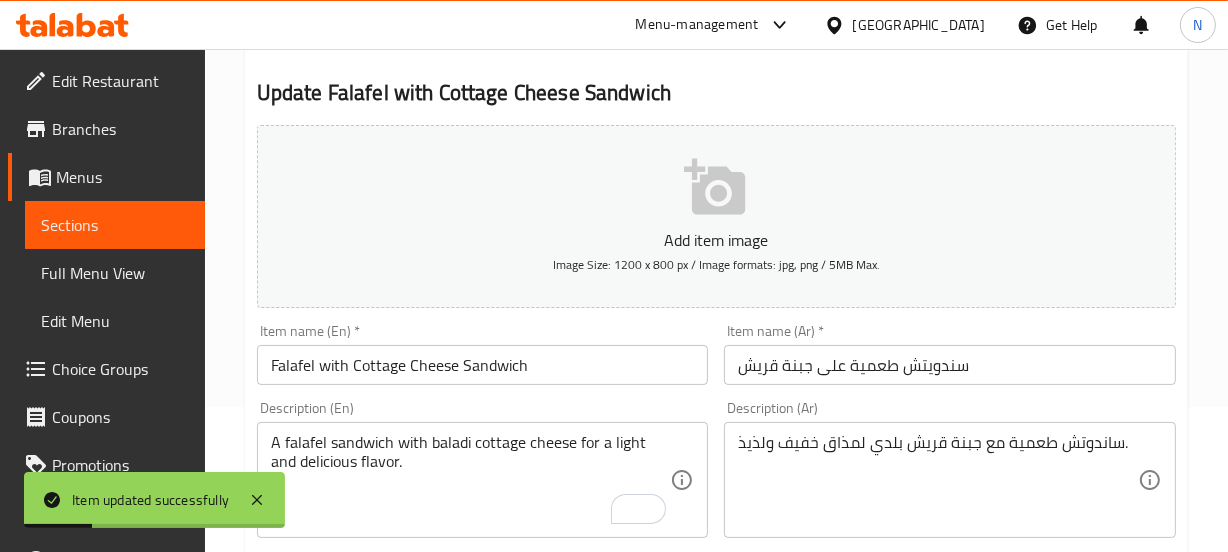 scroll, scrollTop: 0, scrollLeft: 0, axis: both 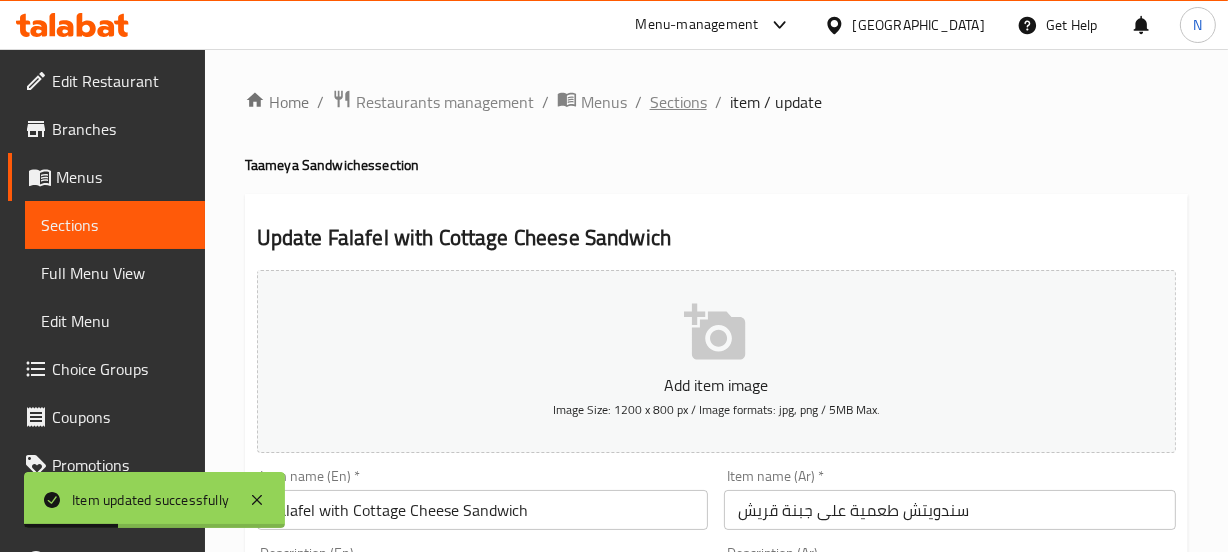 click on "Sections" at bounding box center (678, 102) 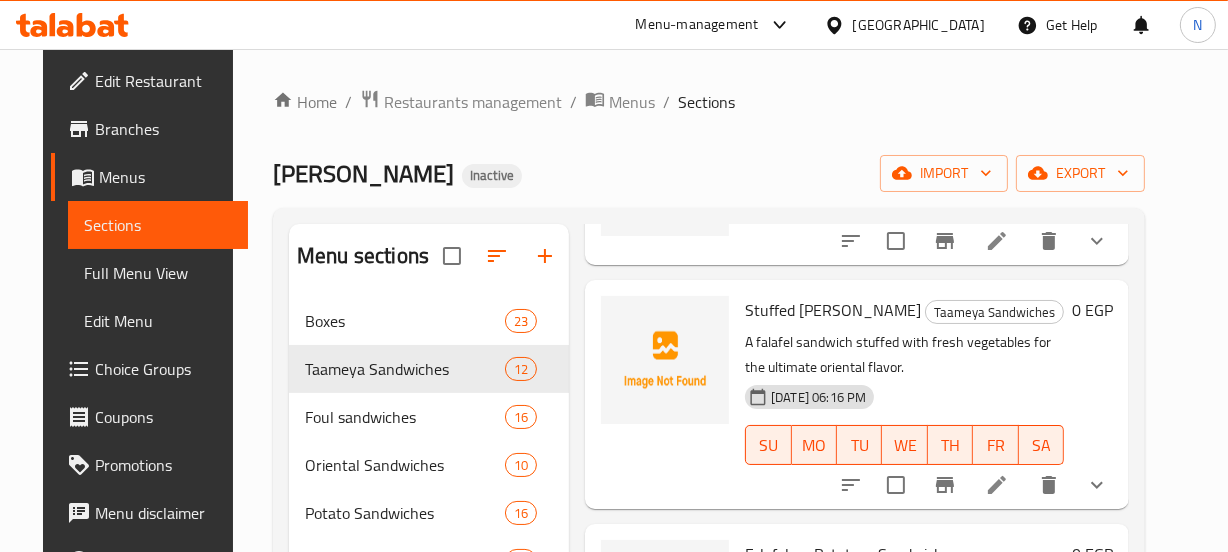 scroll, scrollTop: 230, scrollLeft: 0, axis: vertical 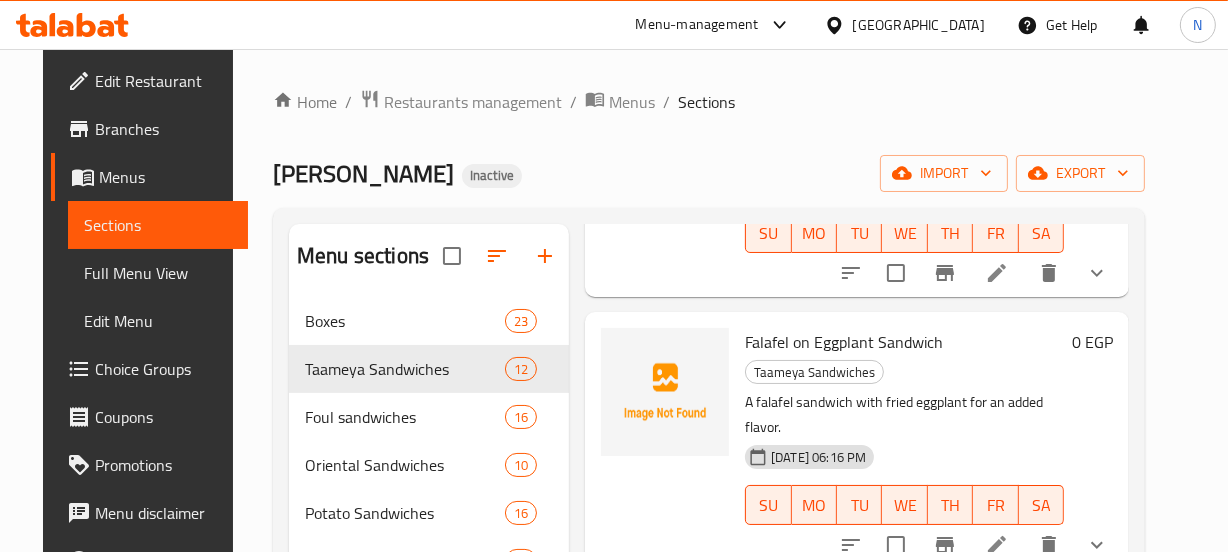 click on "Falafel on Eggplant Sandwich" at bounding box center (844, 342) 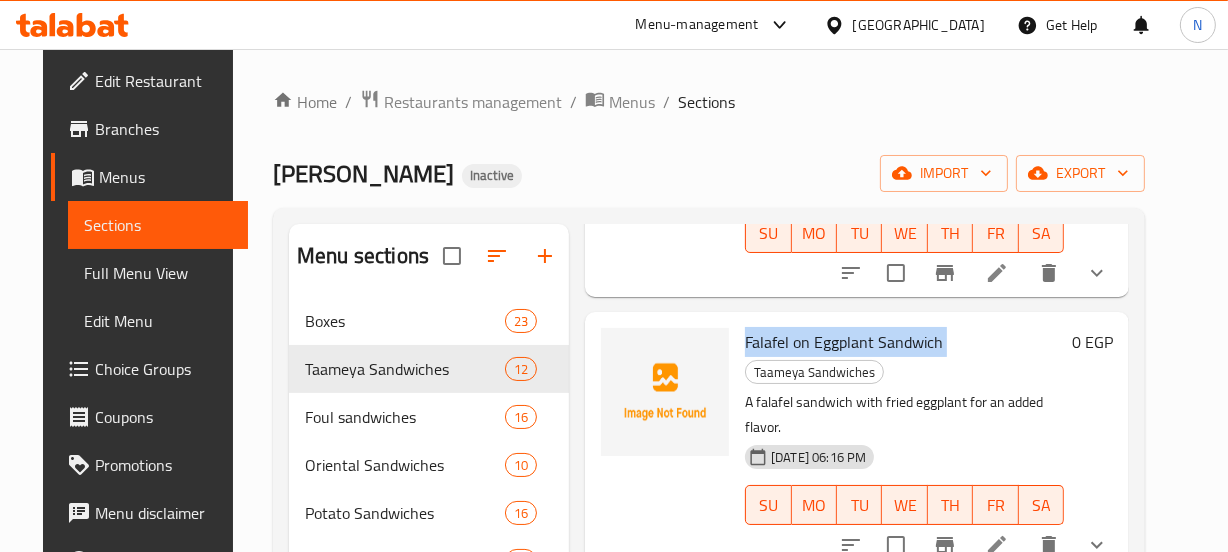 click on "Falafel on Eggplant Sandwich" at bounding box center [844, 342] 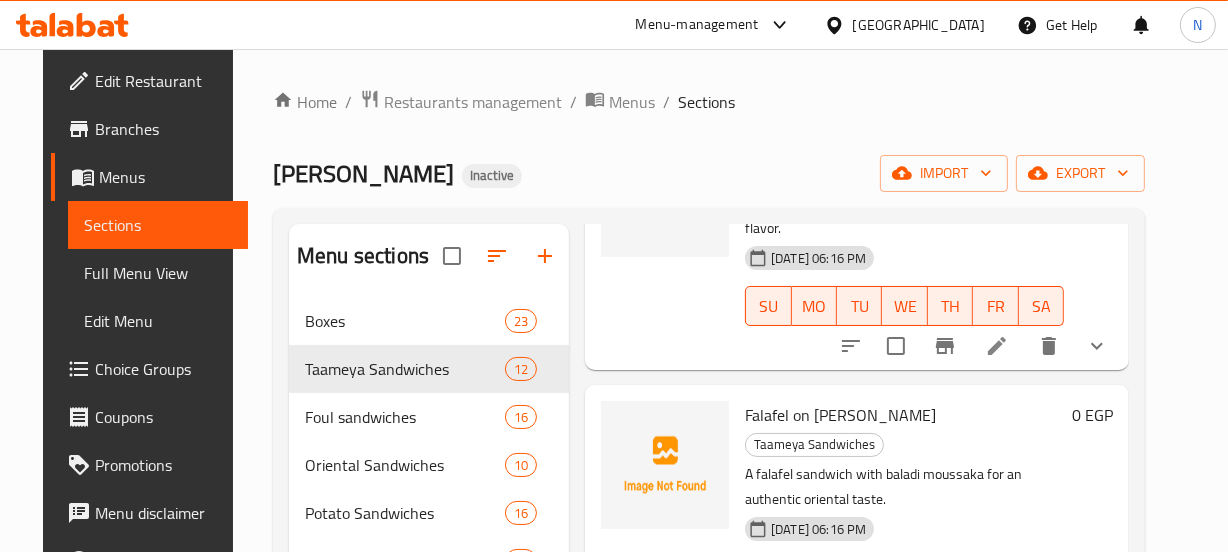 click on "Falafel on Moussaka Sandwich" at bounding box center (840, 415) 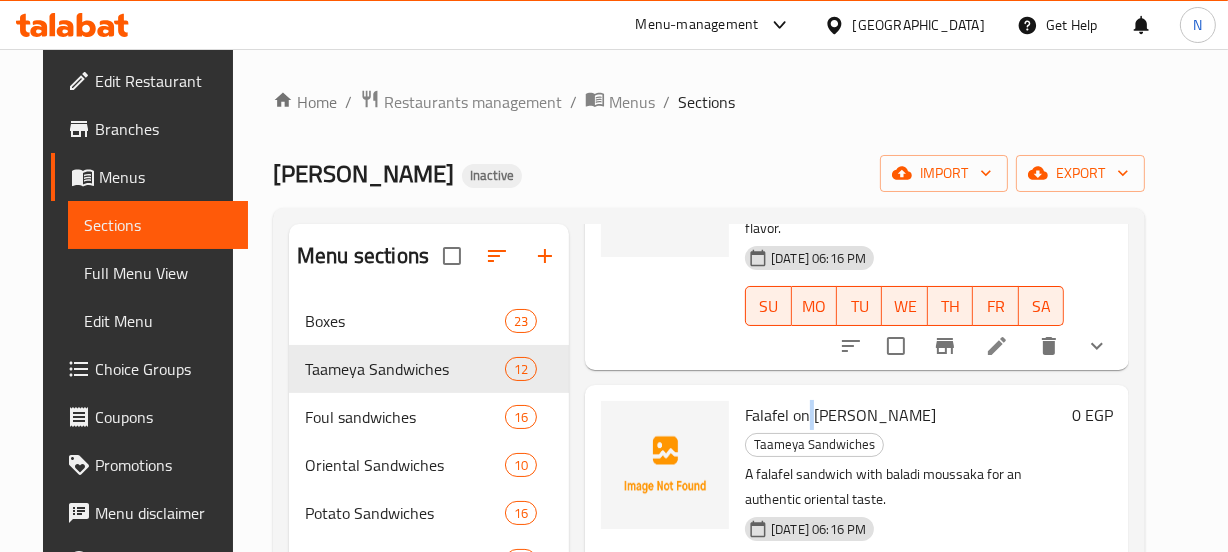 click on "Falafel on Moussaka Sandwich" at bounding box center [840, 415] 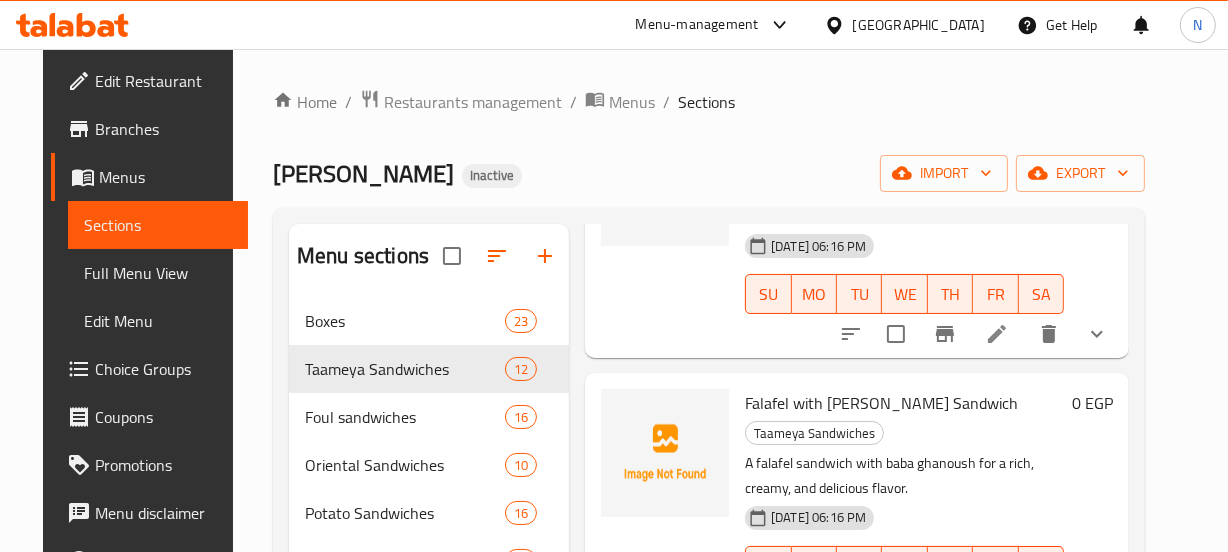 scroll, scrollTop: 1193, scrollLeft: 0, axis: vertical 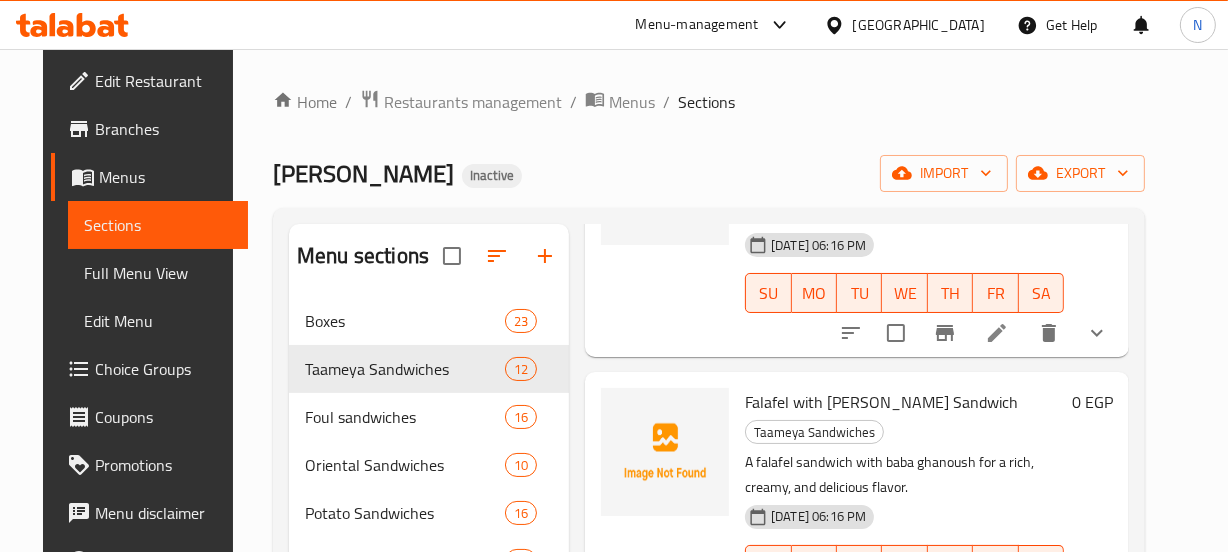 click on "Falafel with Baba Ganoush Sandwich" at bounding box center (881, 402) 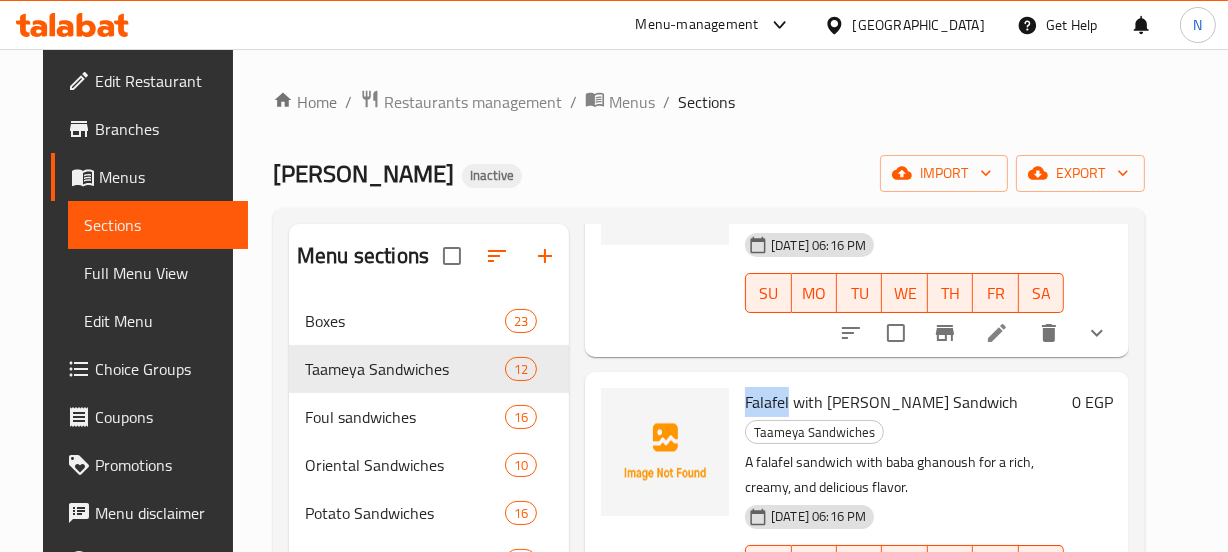 click on "Falafel with Baba Ganoush Sandwich" at bounding box center [881, 402] 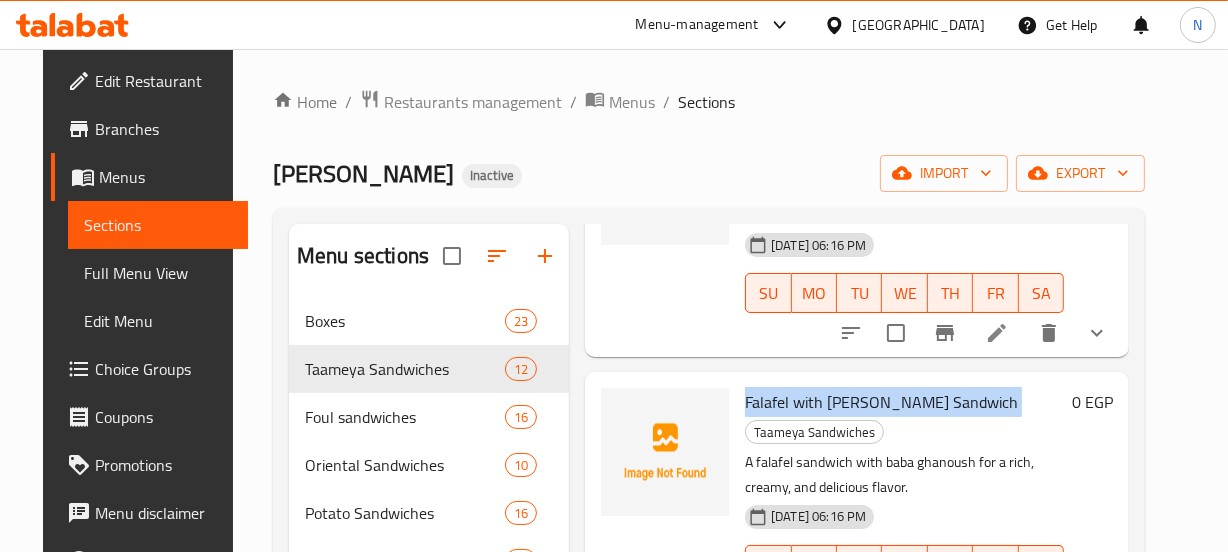 click on "Falafel with Baba Ganoush Sandwich" at bounding box center [881, 402] 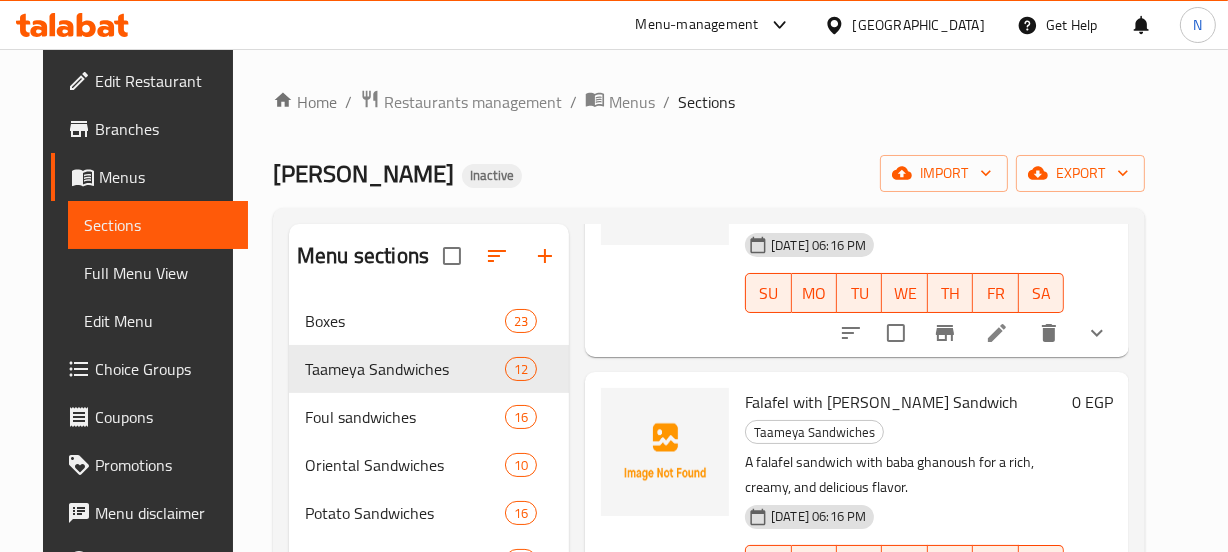 click at bounding box center (997, 605) 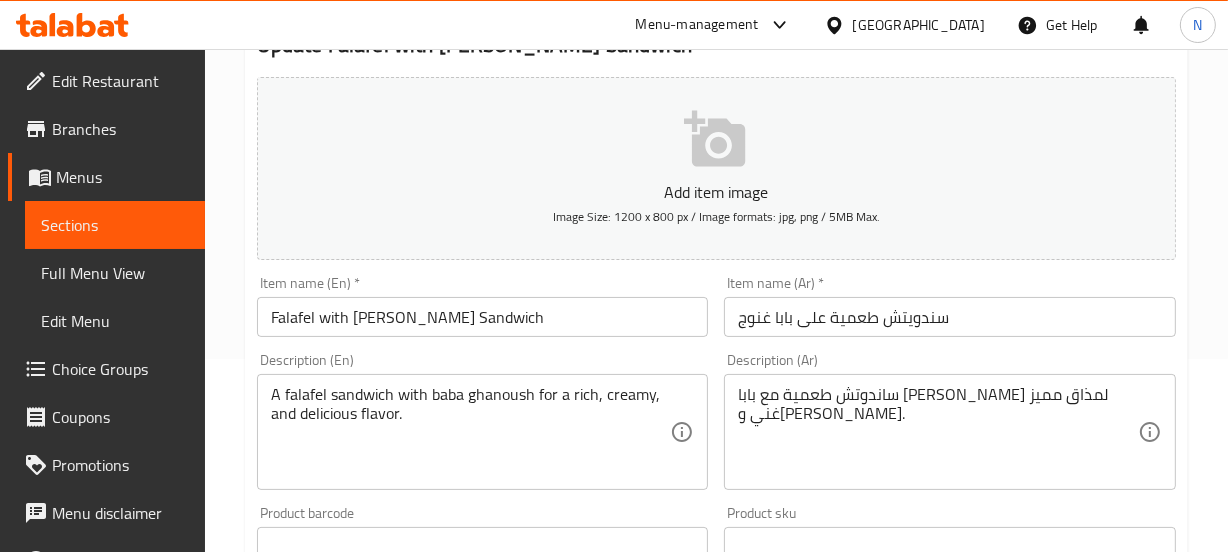 scroll, scrollTop: 196, scrollLeft: 0, axis: vertical 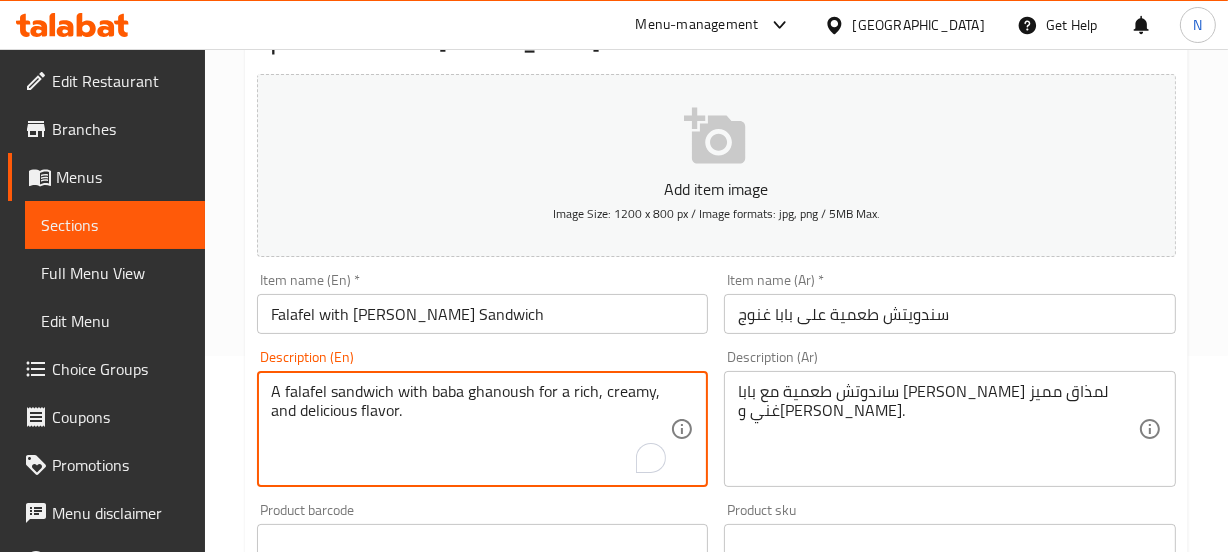 click on "A falafel sandwich with baba ghanoush for a rich, creamy, and delicious flavor." at bounding box center [471, 429] 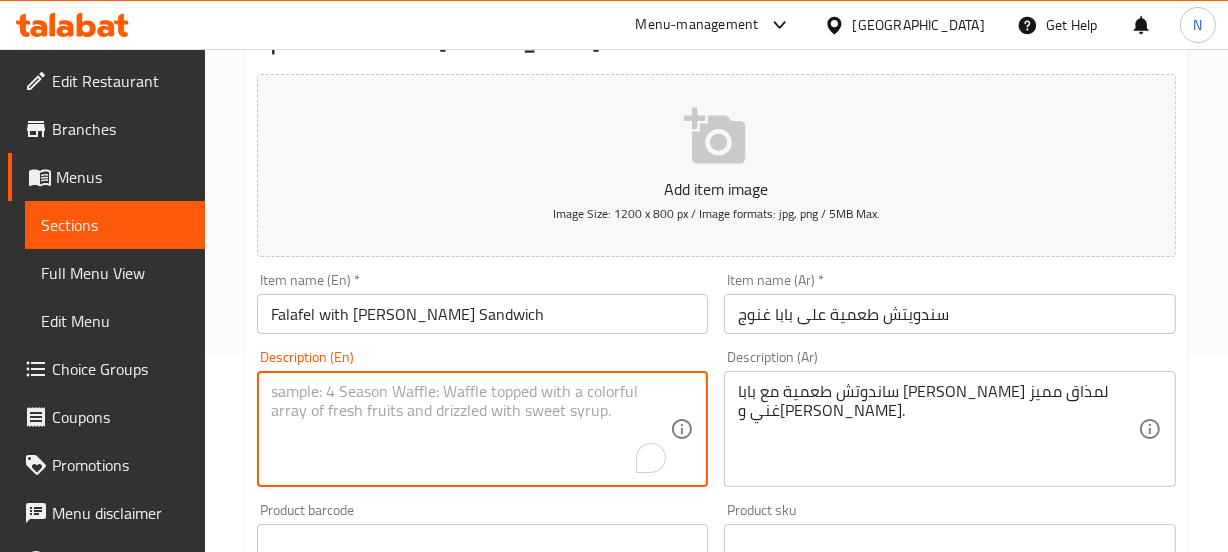 type 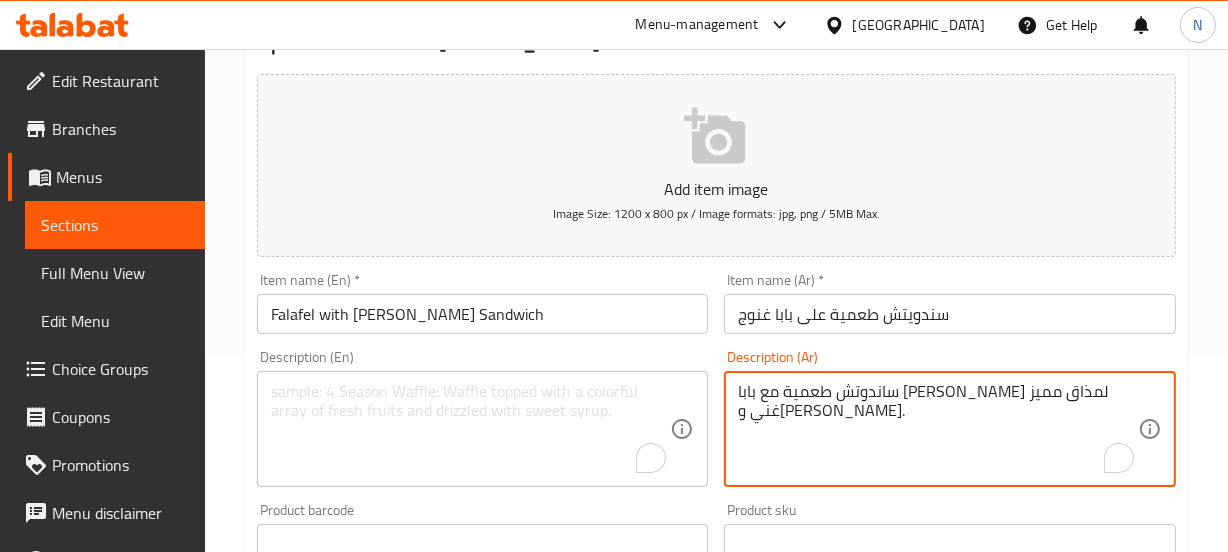 click on "ساندوتش طعمية مع بابا غنوج لمذاق مميز غني وكريمي." at bounding box center (938, 429) 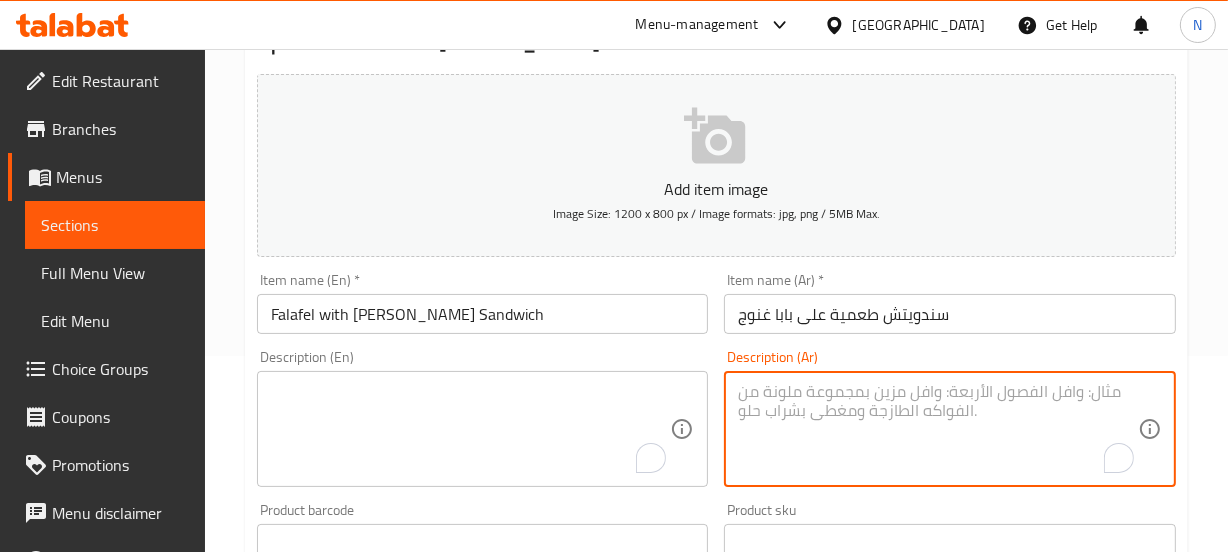 type 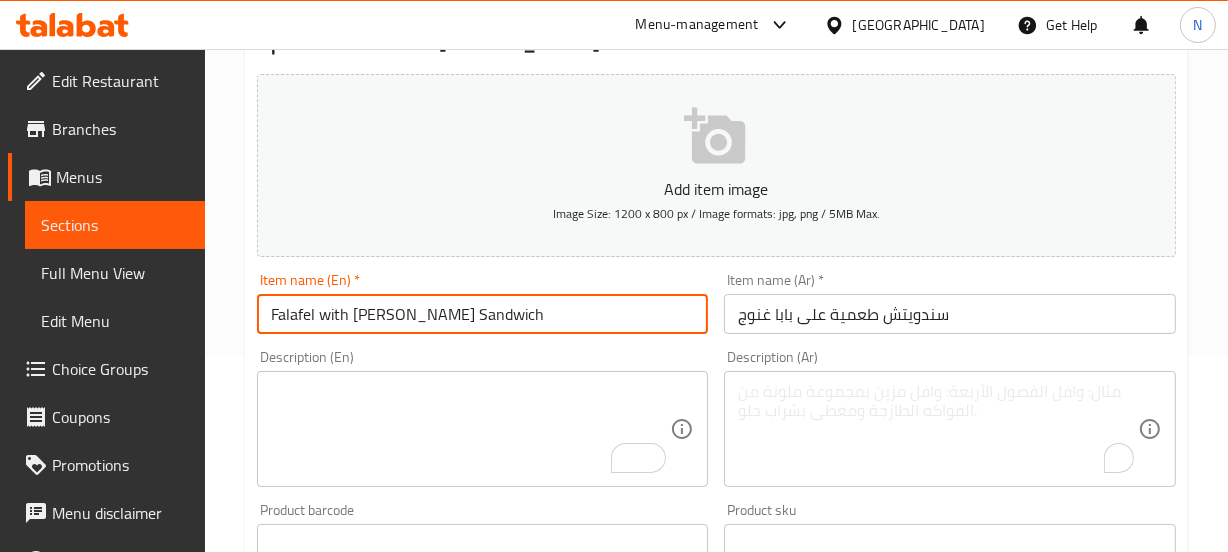 click on "Falafel with Baba Ganoush Sandwich" at bounding box center (483, 314) 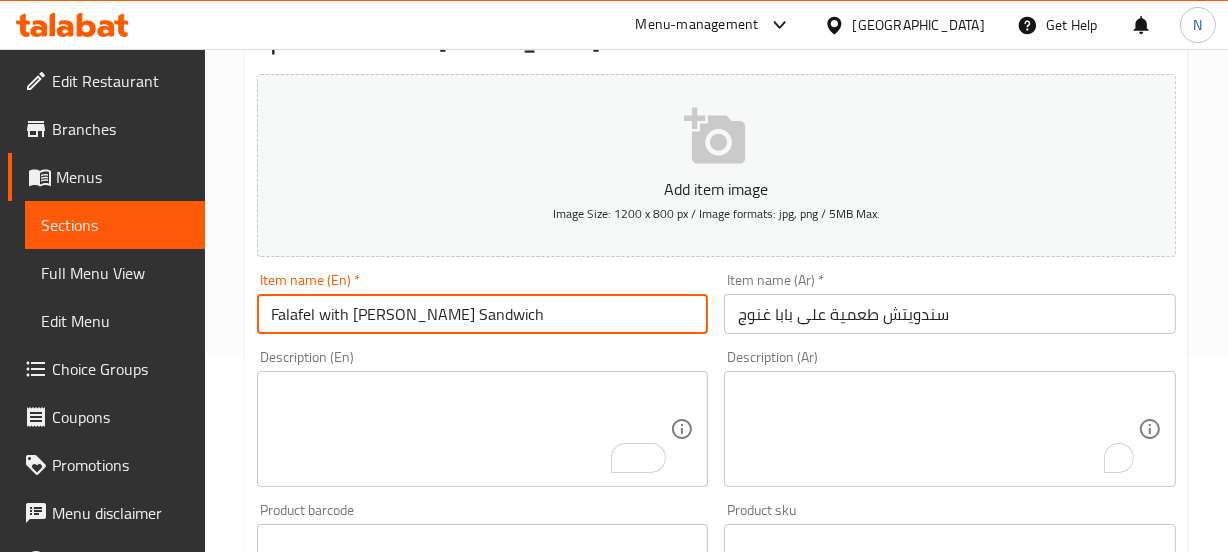 click on "Update" at bounding box center [366, 1175] 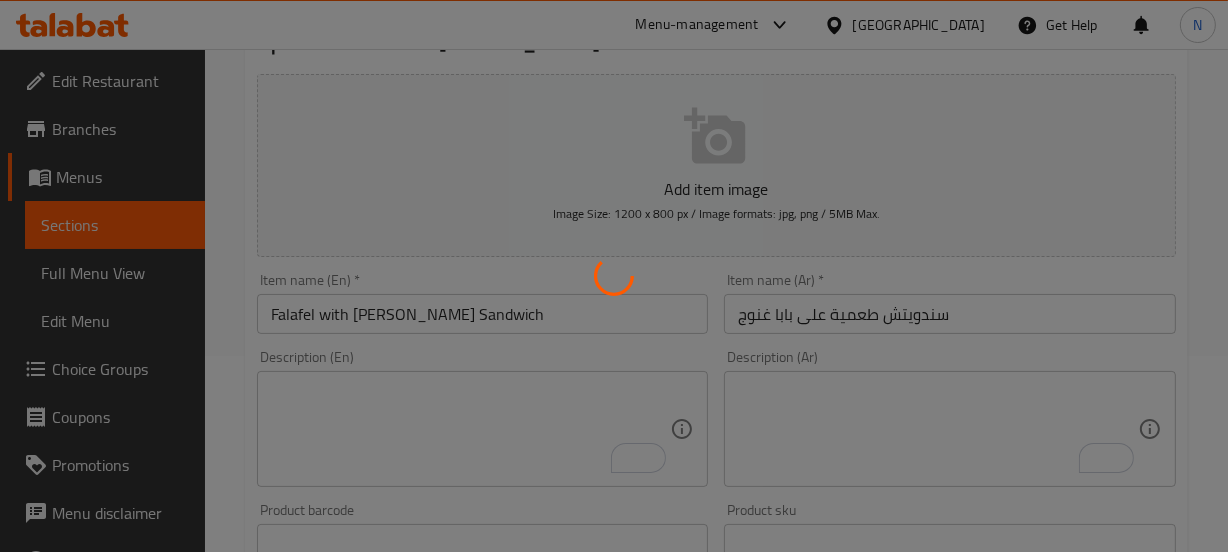 click on "​ Menu-management Egypt Get Help N   Edit Restaurant   Branches   Menus   Sections   Full Menu View   Edit Menu   Choice Groups   Coupons   Promotions   Menu disclaimer   Upsell   Coverage Report   Grocery Checklist  Version:    1.0.0  Get support on:    Support.OpsPlatform Home / Restaurants management / Menus / Sections / item / update Taameya Sandwiches  section Update Falafel with Baba Ganoush Sandwich Add item image Image Size: 1200 x 800 px / Image formats: jpg, png / 5MB Max. Item name (En)   * Falafel with Baba Ganoush Sandwich Item name (En)  * Item name (Ar)   * سندويتش طعمية على بابا غنوج Item name (Ar)  * Description (En) Description (En) Description (Ar) Description (Ar) Product barcode Product barcode Product sku Product sku Price   * EGP 0 Price  * Price on selection Free item Start Date Start Date End Date End Date Available Days SU MO TU WE TH FR SA Available from ​ ​ Available to ​ ​ Status Active Inactive Exclude from GEM Variations & Choices Min 1" at bounding box center (614, 80) 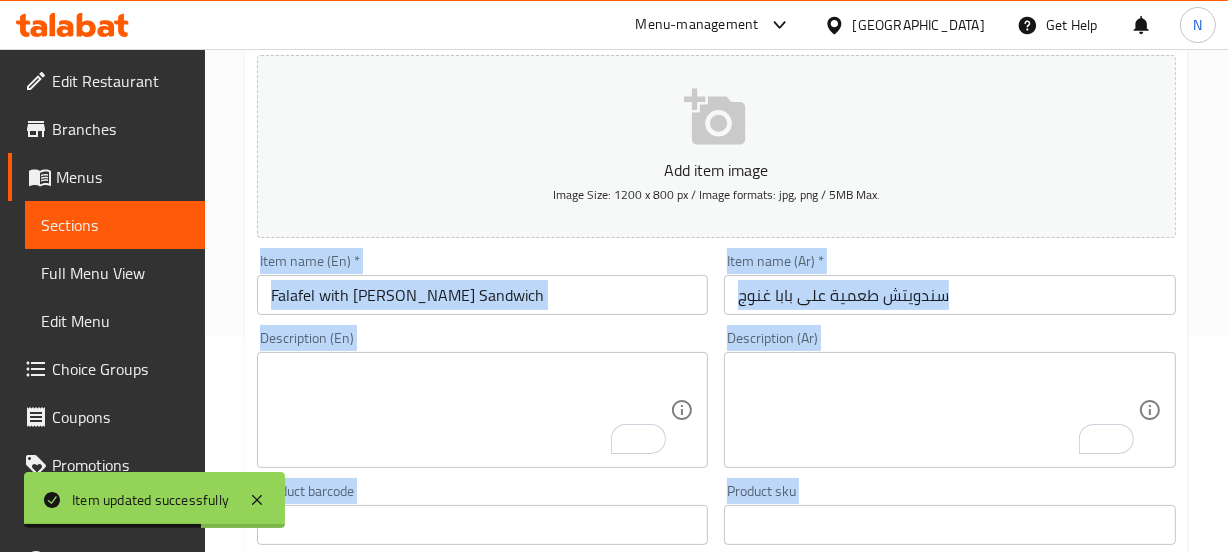 click on "Item name (En)   * Falafel with Baba Ganoush Sandwich Item name (En)  *" at bounding box center (483, 284) 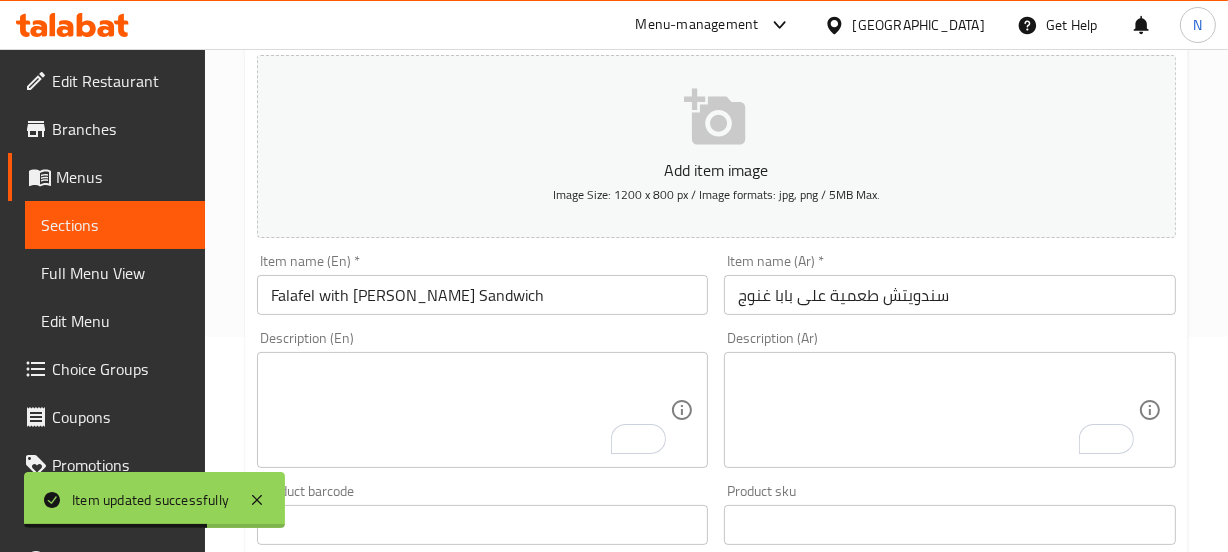 scroll, scrollTop: 0, scrollLeft: 0, axis: both 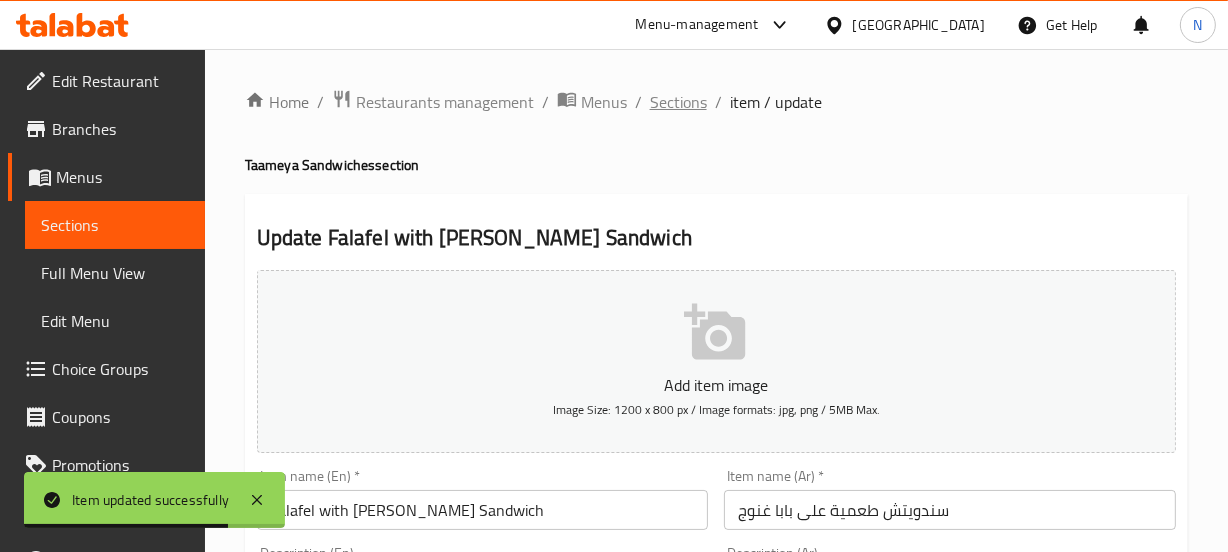 click on "Sections" at bounding box center [678, 102] 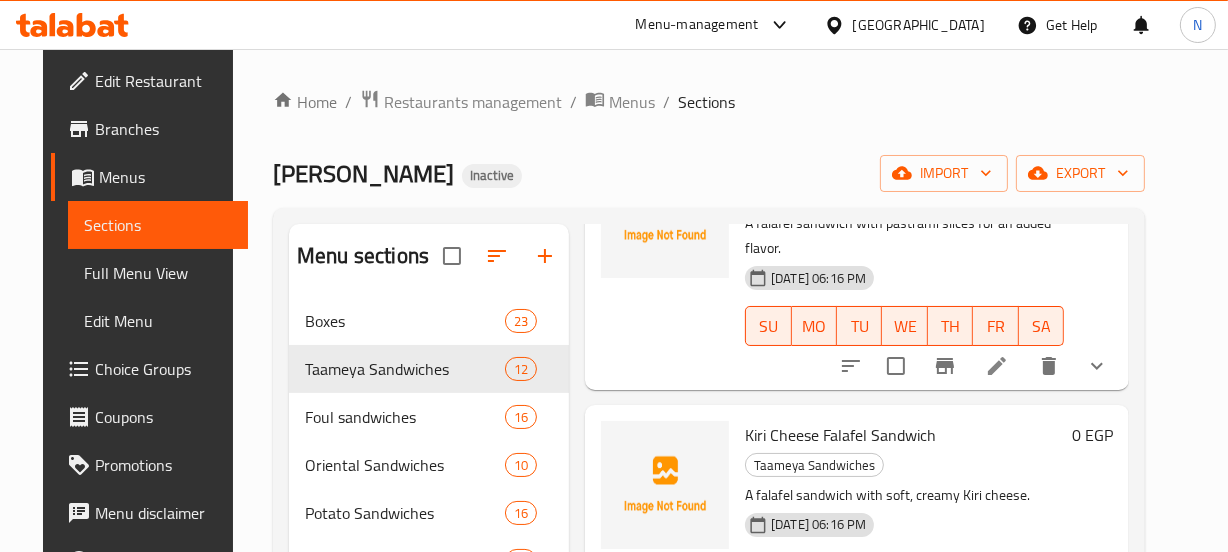 scroll, scrollTop: 2190, scrollLeft: 0, axis: vertical 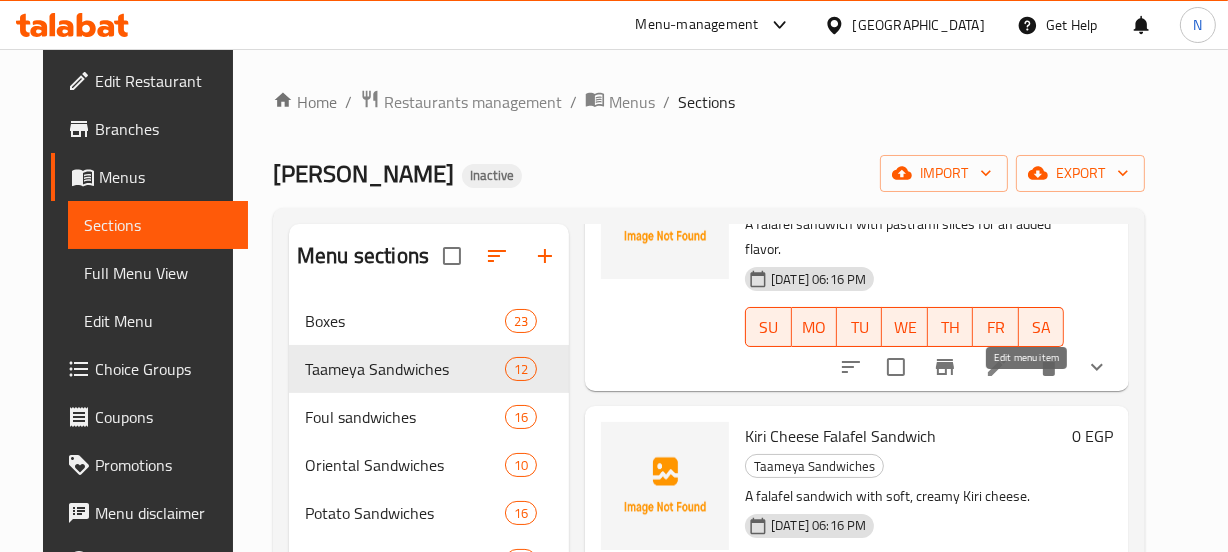 click 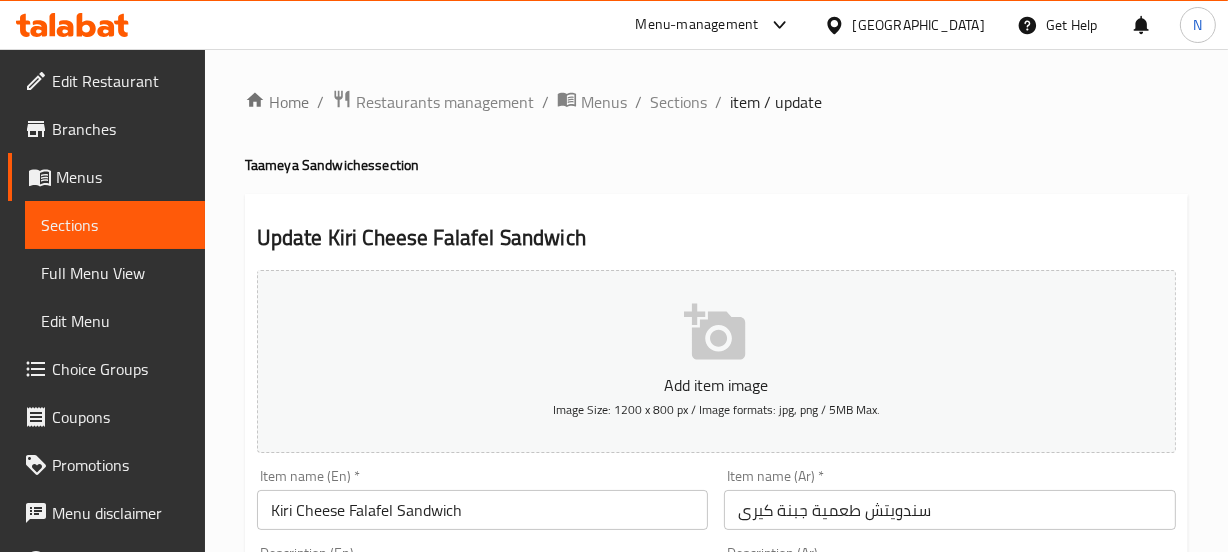 scroll, scrollTop: 302, scrollLeft: 0, axis: vertical 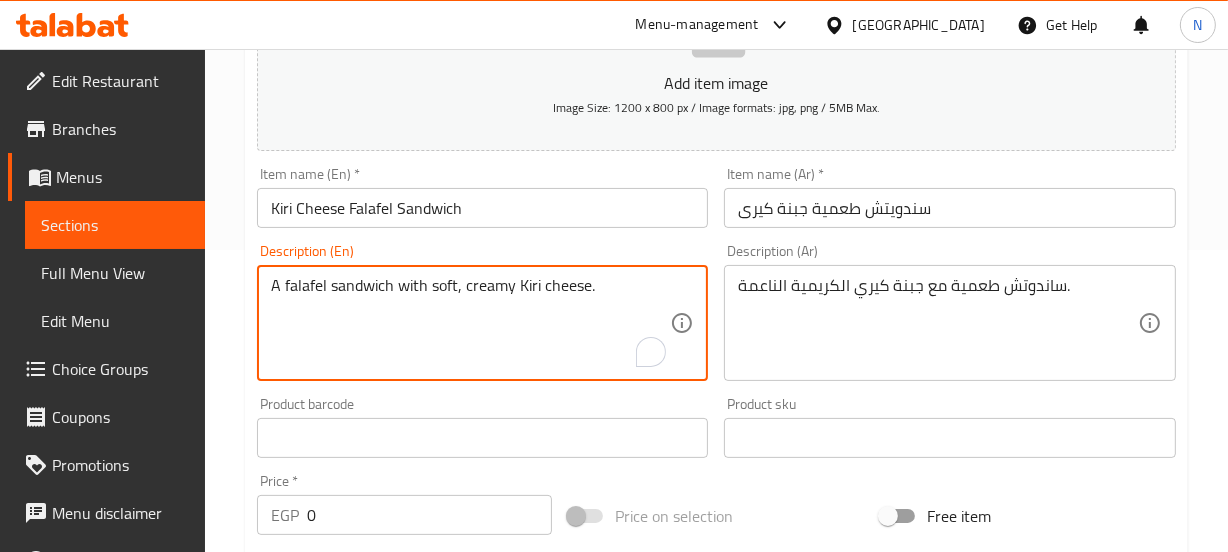click on "A falafel sandwich with soft, creamy Kiri cheese." at bounding box center [471, 323] 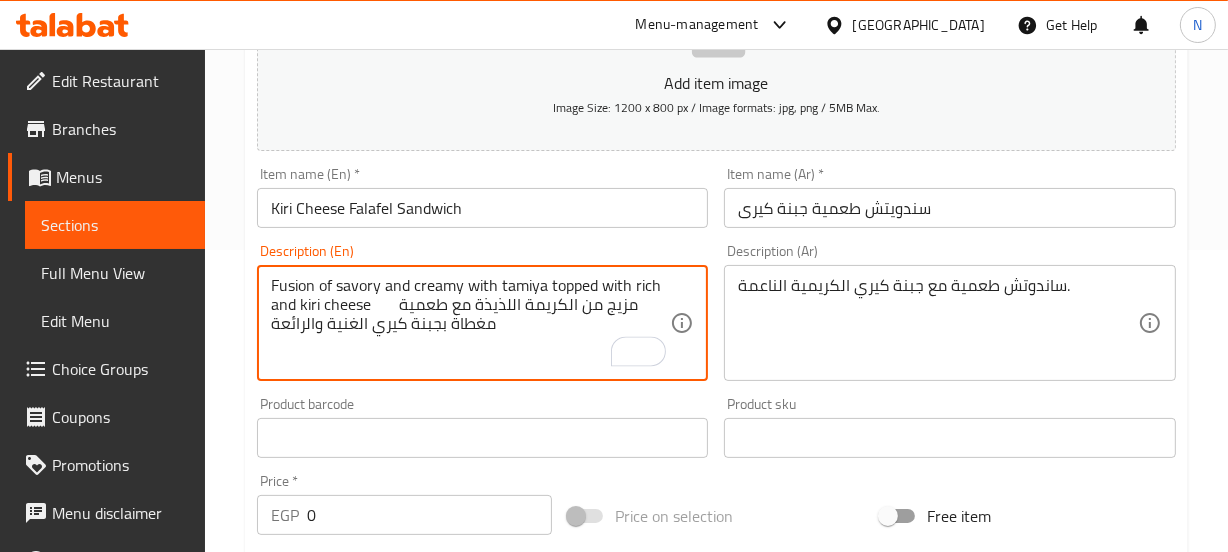 drag, startPoint x: 379, startPoint y: 298, endPoint x: 500, endPoint y: 350, distance: 131.70042 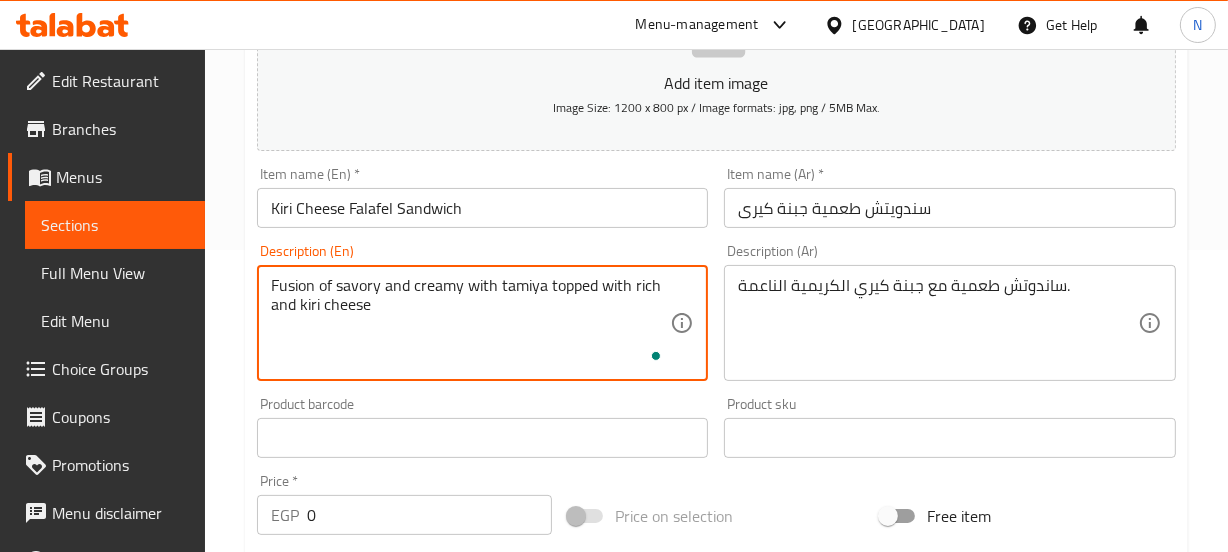 type on "Fusion of savory and creamy with tamiya topped with rich and kiri cheese" 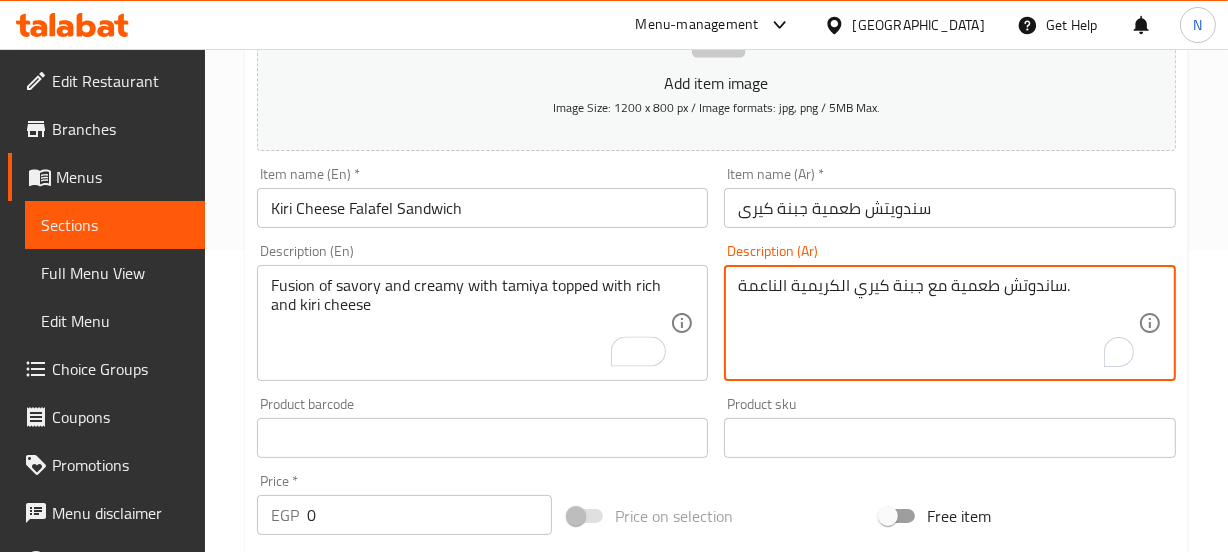 click on "ساندوتش طعمية مع جبنة كيري الكريمية الناعمة." at bounding box center [938, 323] 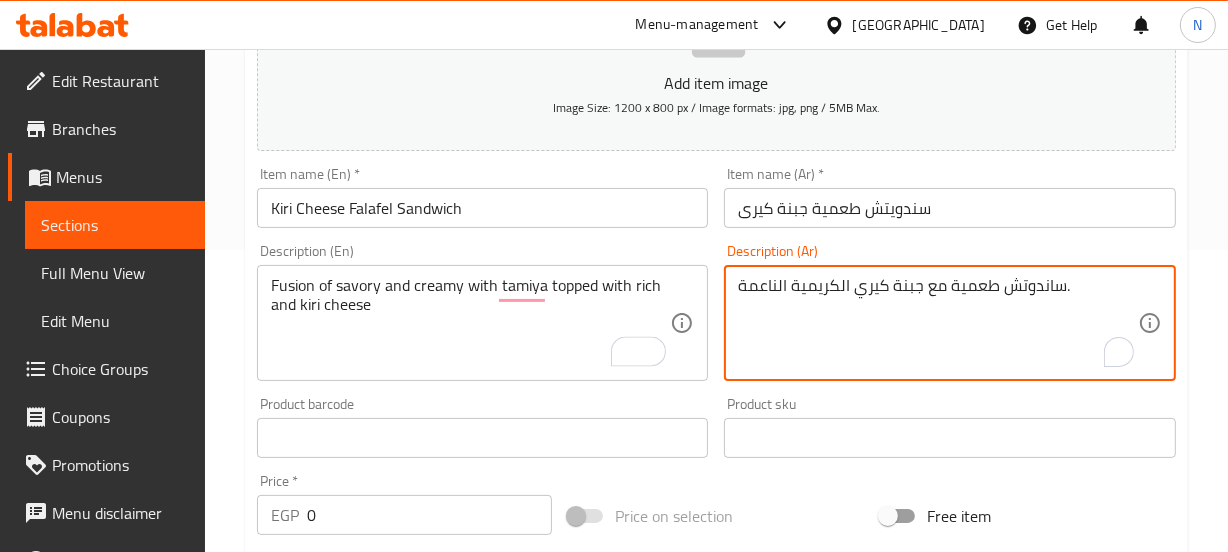 click on "ساندوتش طعمية مع جبنة كيري الكريمية الناعمة." at bounding box center (938, 323) 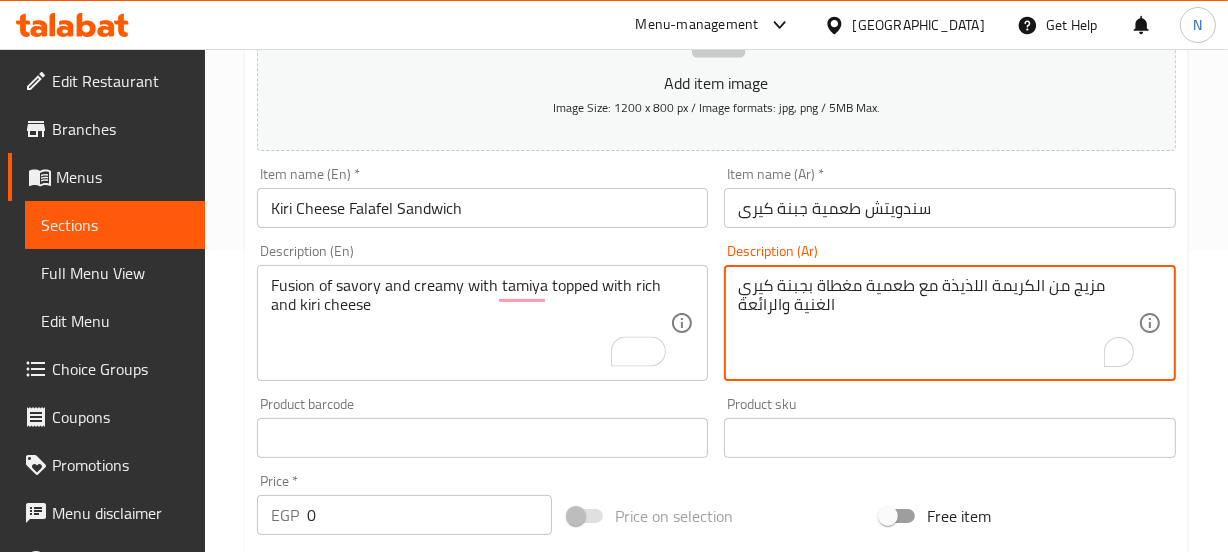 type on "مزيج من الكريمة اللذيذة مع طعمية مغطاة بجبنة كيري الغنية والرائعة" 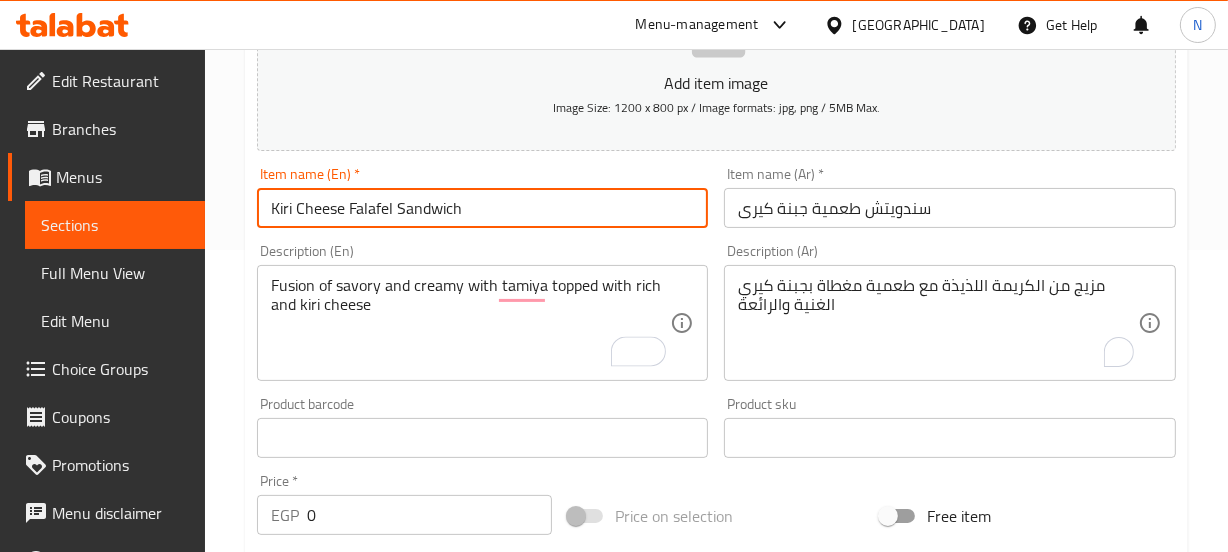 click on "Update" at bounding box center [366, 1069] 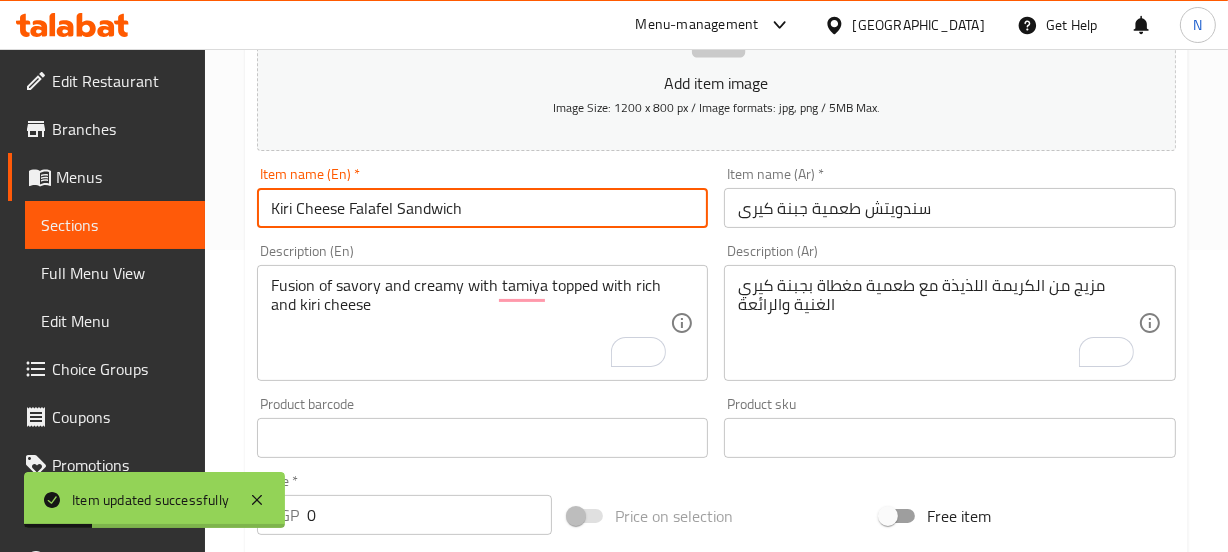 scroll, scrollTop: 0, scrollLeft: 0, axis: both 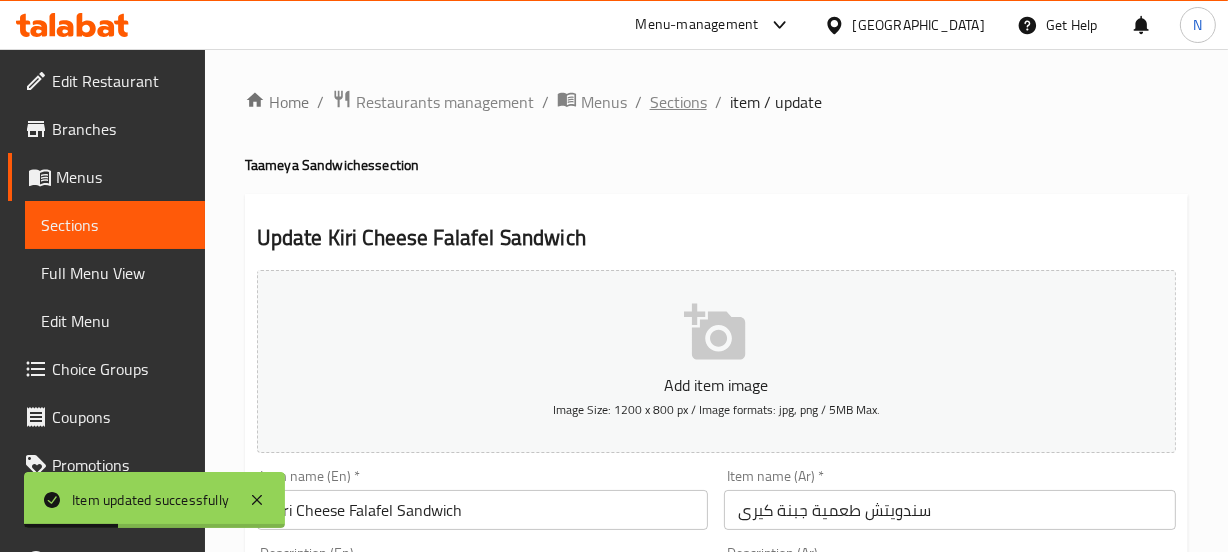 click on "Sections" at bounding box center [678, 102] 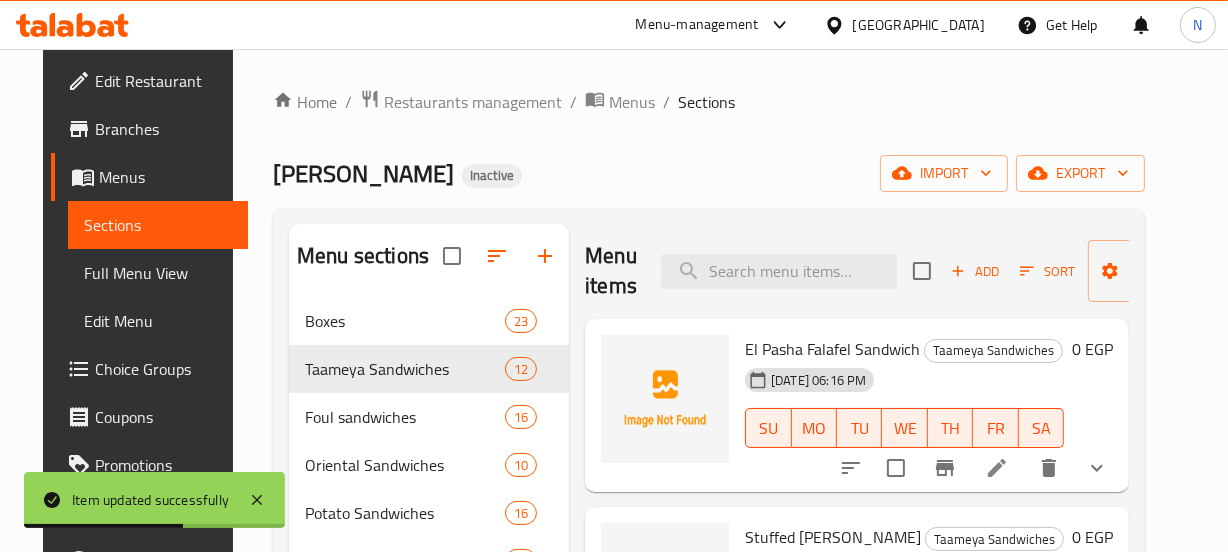 click on "Menu items Add Sort Manage items" at bounding box center (857, 271) 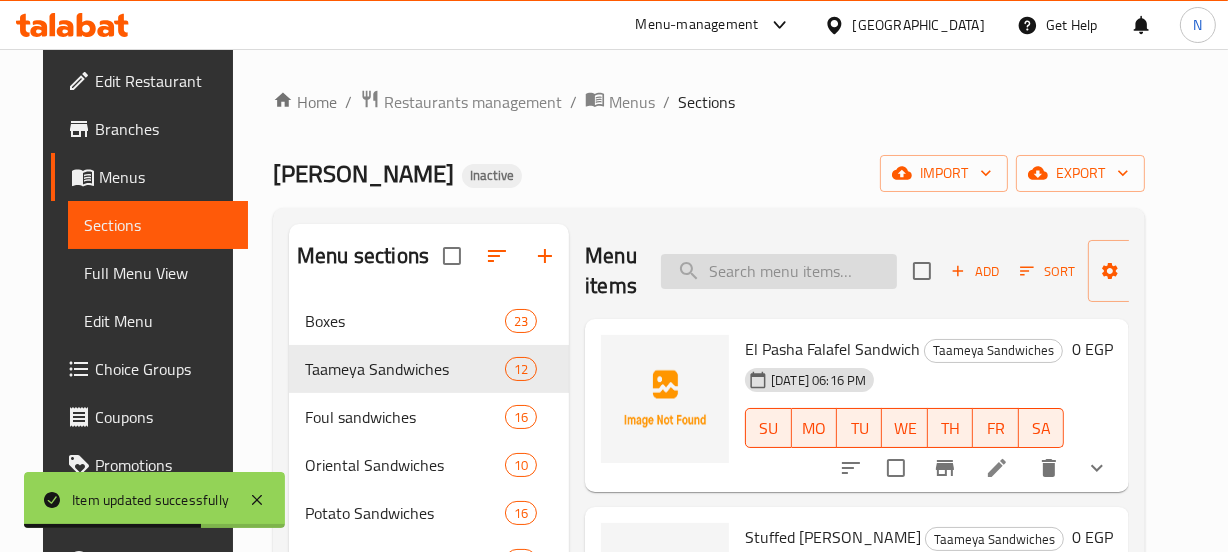 click at bounding box center (779, 271) 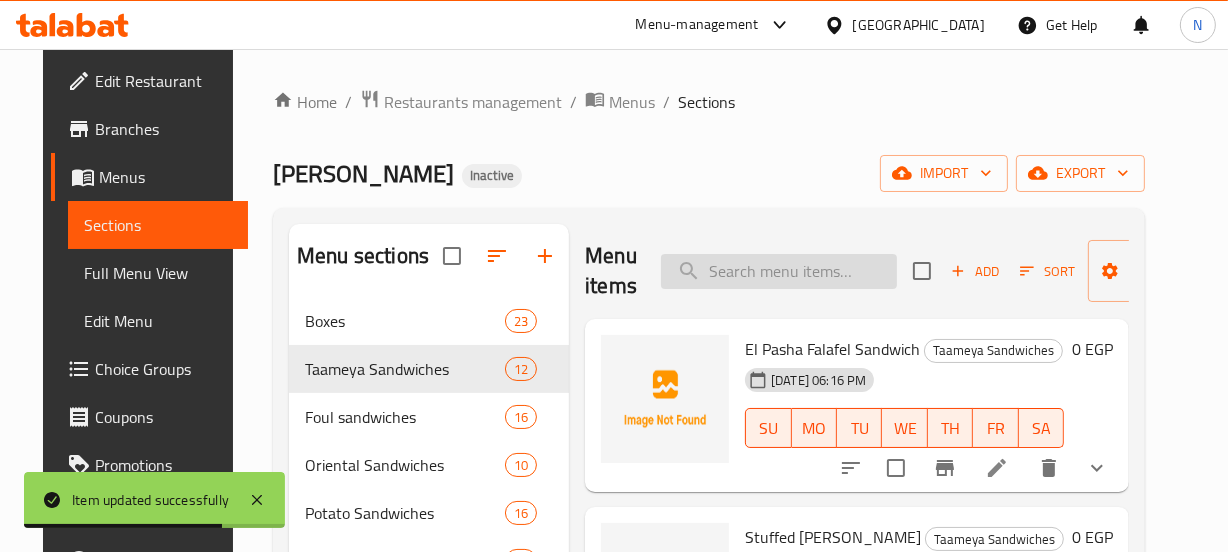 paste on "Roumi Cheese Taamia Sandwich" 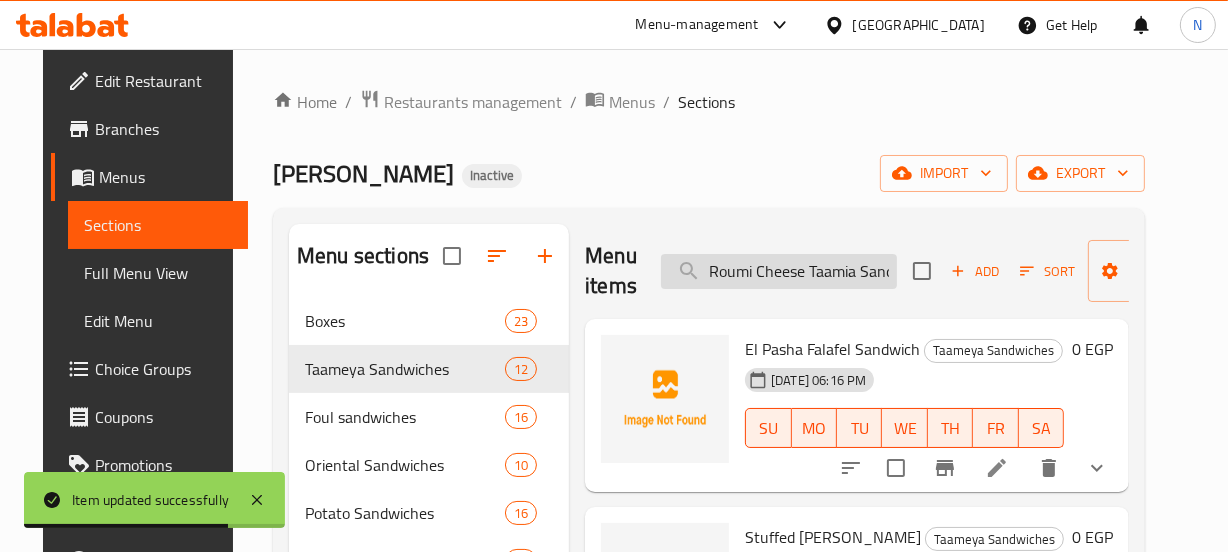 scroll, scrollTop: 0, scrollLeft: 36, axis: horizontal 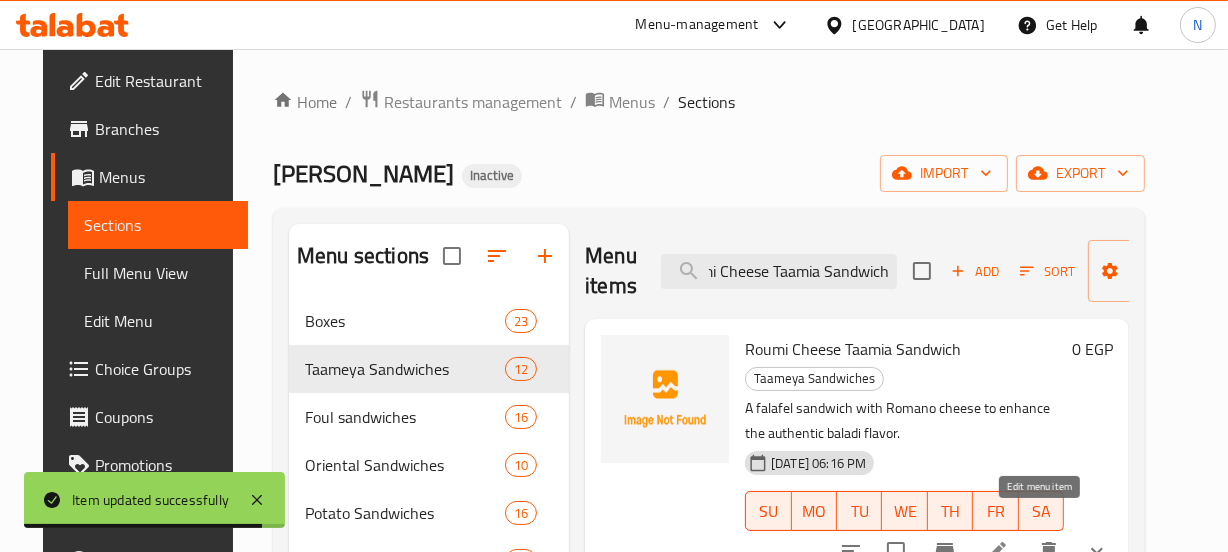 type on "Roumi Cheese Taamia Sandwich" 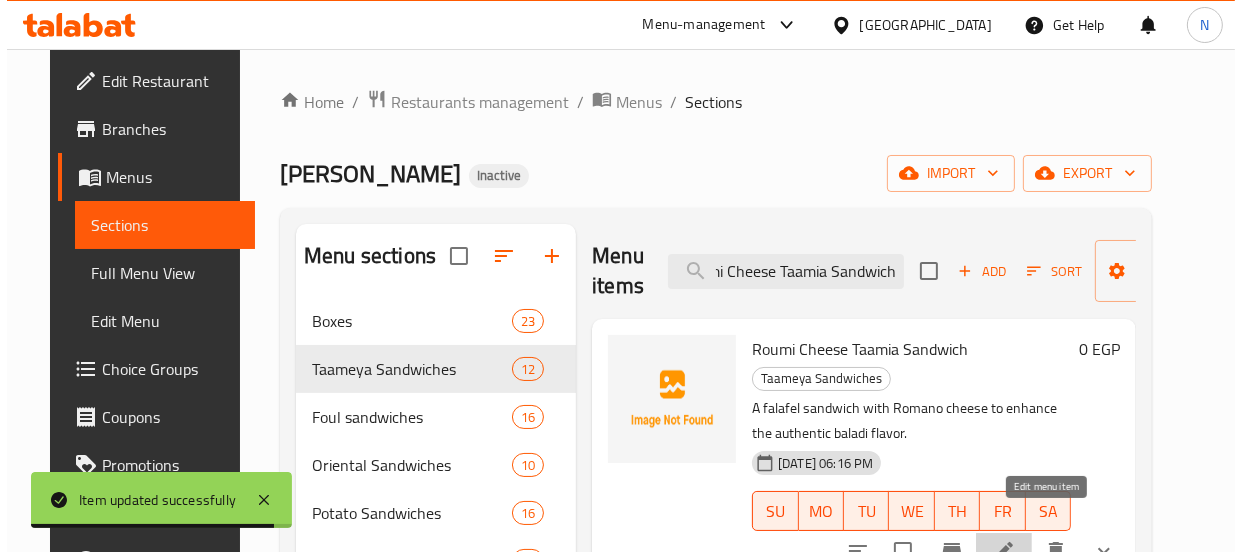 scroll, scrollTop: 0, scrollLeft: 0, axis: both 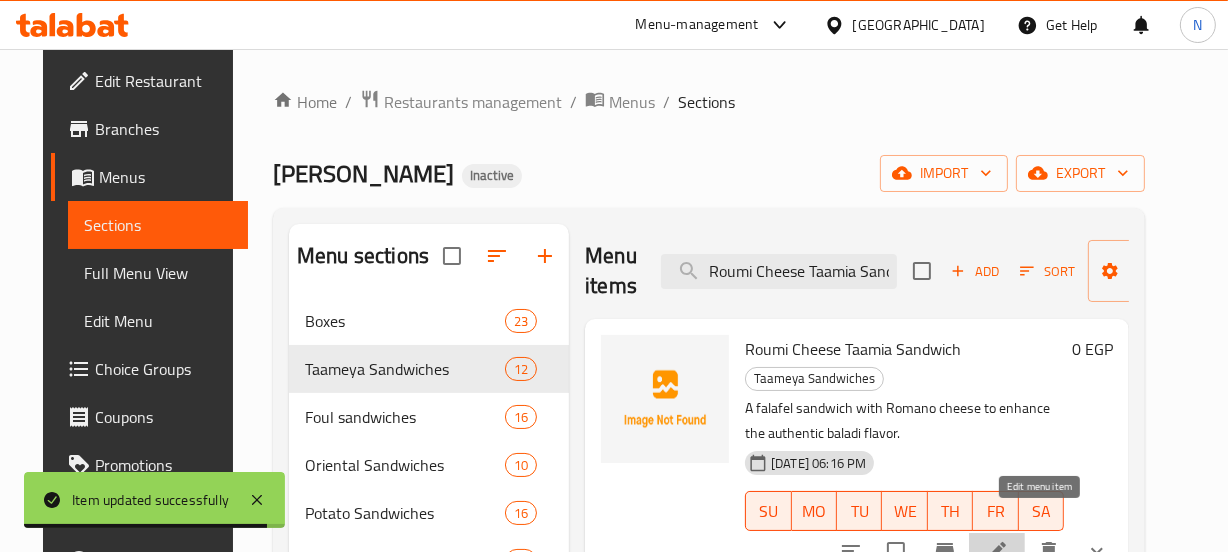 click 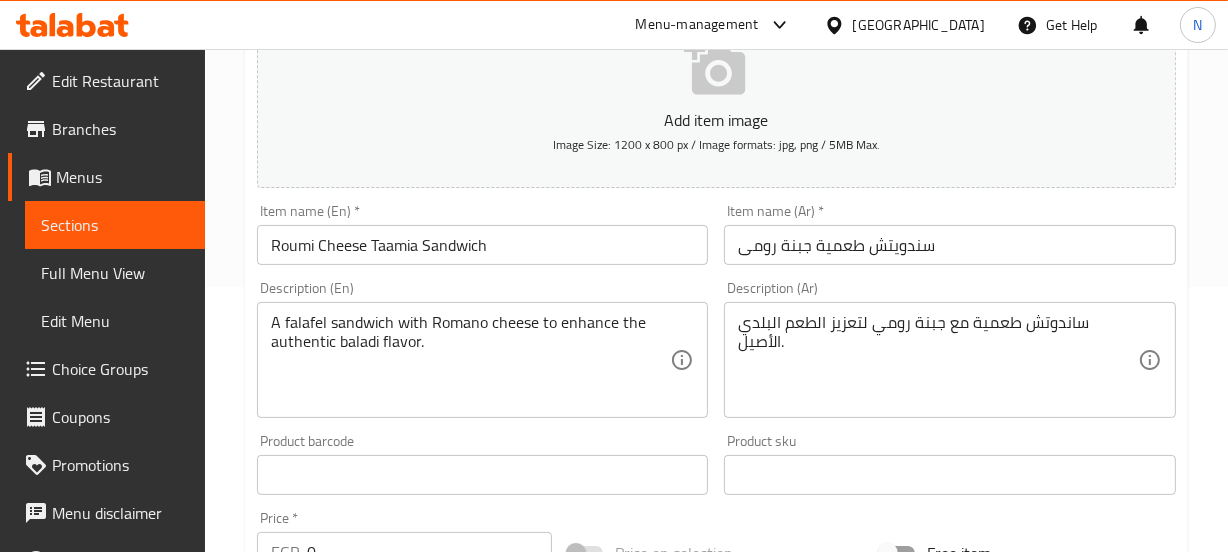 scroll, scrollTop: 286, scrollLeft: 0, axis: vertical 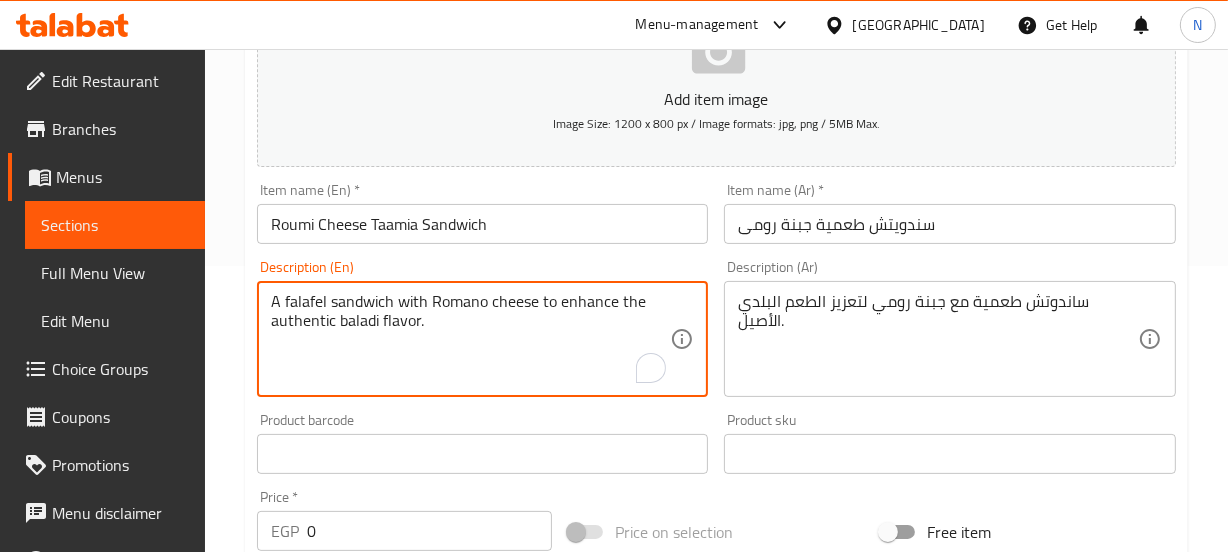 click on "A falafel sandwich with Romano cheese to enhance the authentic baladi flavor." at bounding box center [471, 339] 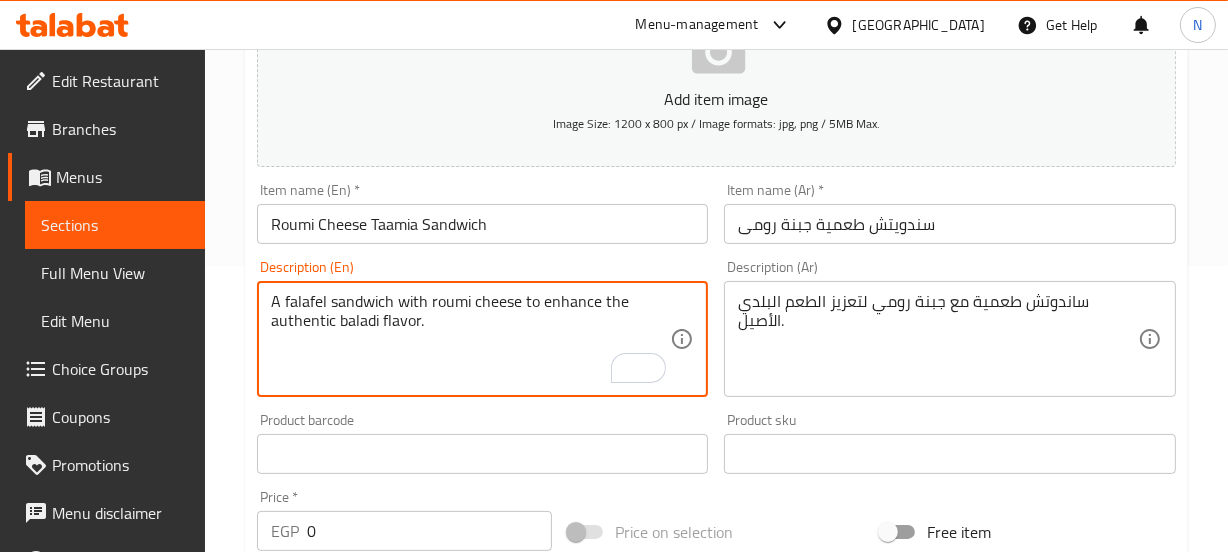 click on "A falafel sandwich with roumi cheese to enhance the authentic baladi flavor." at bounding box center [471, 339] 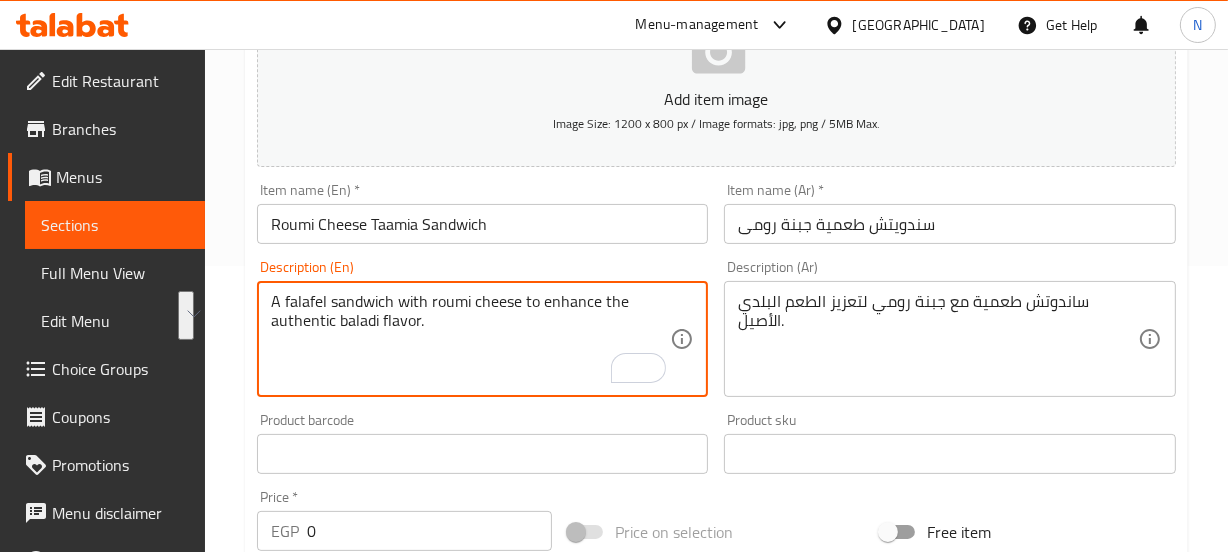 click on "A falafel sandwich with roumi cheese to enhance the authentic baladi flavor." at bounding box center [471, 339] 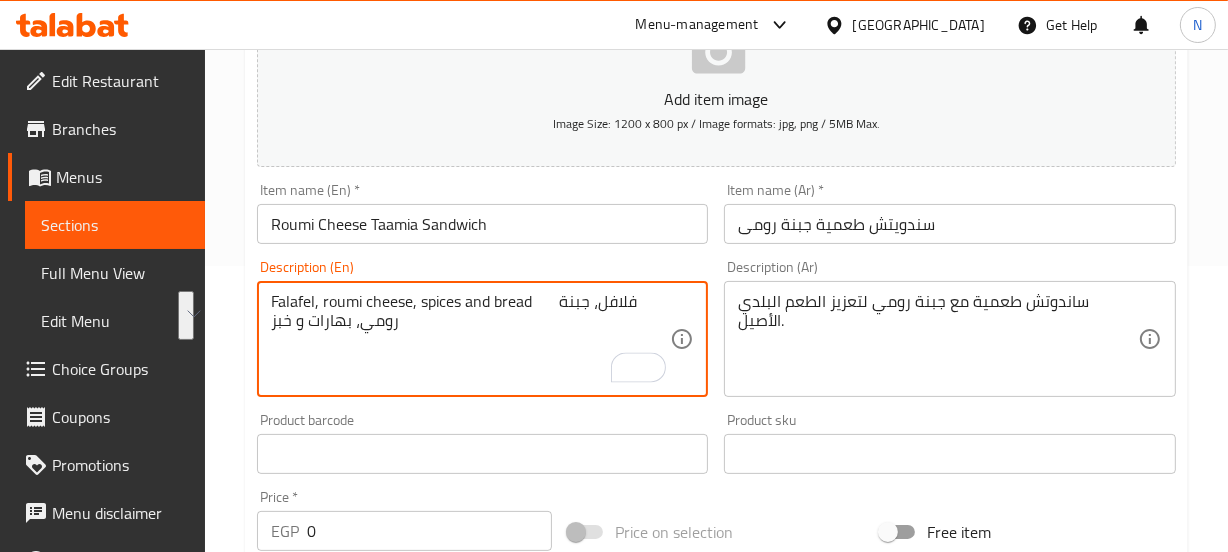 drag, startPoint x: 535, startPoint y: 296, endPoint x: 538, endPoint y: 340, distance: 44.102154 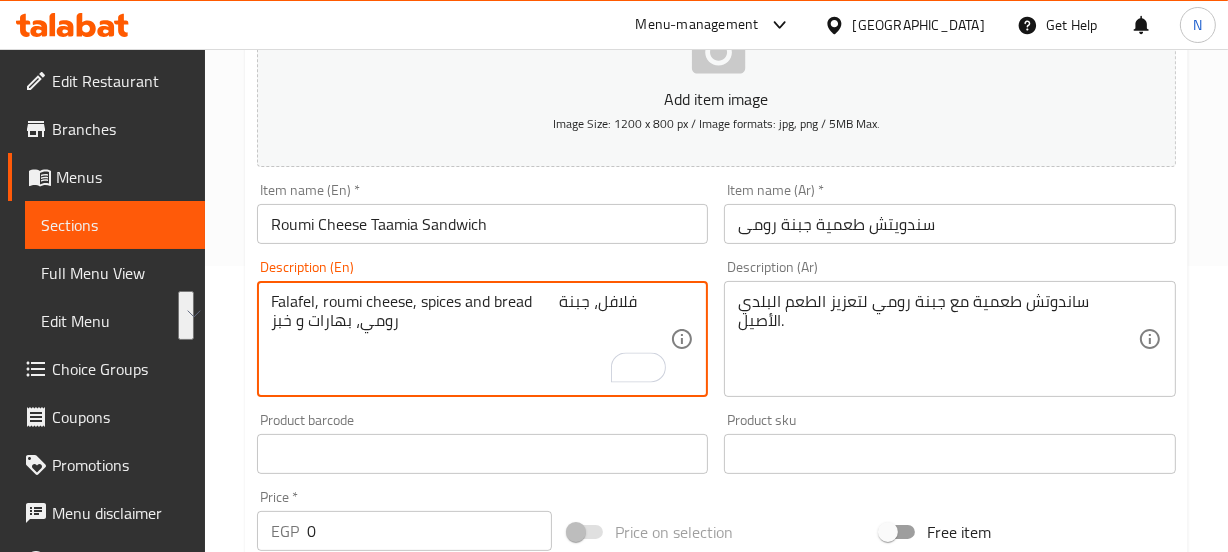 click on "Falafel, roumi cheese, spices and bread	فلافل، جبنة رومي، بهارات و خبز" at bounding box center [471, 339] 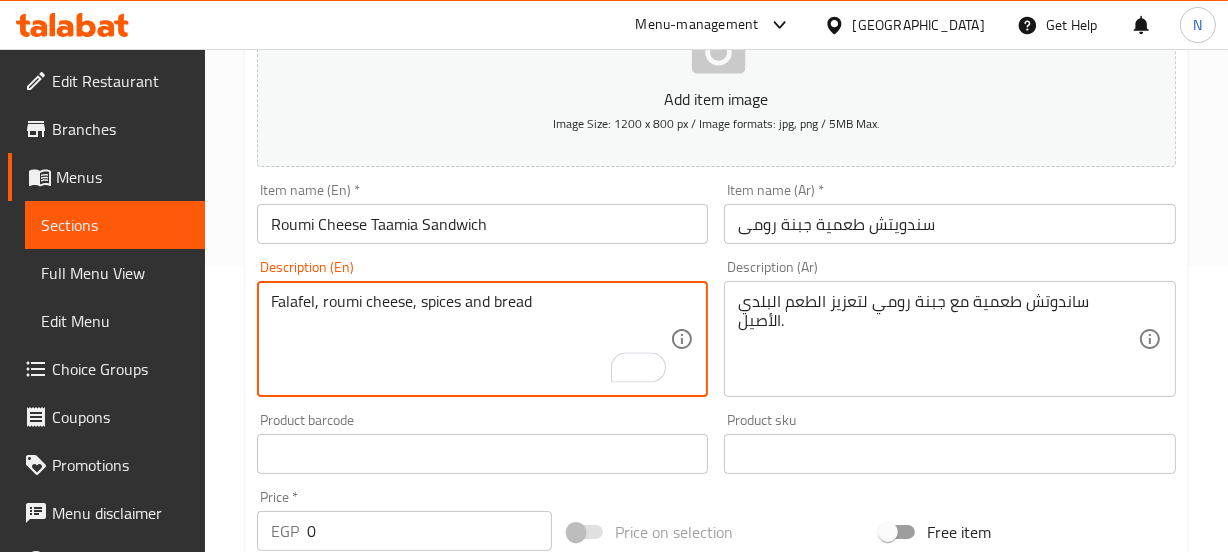 type on "Falafel, roumi cheese, spices and bread" 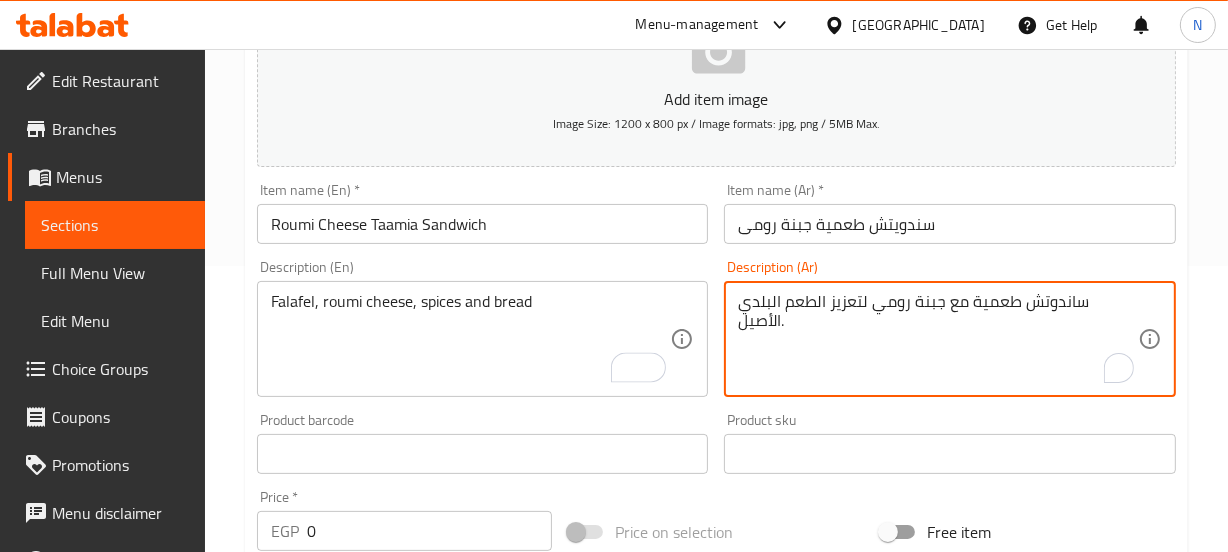 click on "ساندوتش طعمية مع جبنة رومي لتعزيز الطعم البلدي الأصيل." at bounding box center (938, 339) 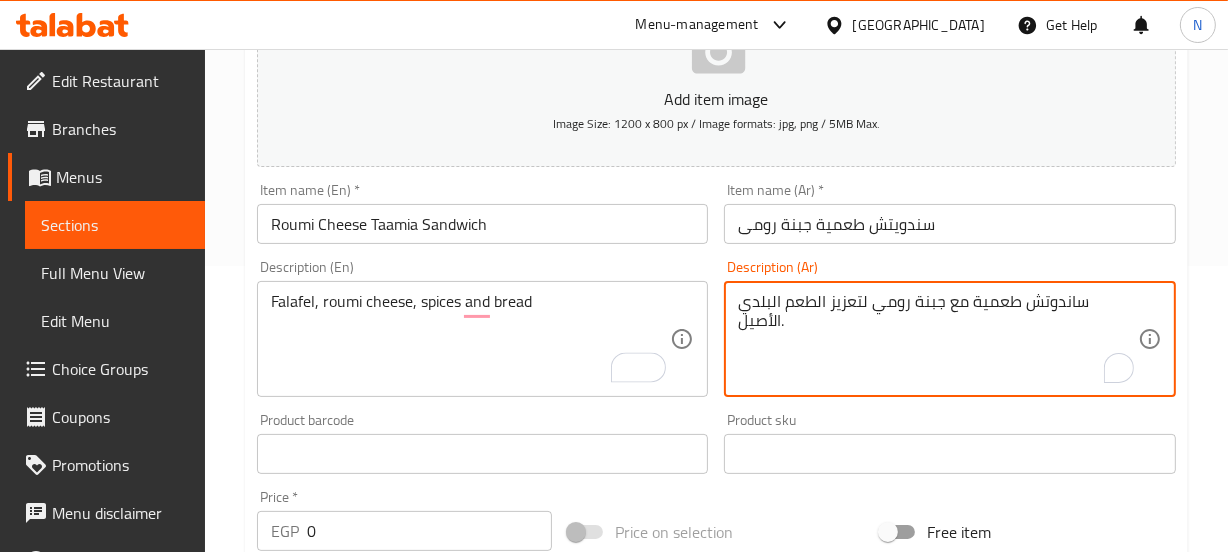 type on "v" 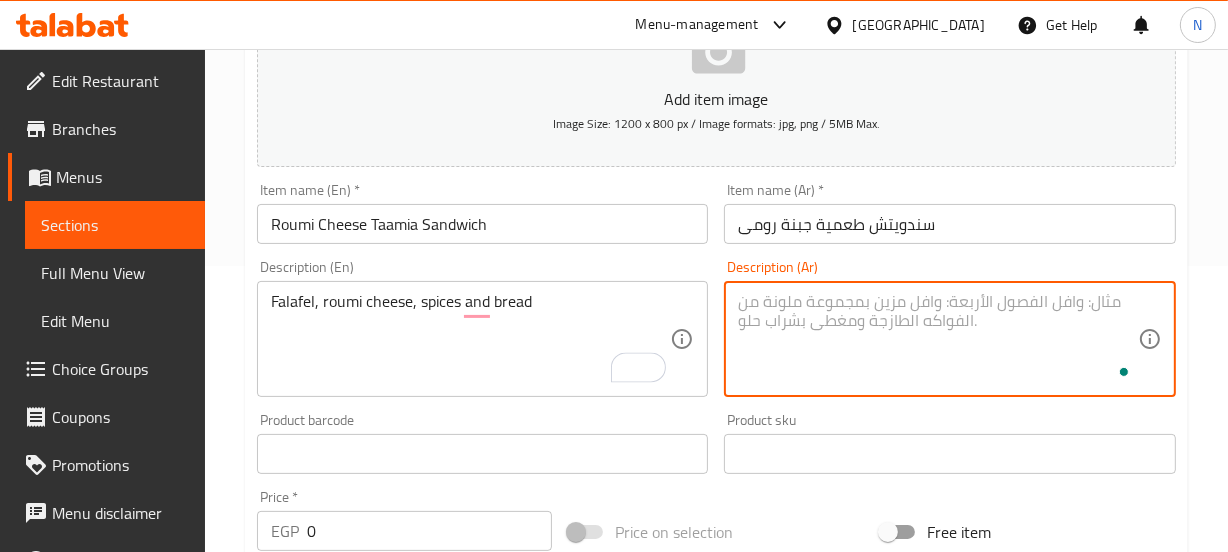 type on "v" 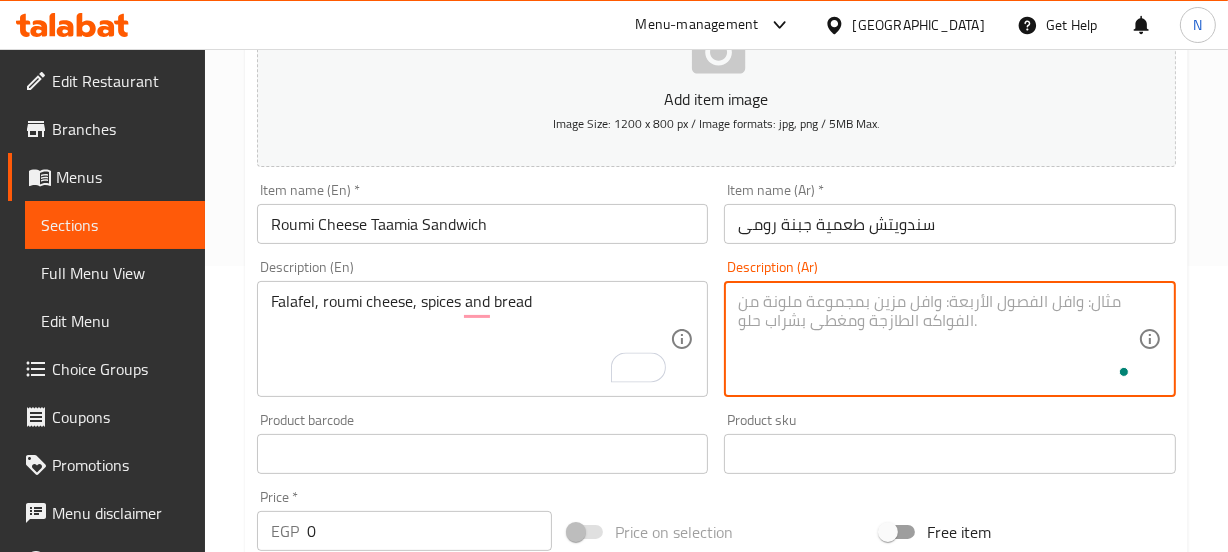 type on "v" 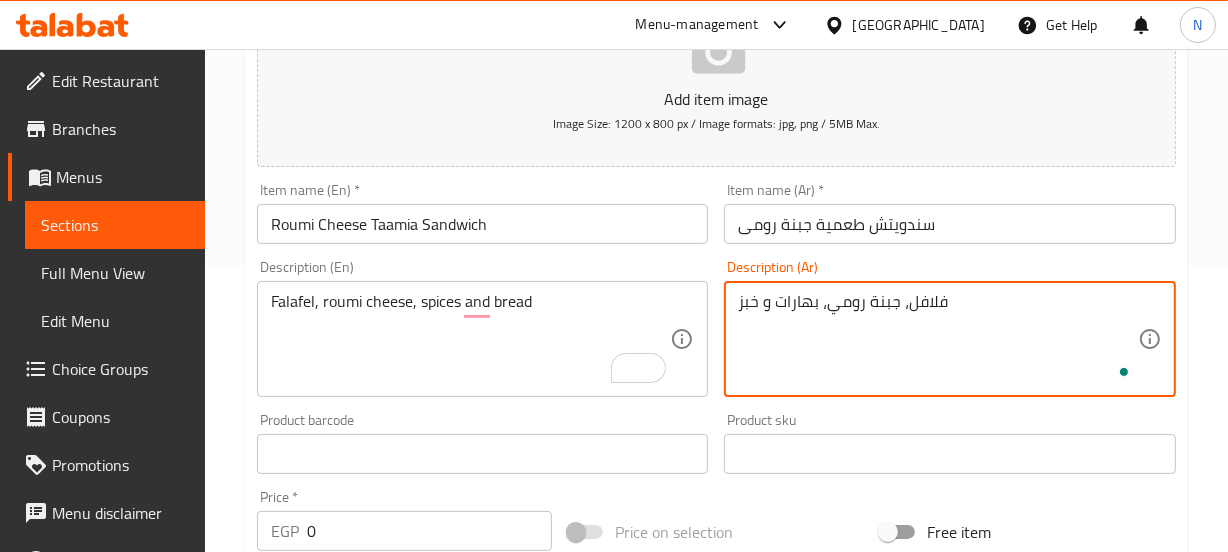 type on "فلافل، جبنة رومي، بهارات و خبز" 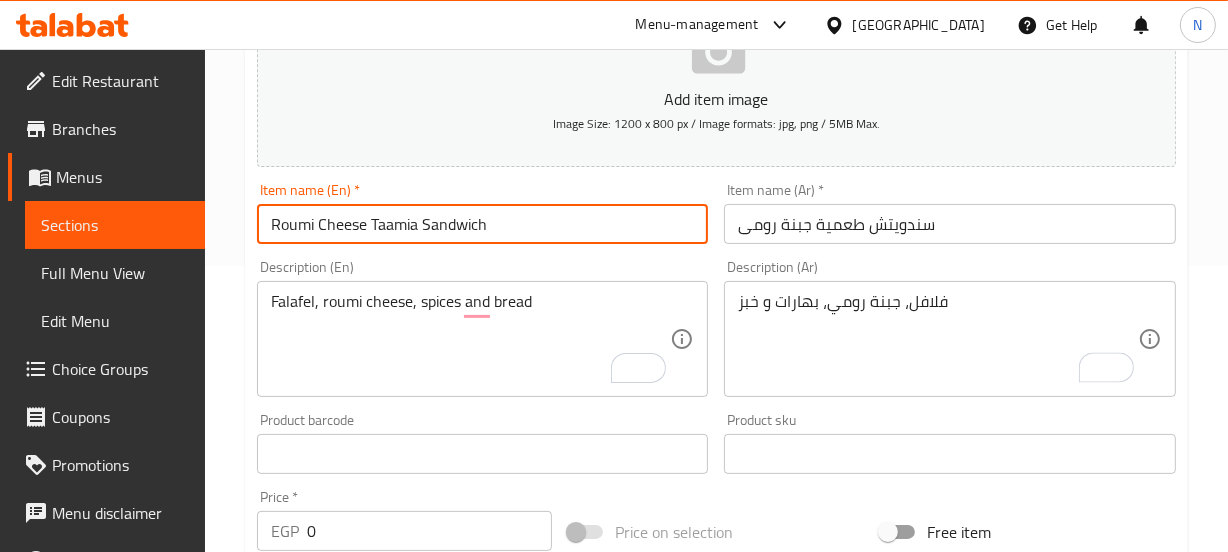 click on "Update" at bounding box center (366, 1085) 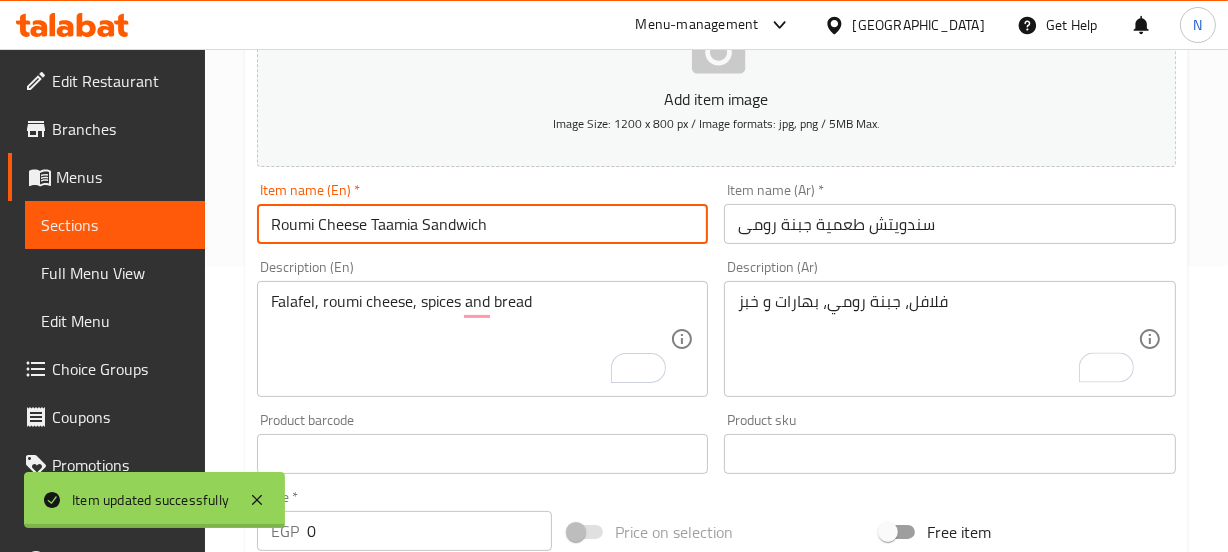 scroll, scrollTop: 0, scrollLeft: 0, axis: both 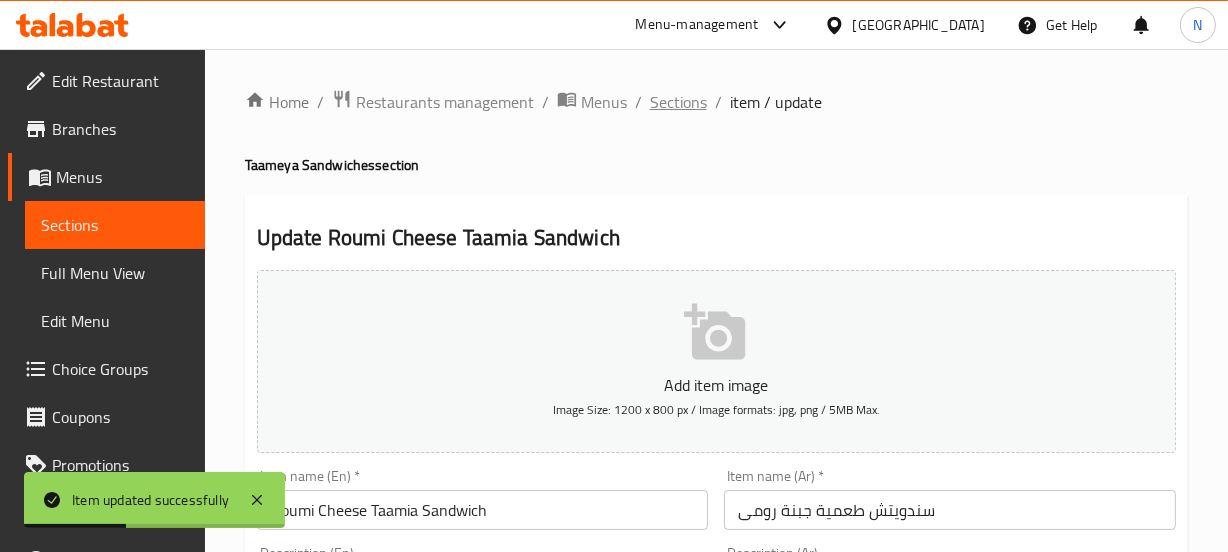 click on "Sections" at bounding box center [678, 102] 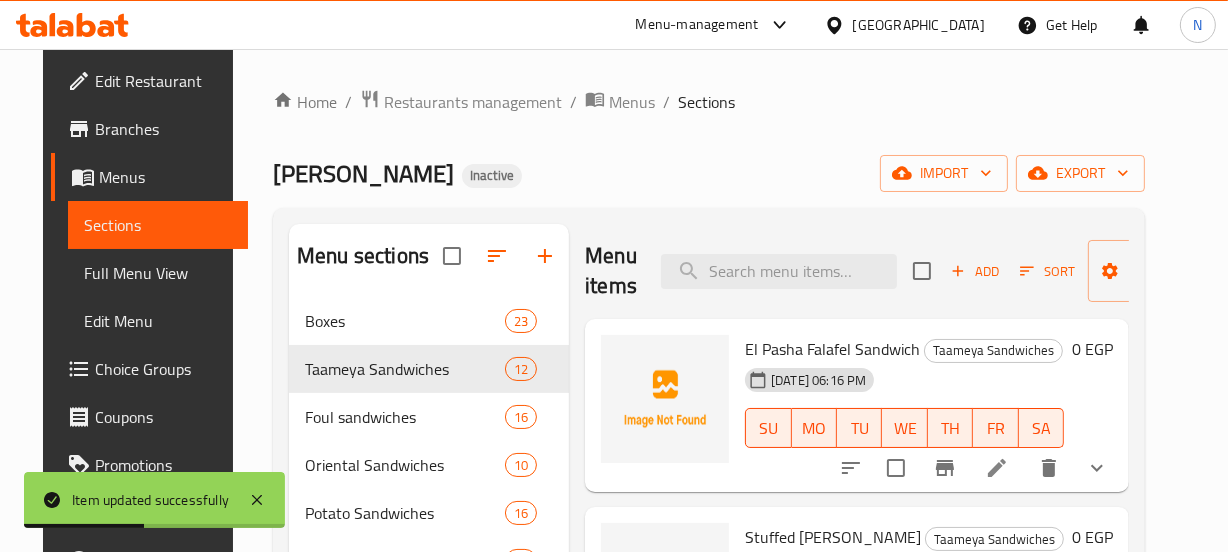 scroll, scrollTop: 26, scrollLeft: 0, axis: vertical 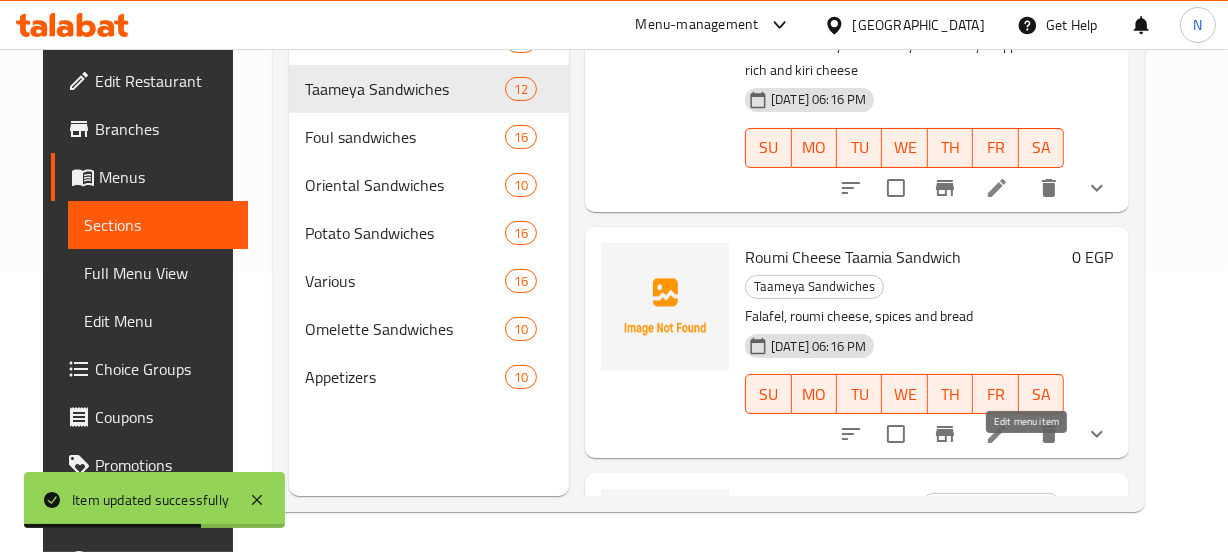 click 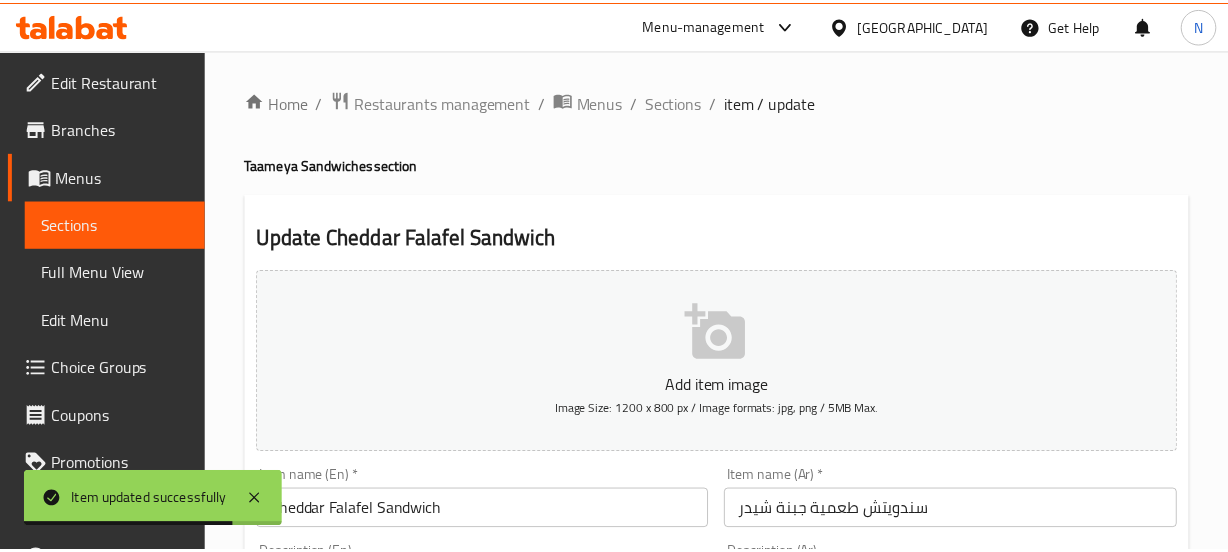 scroll, scrollTop: 133, scrollLeft: 0, axis: vertical 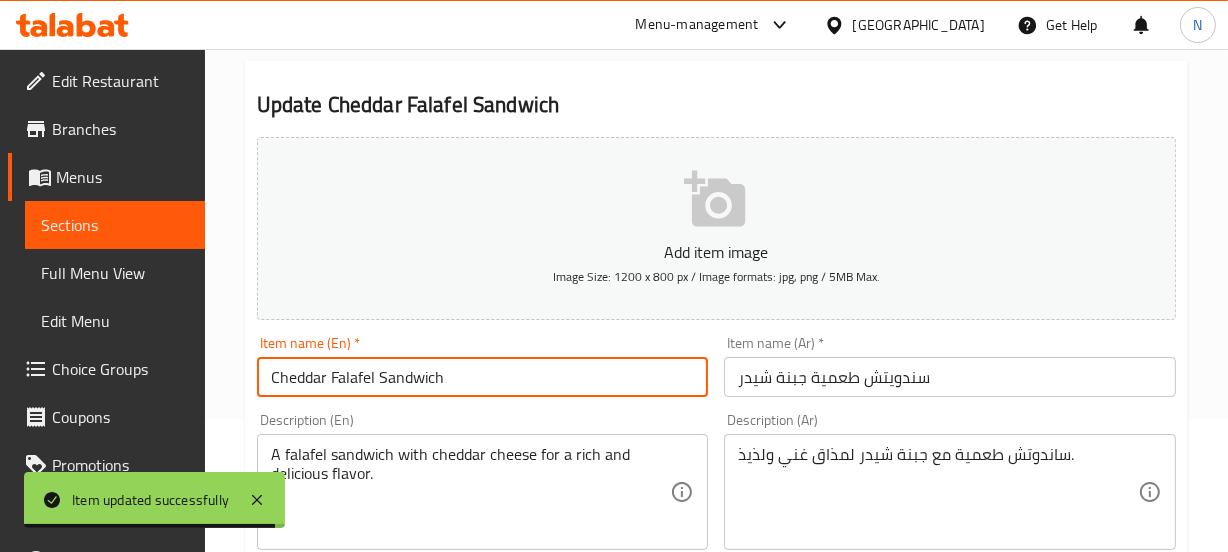 click on "Cheddar Falafel Sandwich" at bounding box center [483, 377] 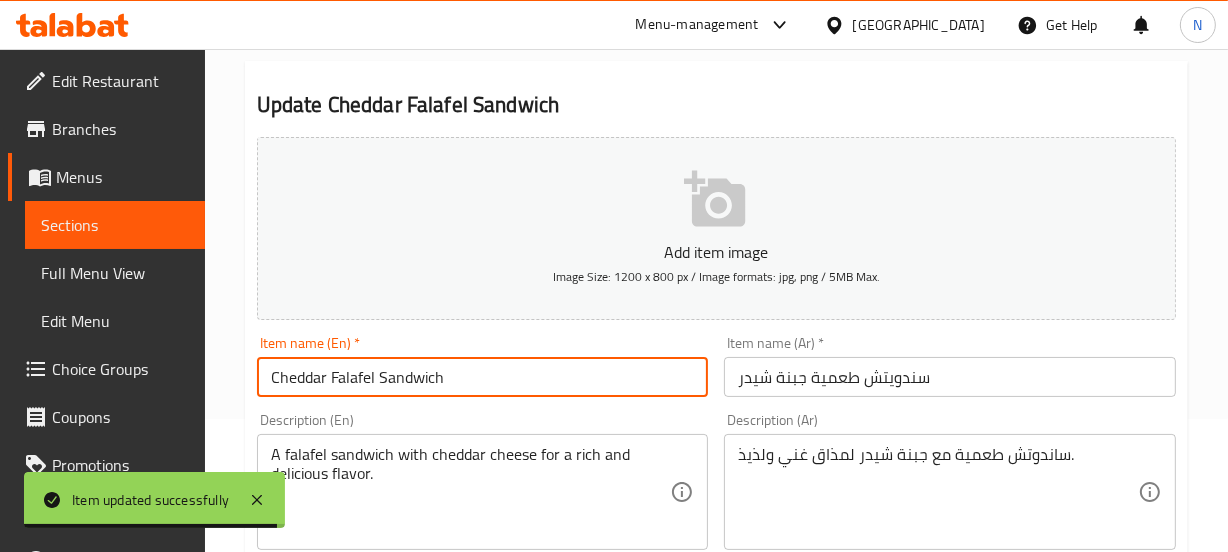 type on "Cheddar cFalafel Sandwich" 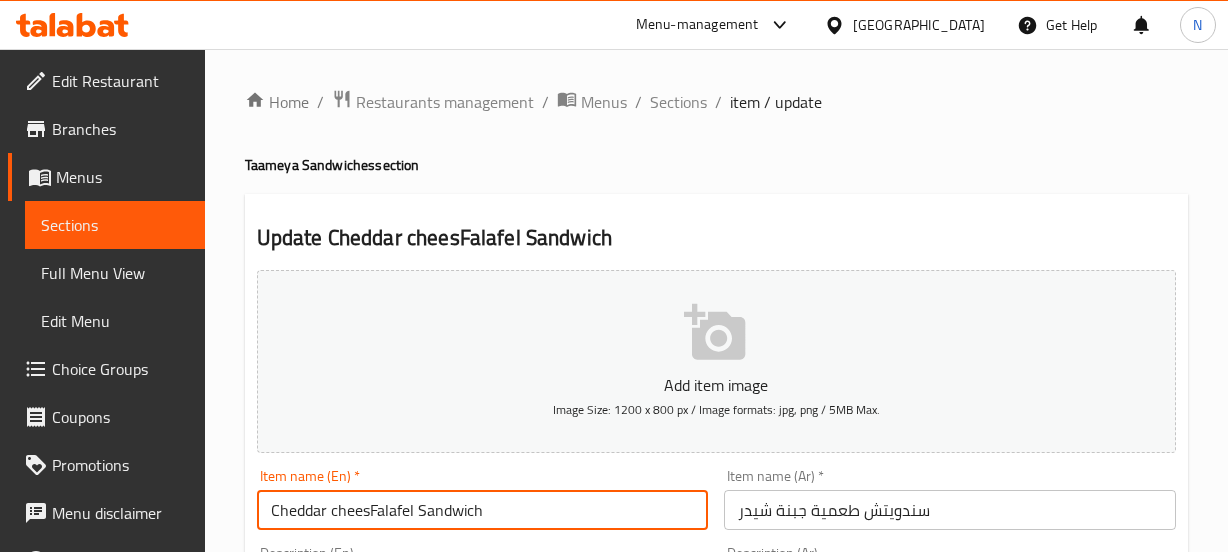 scroll, scrollTop: 133, scrollLeft: 0, axis: vertical 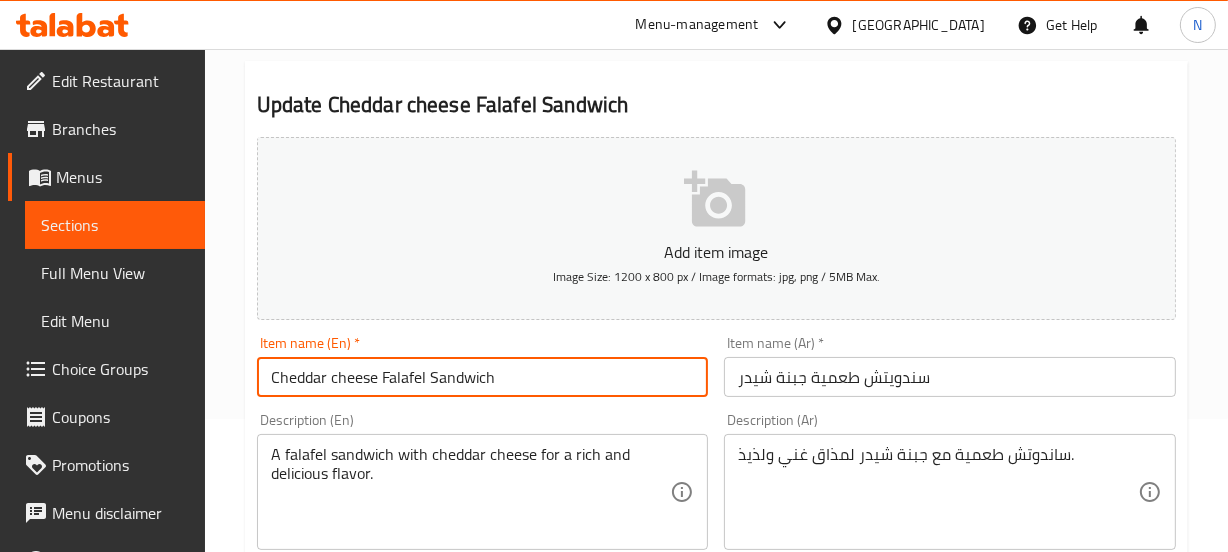 type on "Cheddar cheese Falafel Sandwich" 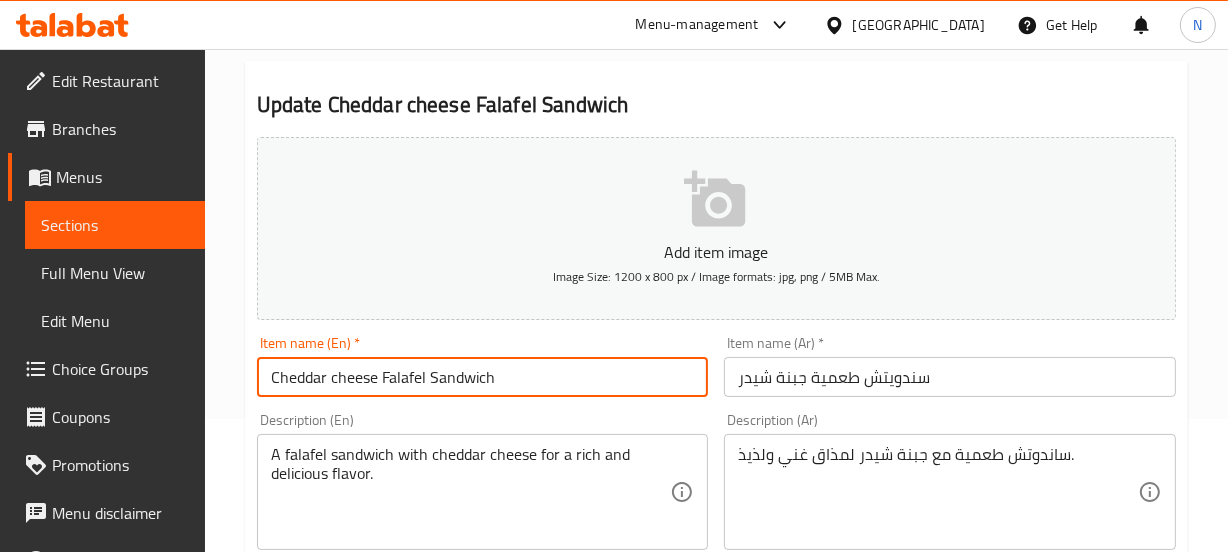scroll, scrollTop: 0, scrollLeft: 0, axis: both 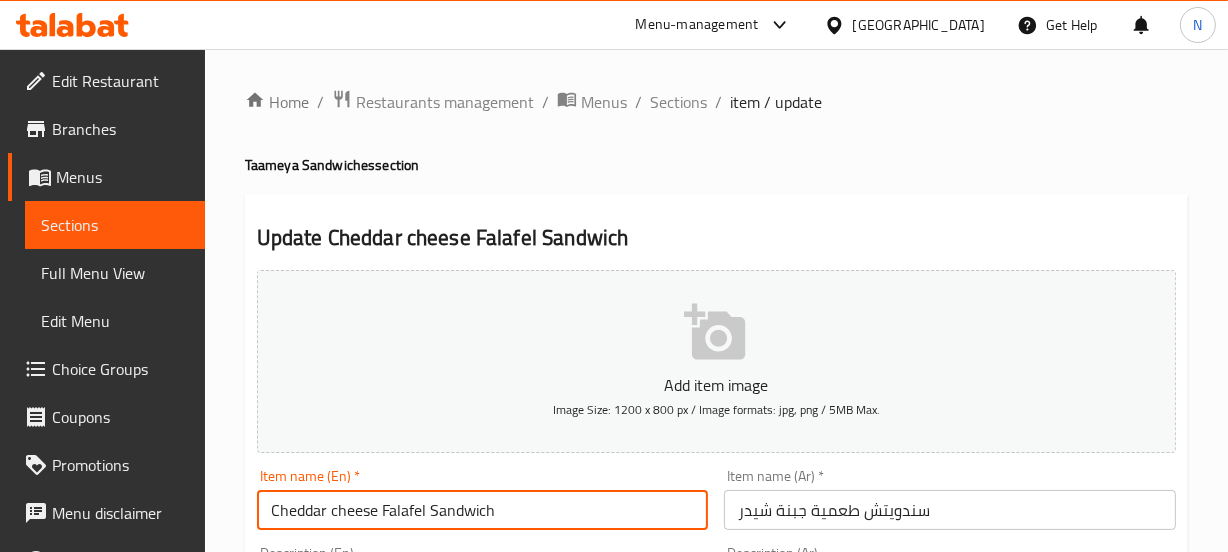 click on "Cheddar cheese Falafel Sandwich" at bounding box center (483, 510) 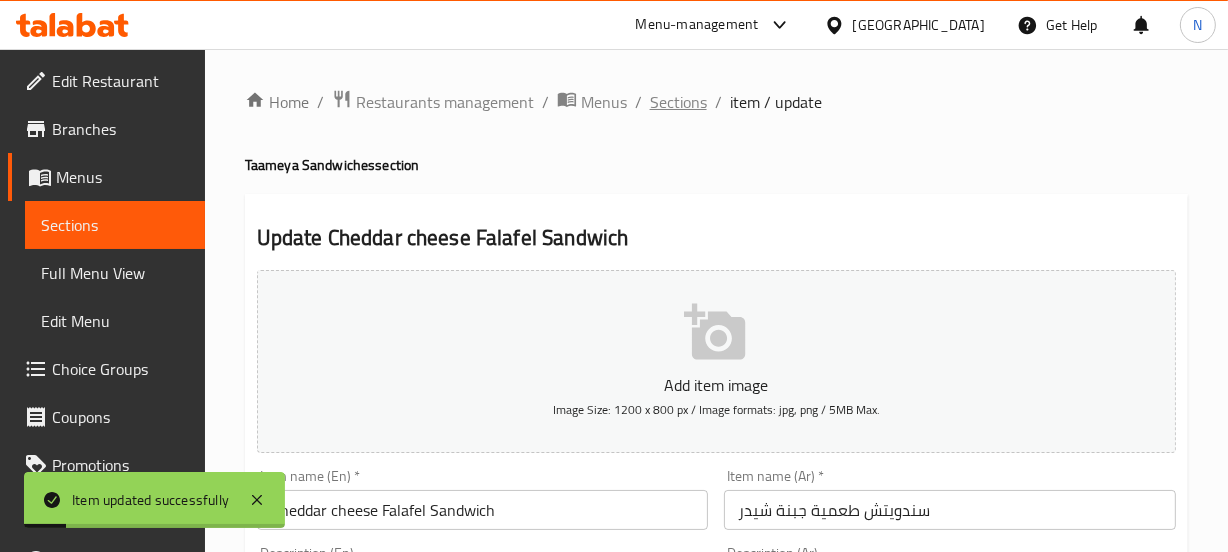 click on "Sections" at bounding box center (678, 102) 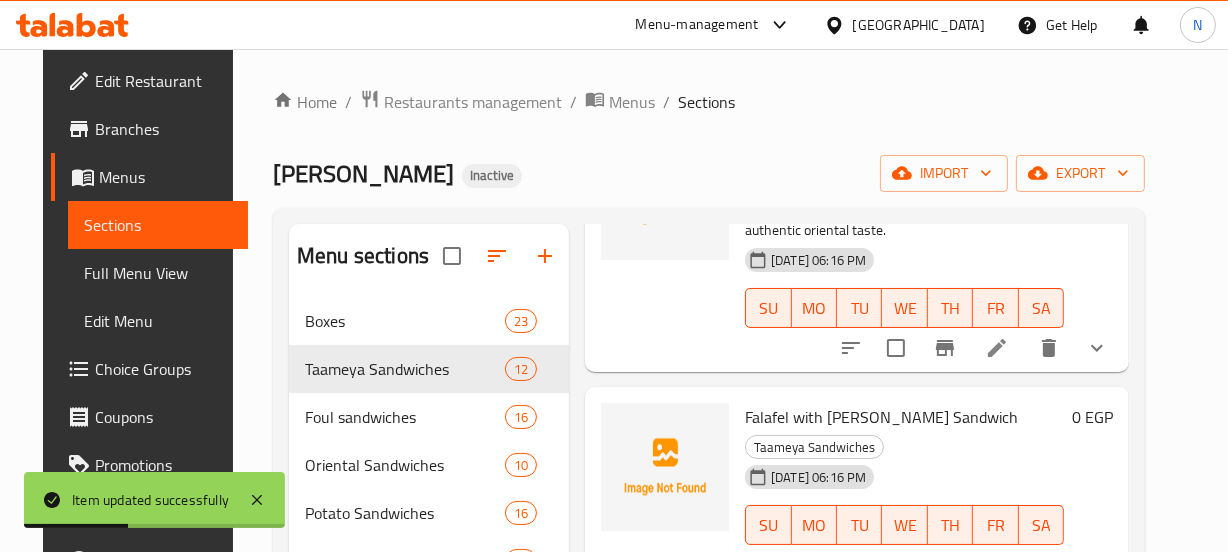scroll, scrollTop: 1254, scrollLeft: 0, axis: vertical 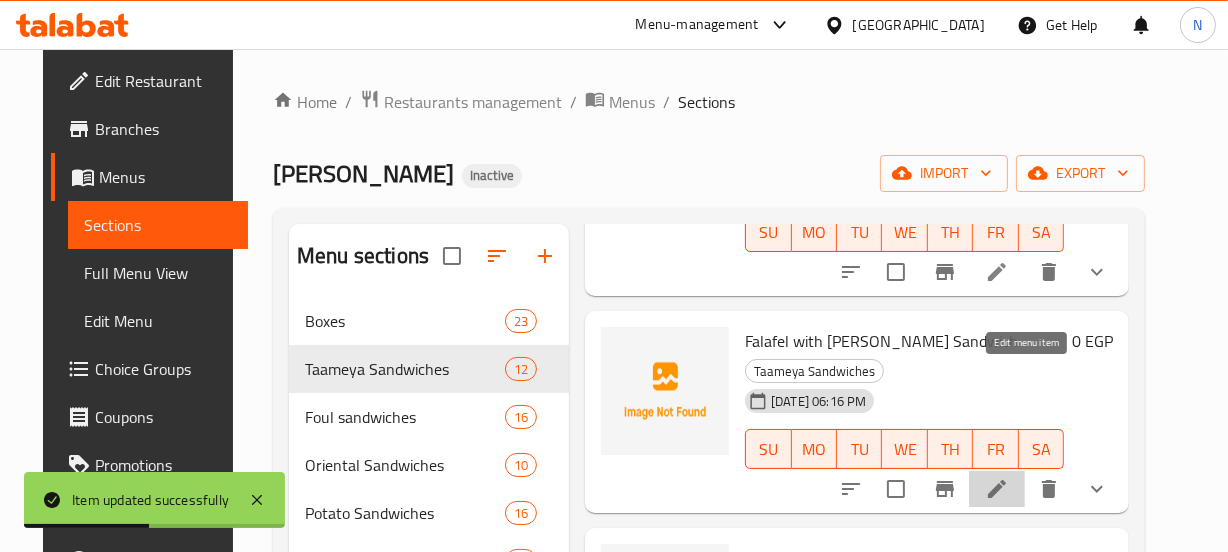 click 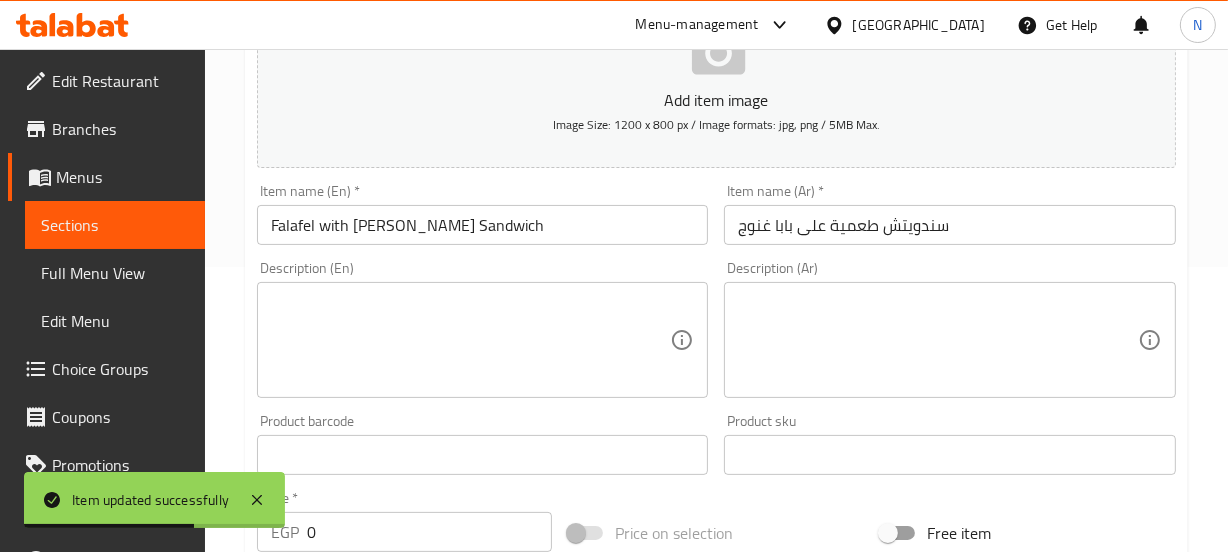 scroll, scrollTop: 291, scrollLeft: 0, axis: vertical 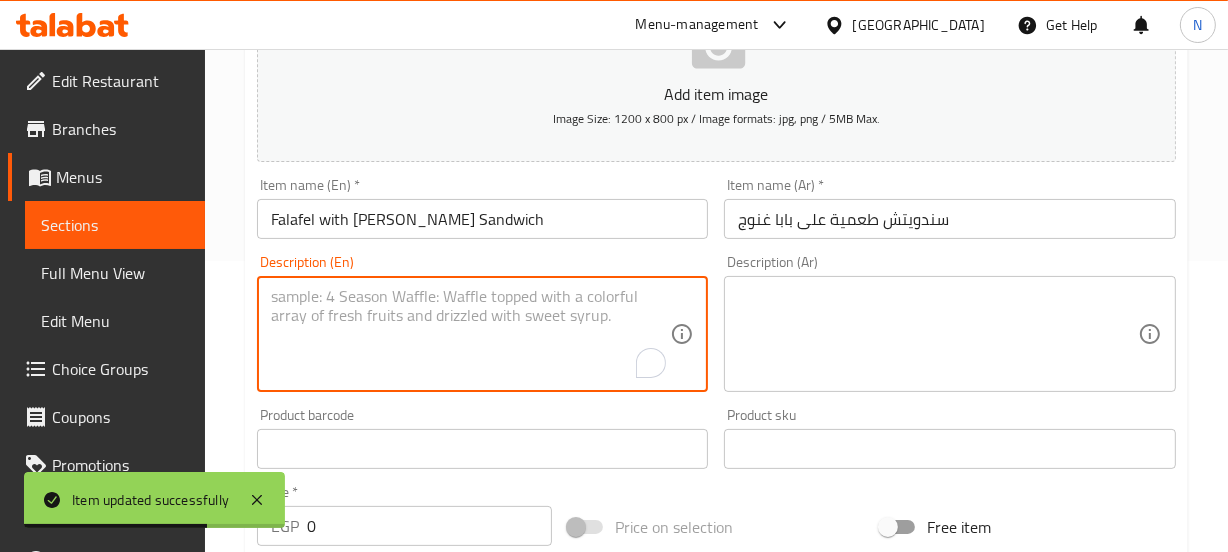 click at bounding box center (471, 334) 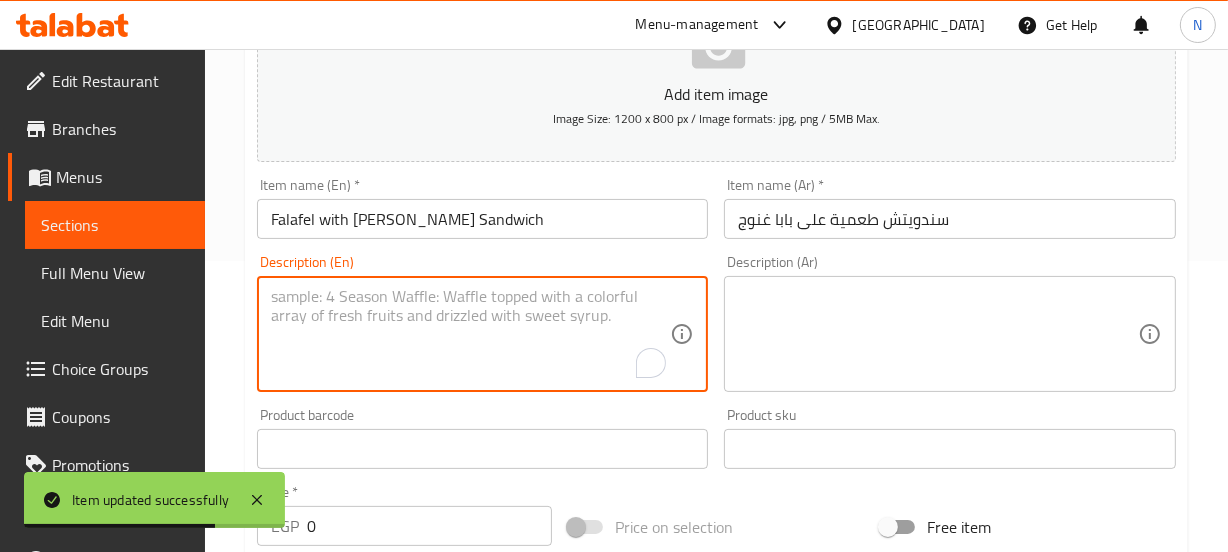 paste on "A sandwich filled with taamia and baba ghannoug.	سندوتش محشو بالطعمية والبابا غنوج." 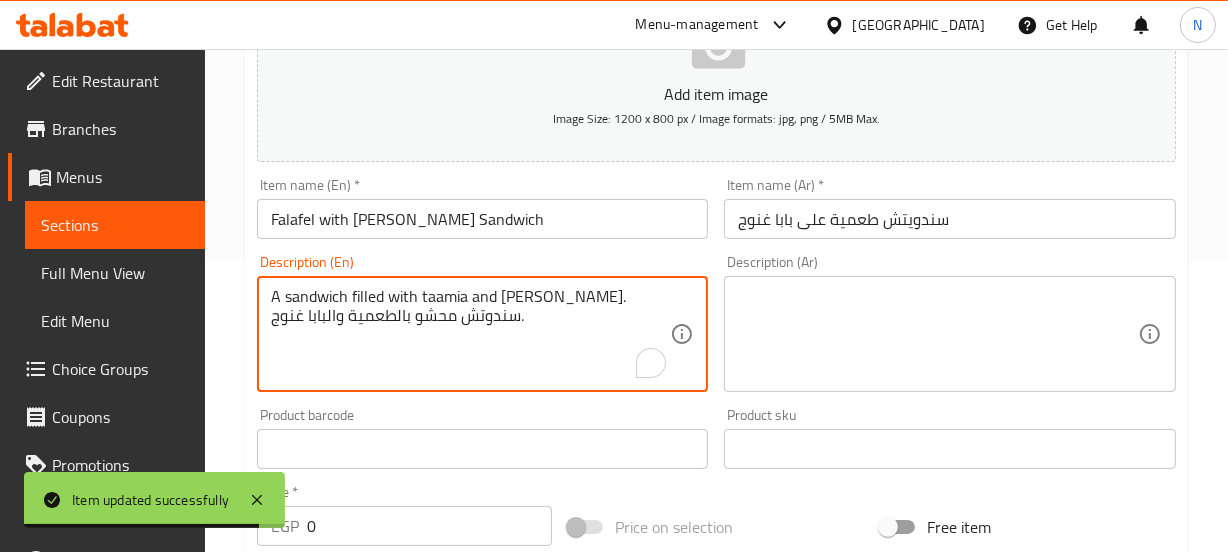 drag, startPoint x: 610, startPoint y: 294, endPoint x: 611, endPoint y: 325, distance: 31.016125 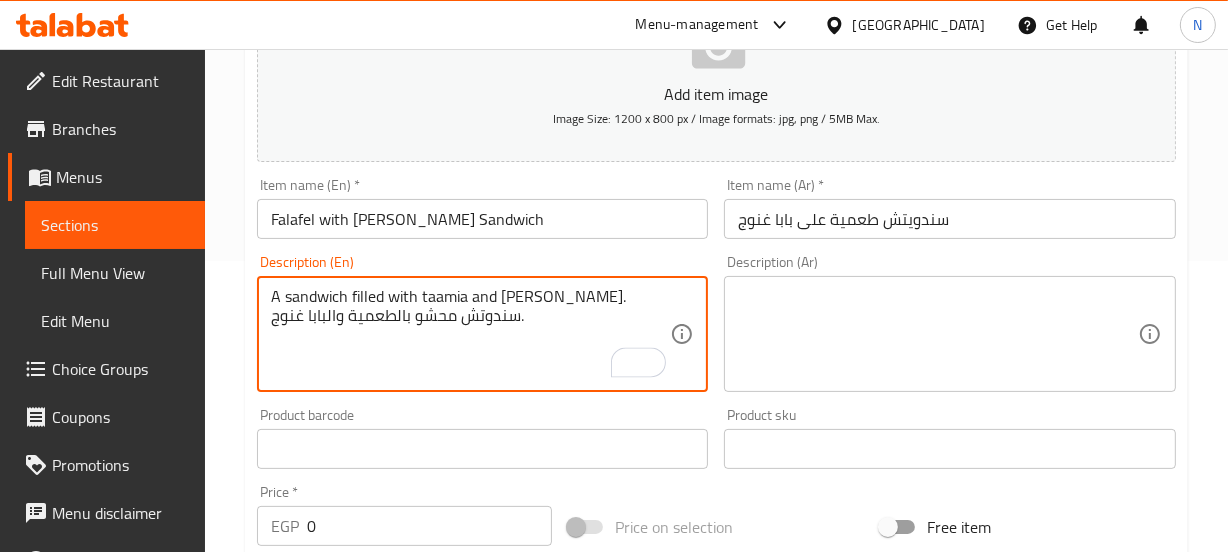 click on "A sandwich filled with taamia and baba ghannoug.	سندوتش محشو بالطعمية والبابا غنوج." at bounding box center (471, 334) 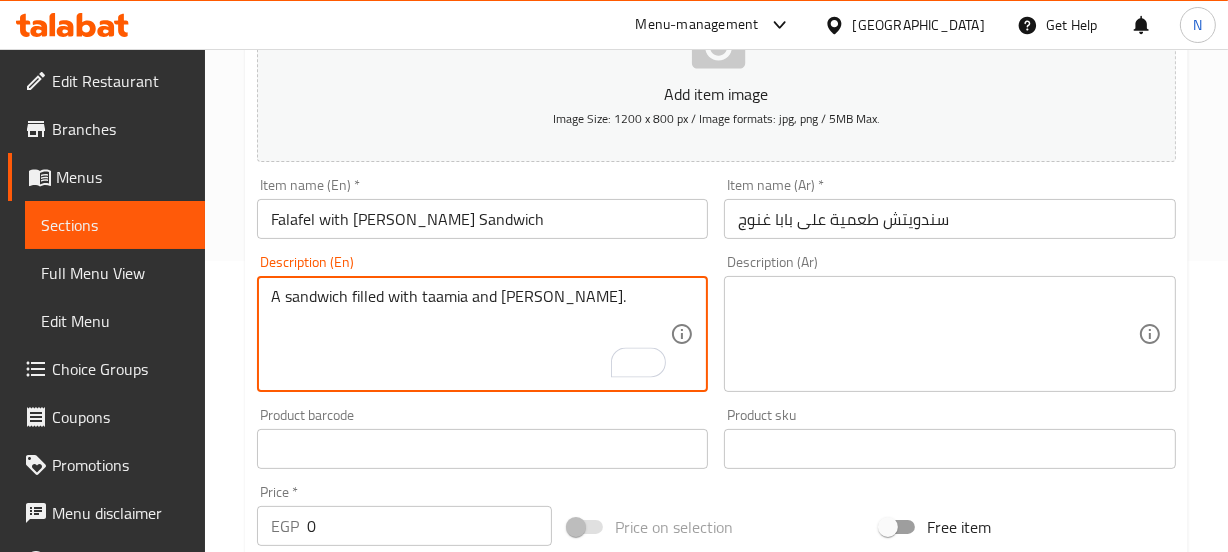 type on "A sandwich filled with taamia and baba ghannoug." 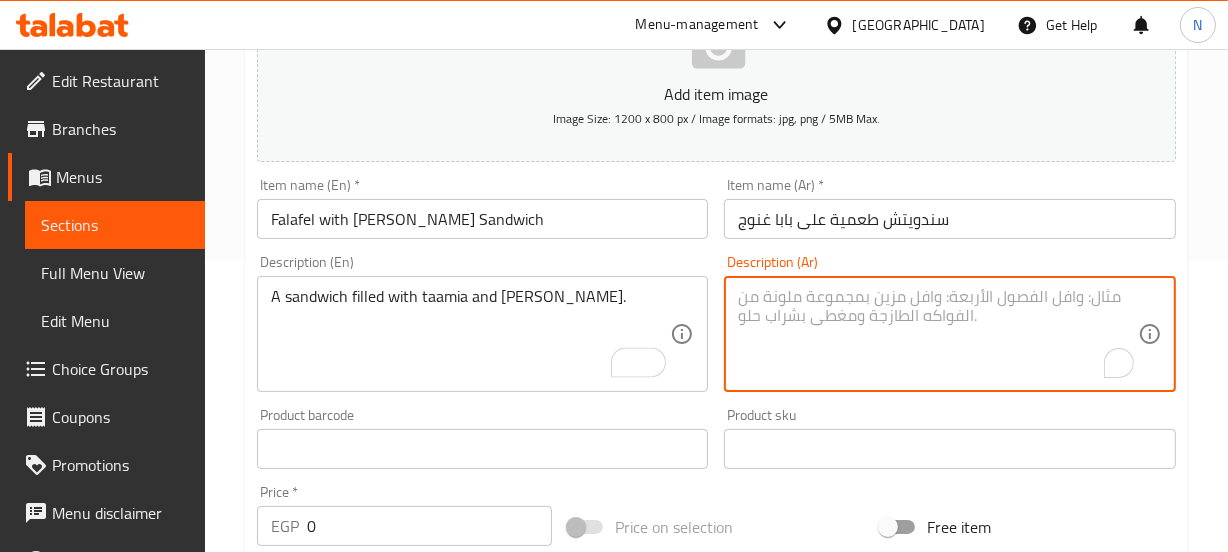 click at bounding box center [938, 334] 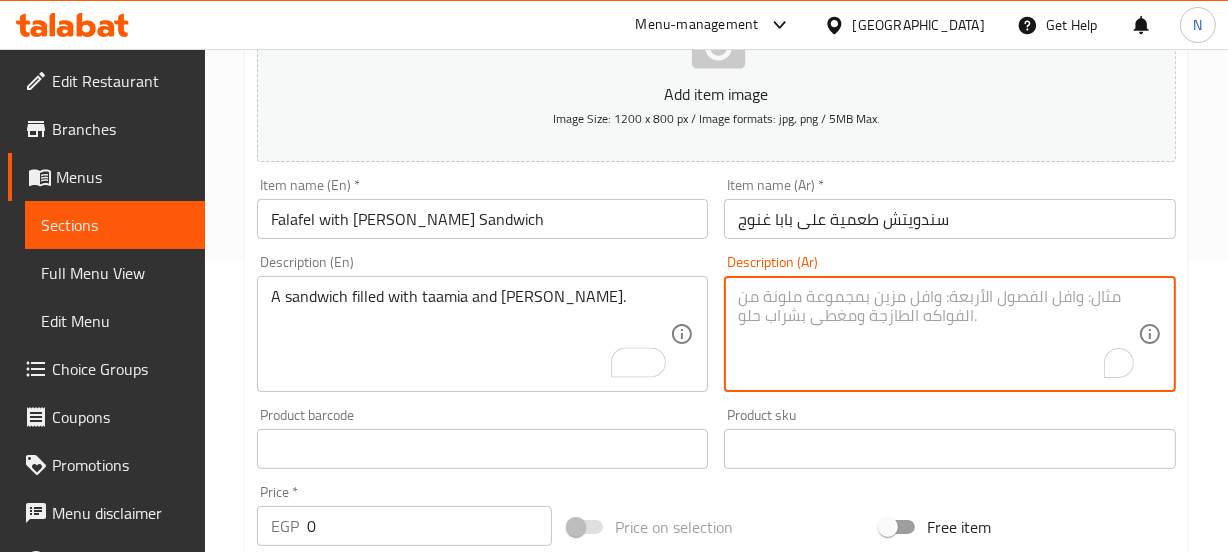 paste on "سندوتش محشو بالطعمية والبابا غنوج." 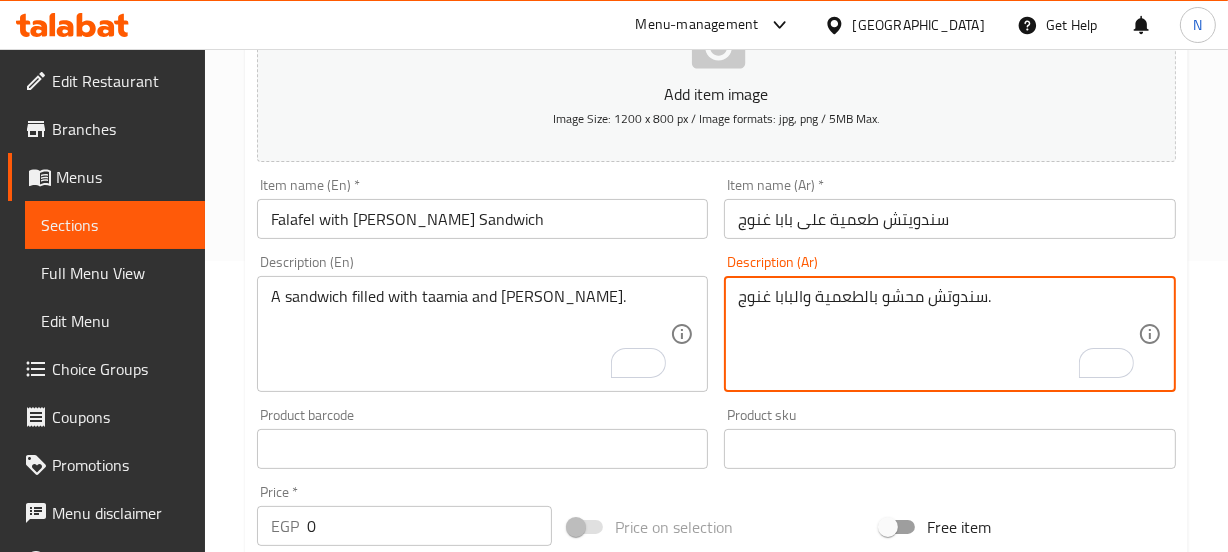 type on "سندوتش محشو بالطعمية والبابا غنوج." 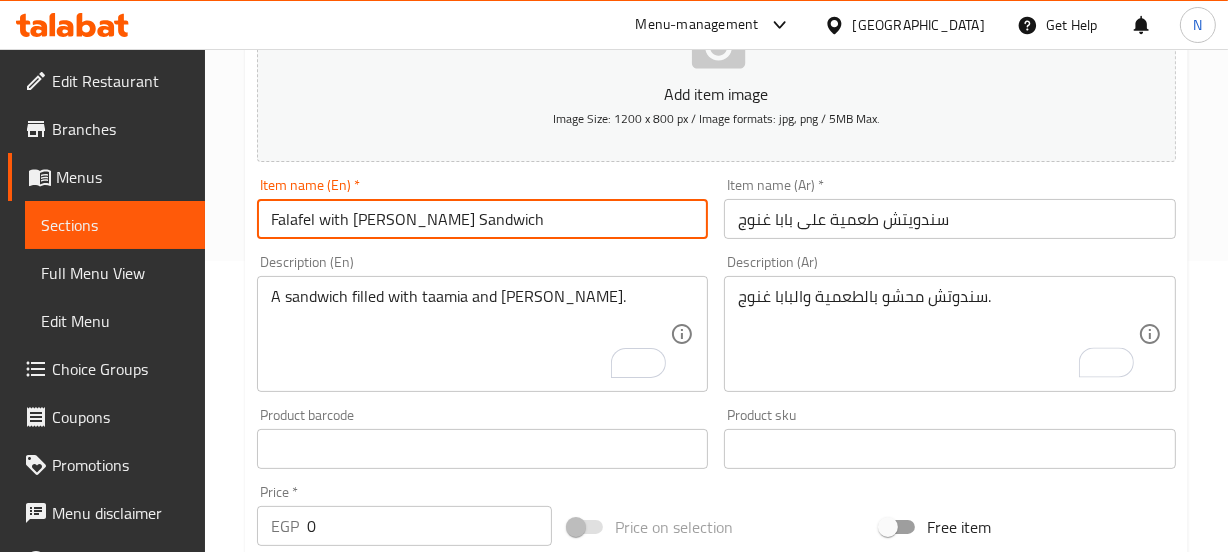 click on "Update" at bounding box center [366, 1080] 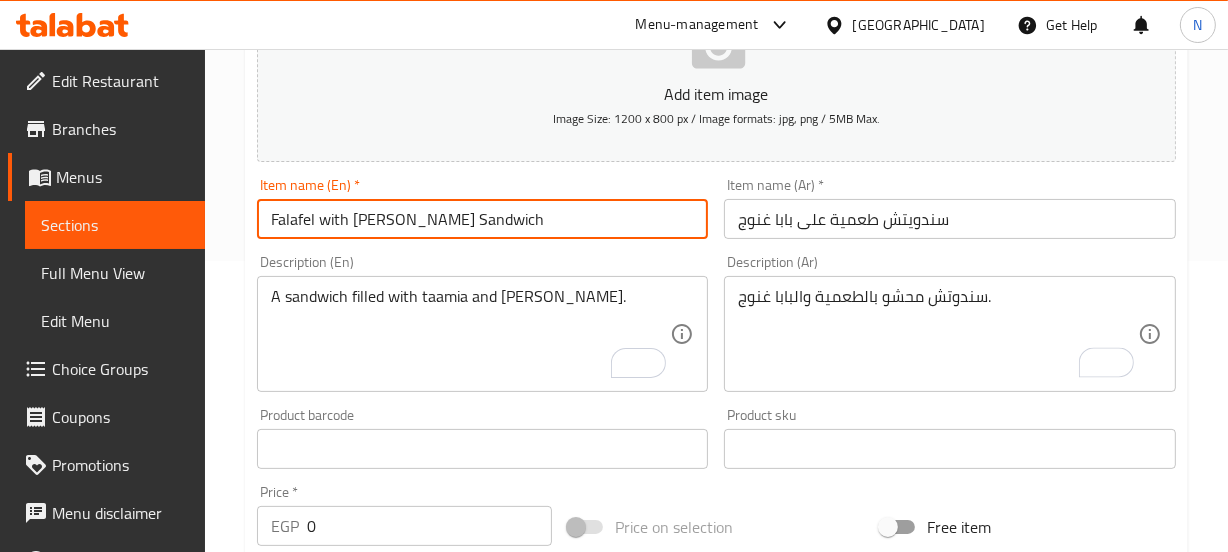 click on "Home / Restaurants management / Menus / Sections / item / update Taameya Sandwiches  section Update Falafel with Baba Ganoush Sandwich Add item image Image Size: 1200 x 800 px / Image formats: jpg, png / 5MB Max. Item name (En)   * Falafel with Baba Ganoush Sandwich Item name (En)  * Item name (Ar)   * سندويتش طعمية على بابا غنوج Item name (Ar)  * Description (En) A sandwich filled with taamia and baba ghannoug.	 Description (En) Description (Ar) سندوتش محشو بالطعمية والبابا غنوج. Description (Ar) Product barcode Product barcode Product sku Product sku Price   * EGP 0 Price  * Price on selection Free item Start Date Start Date End Date End Date Available Days SU MO TU WE TH FR SA Available from ​ ​ Available to ​ ​ Status Active Inactive Exclude from GEM Variations & Choices Your Choice Of: (ID: 1068111462) Min 1  ,  Max 1 Name (En) Your Choice Of: Name (En) Name (Ar) إختيارك من: Name (Ar) Min 1 Min Max 1 Max Shami (ID: 2200025125)" at bounding box center (716, 462) 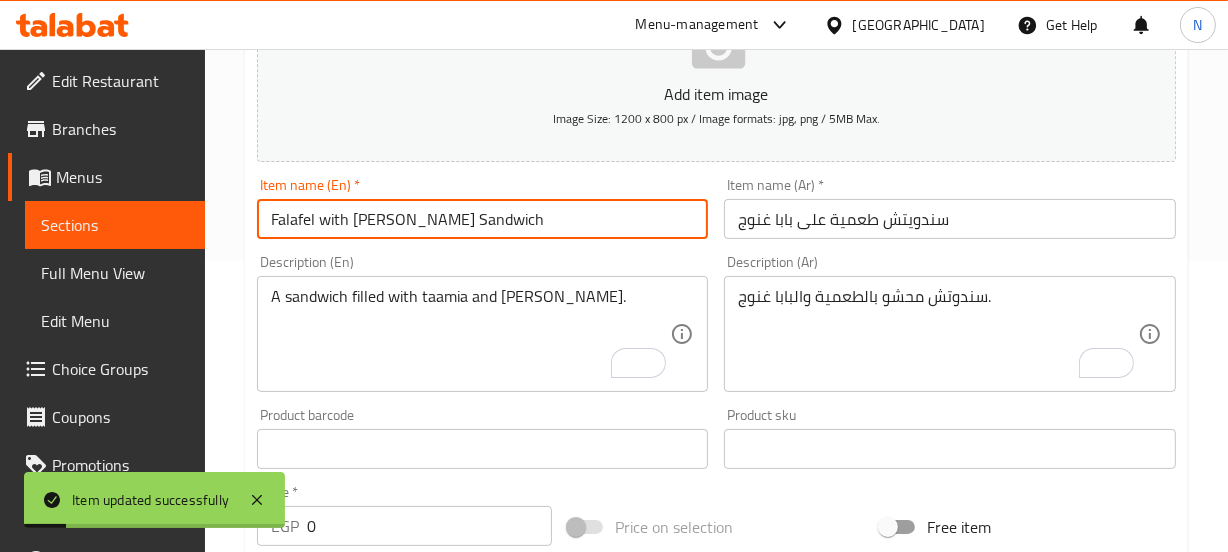 scroll, scrollTop: 0, scrollLeft: 0, axis: both 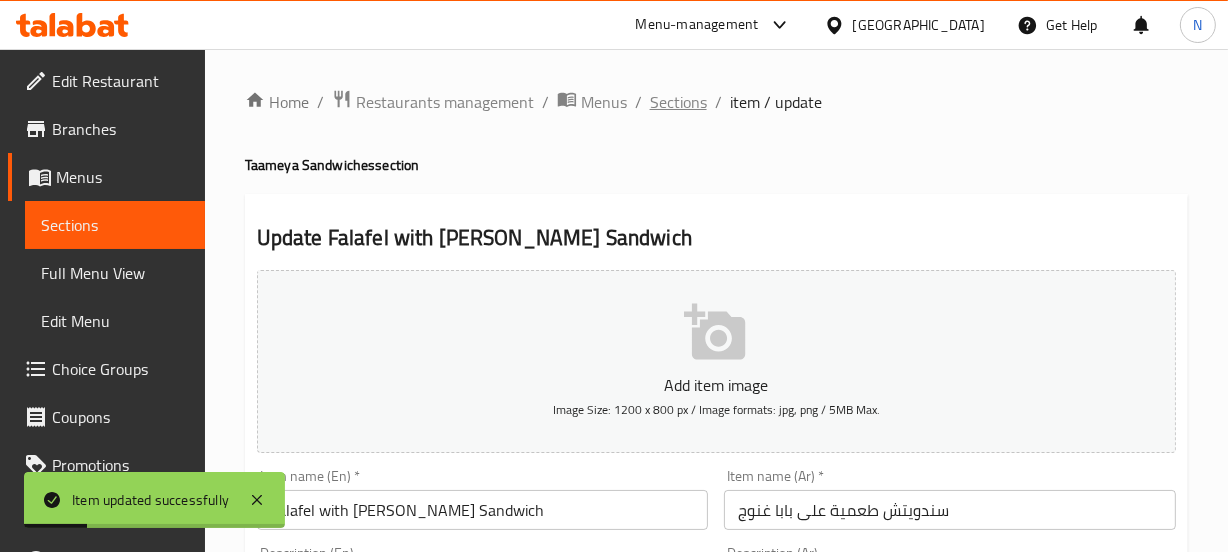 click on "Sections" at bounding box center [678, 102] 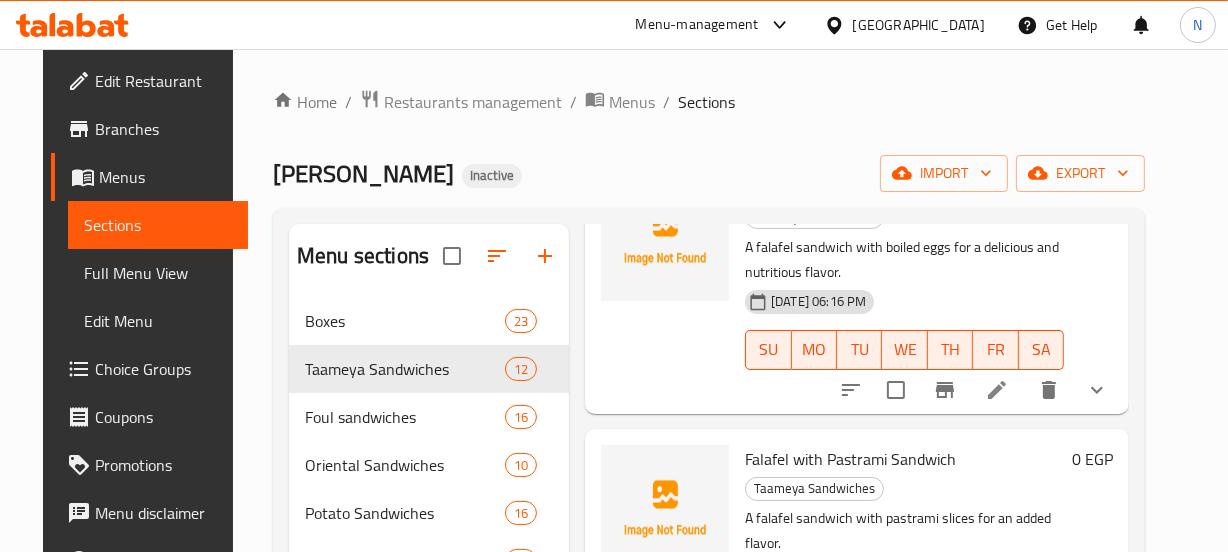 scroll, scrollTop: 2420, scrollLeft: 0, axis: vertical 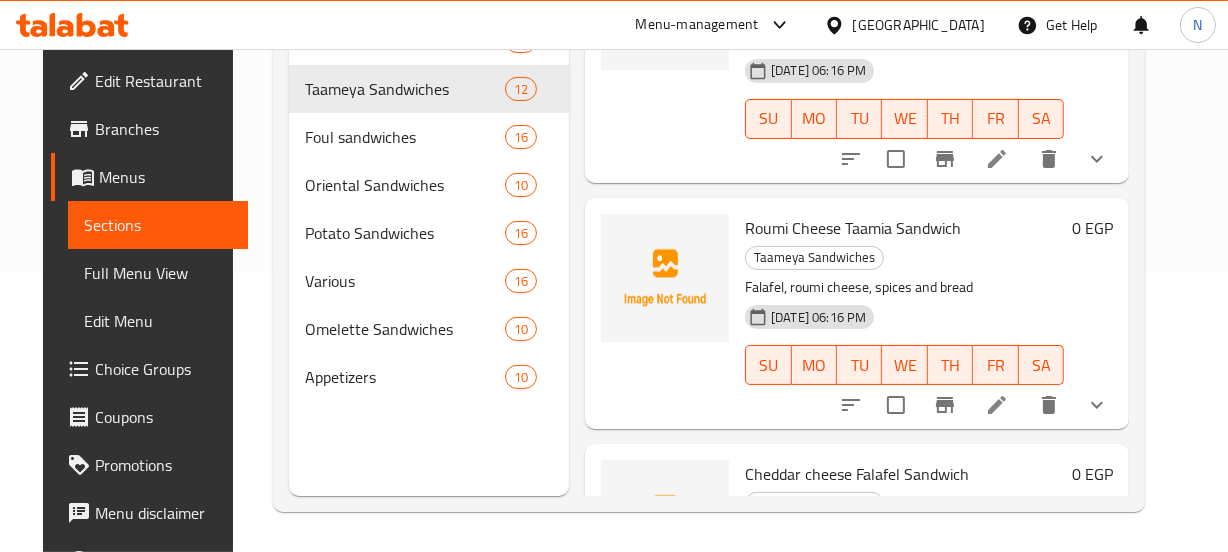 click at bounding box center (997, 676) 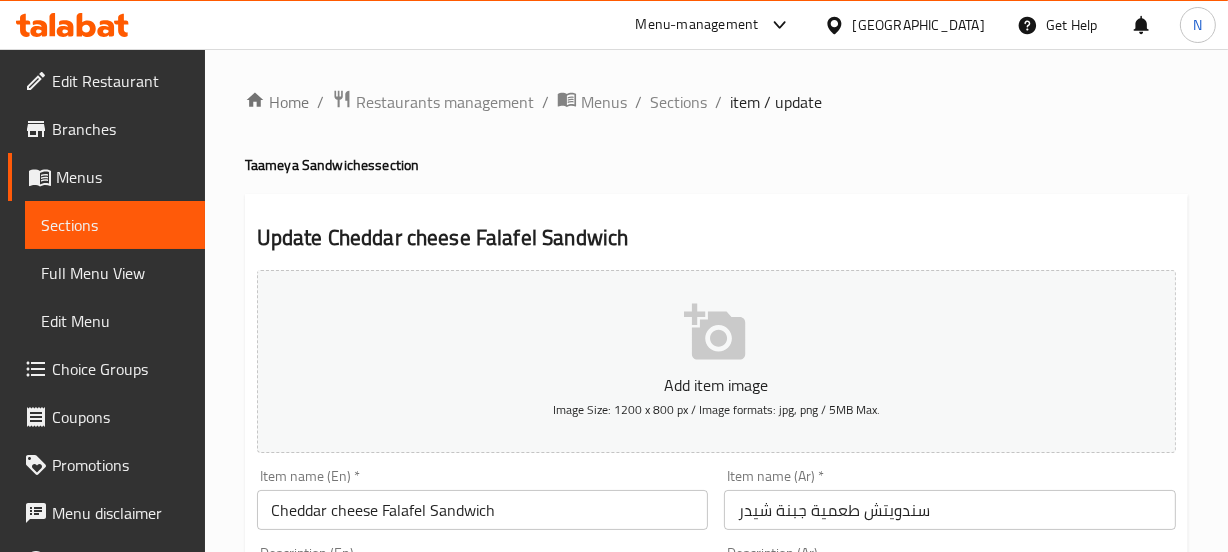 scroll, scrollTop: 222, scrollLeft: 0, axis: vertical 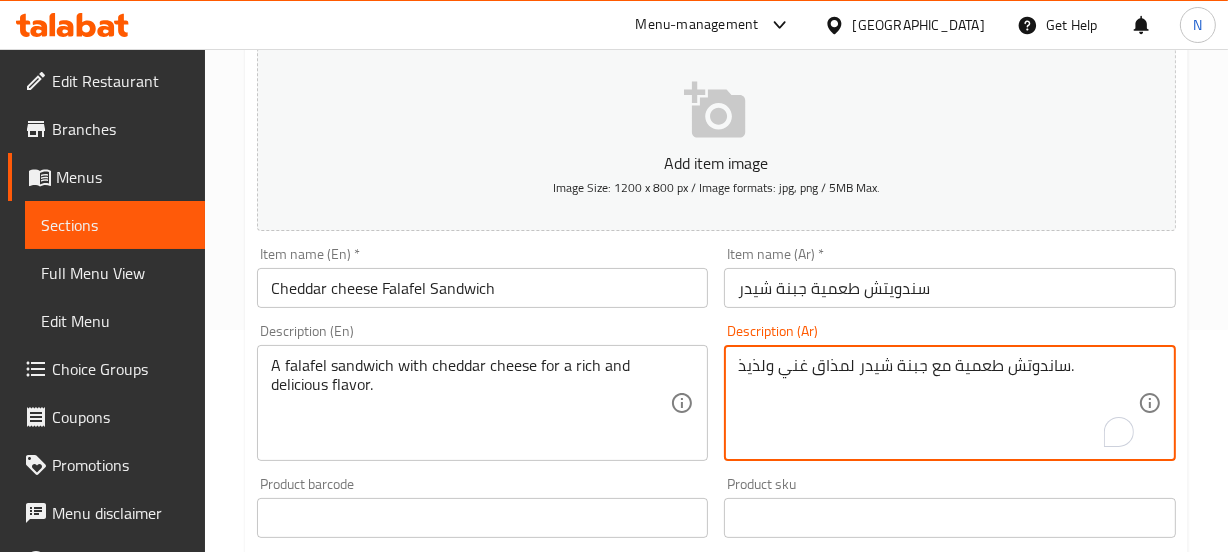 click on "ساندوتش طعمية مع جبنة شيدر لمذاق غني ولذيذ." at bounding box center (938, 403) 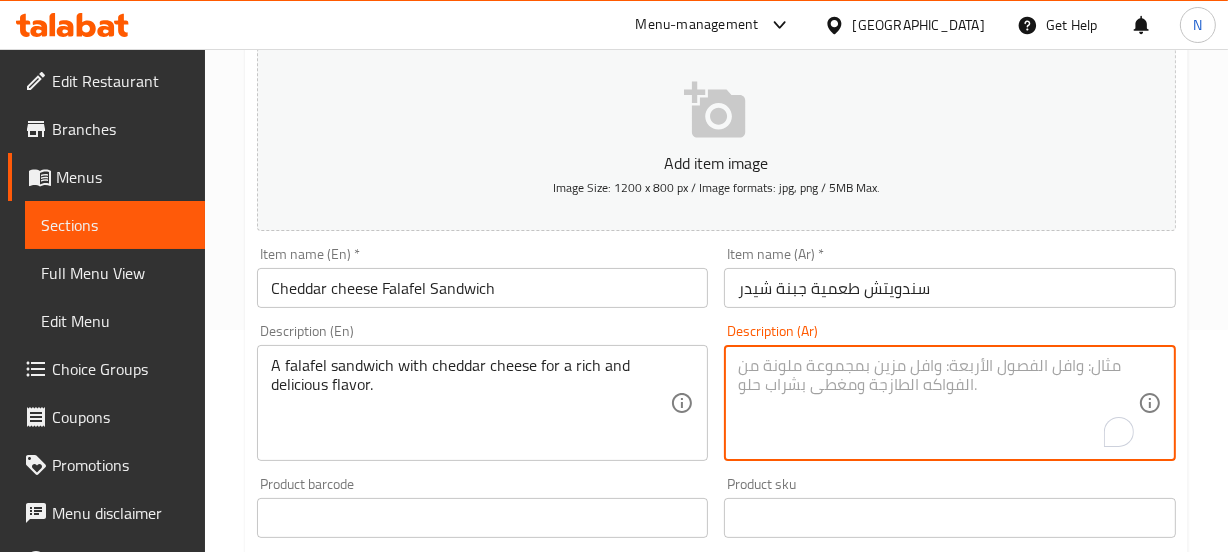 type 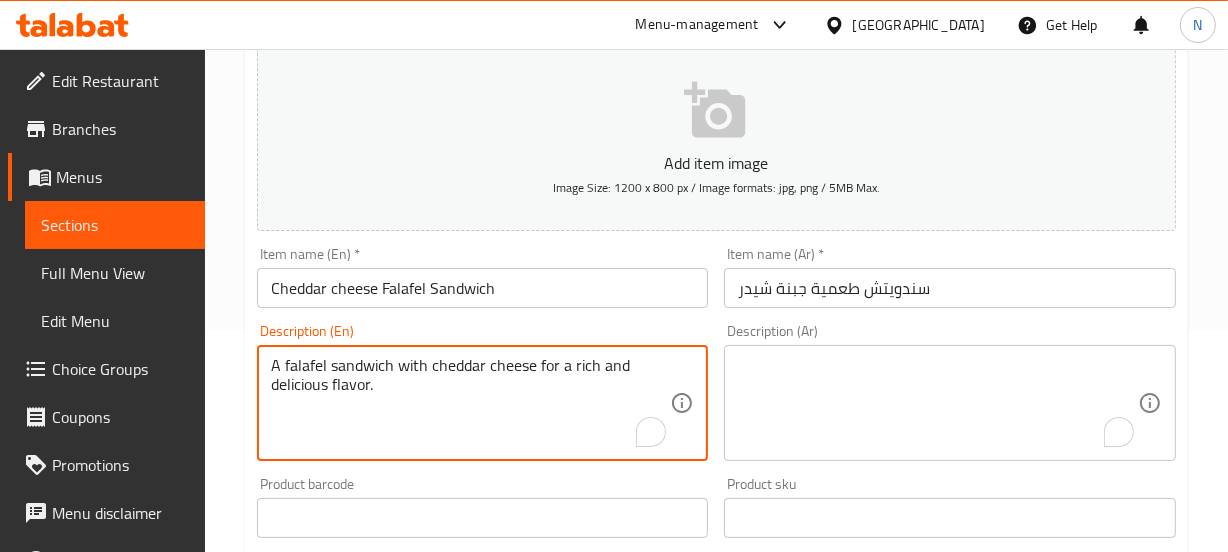 click on "A falafel sandwich with cheddar cheese for a rich and delicious flavor." at bounding box center (471, 403) 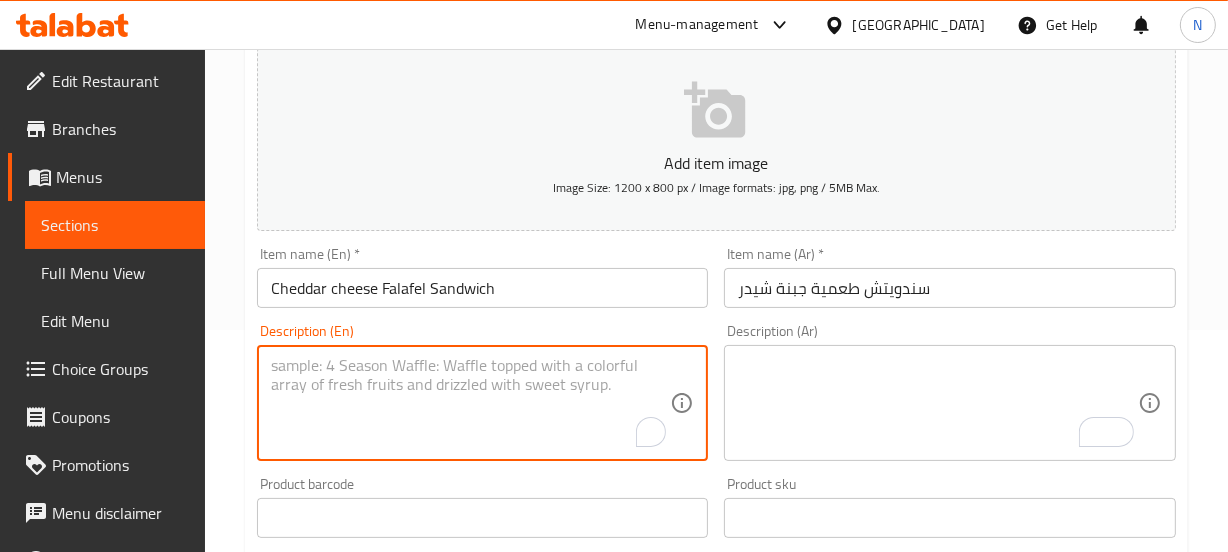 type 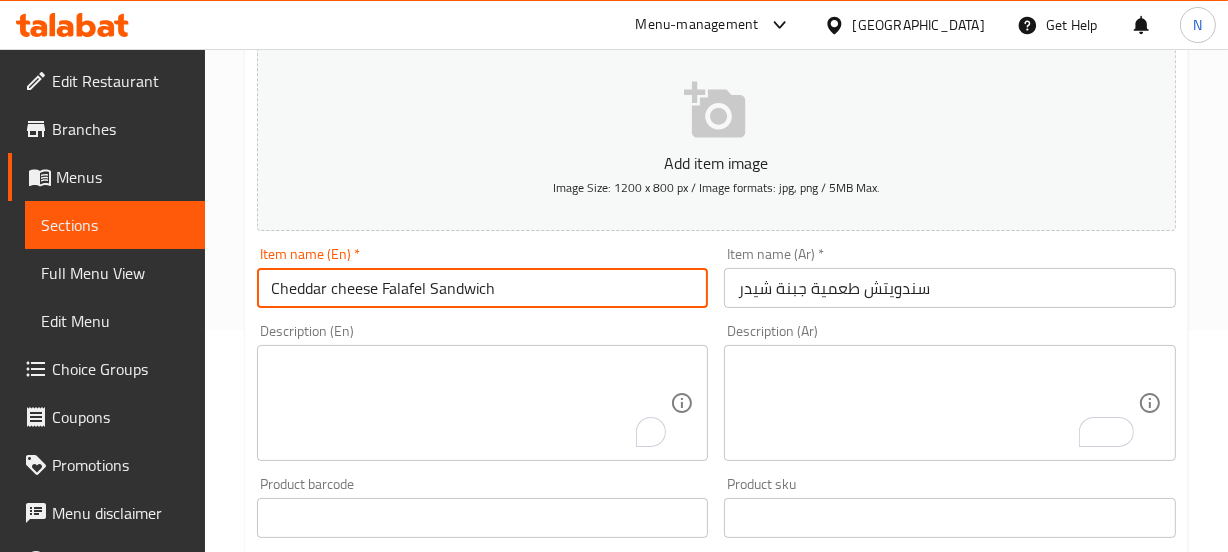 click on "Cheddar cheese Falafel Sandwich" at bounding box center (483, 288) 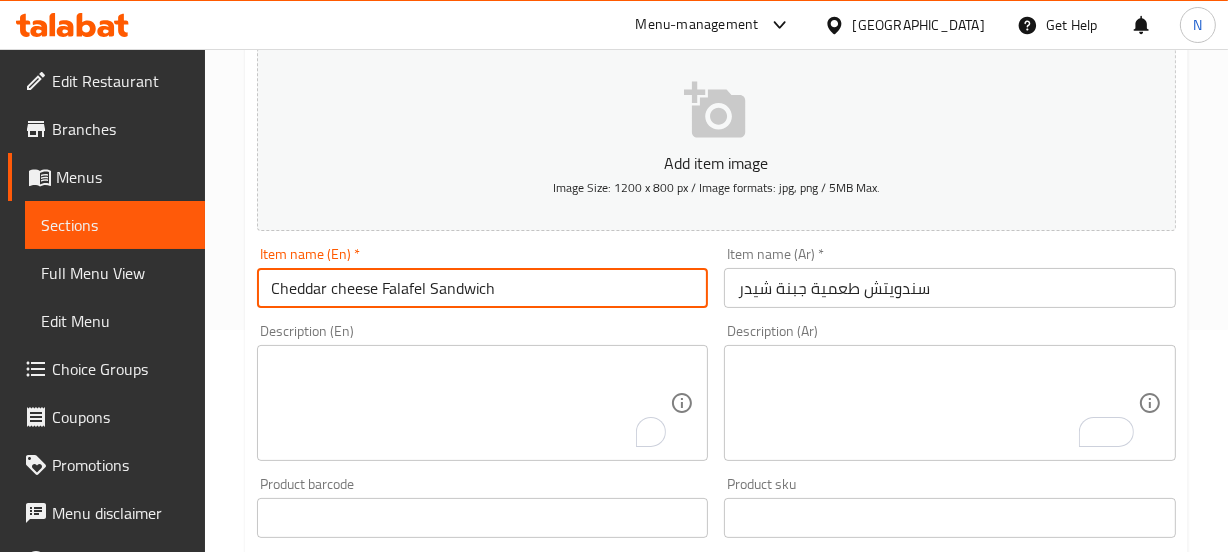 click on "Update" at bounding box center [366, 1149] 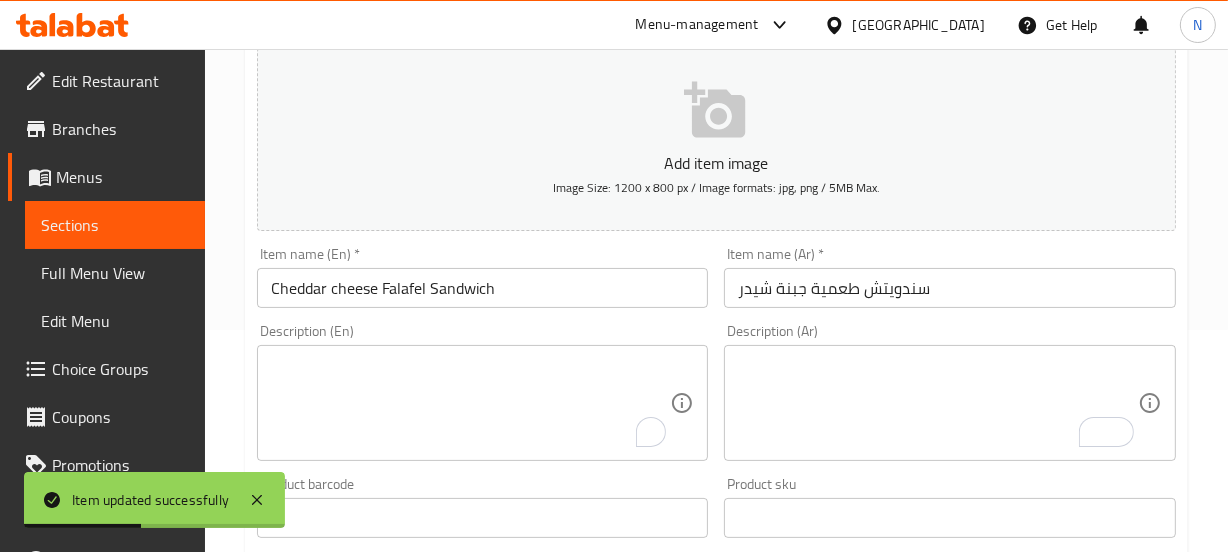 click on "Item name (En)   * Cheddar cheese Falafel Sandwich Item name (En)  *" at bounding box center [483, 277] 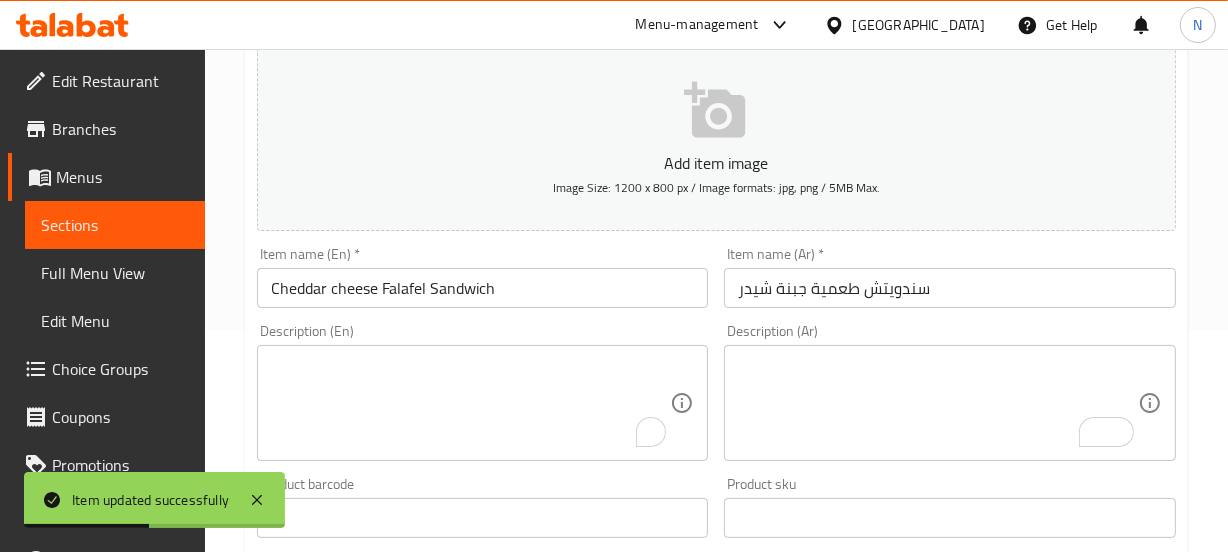 scroll, scrollTop: 0, scrollLeft: 0, axis: both 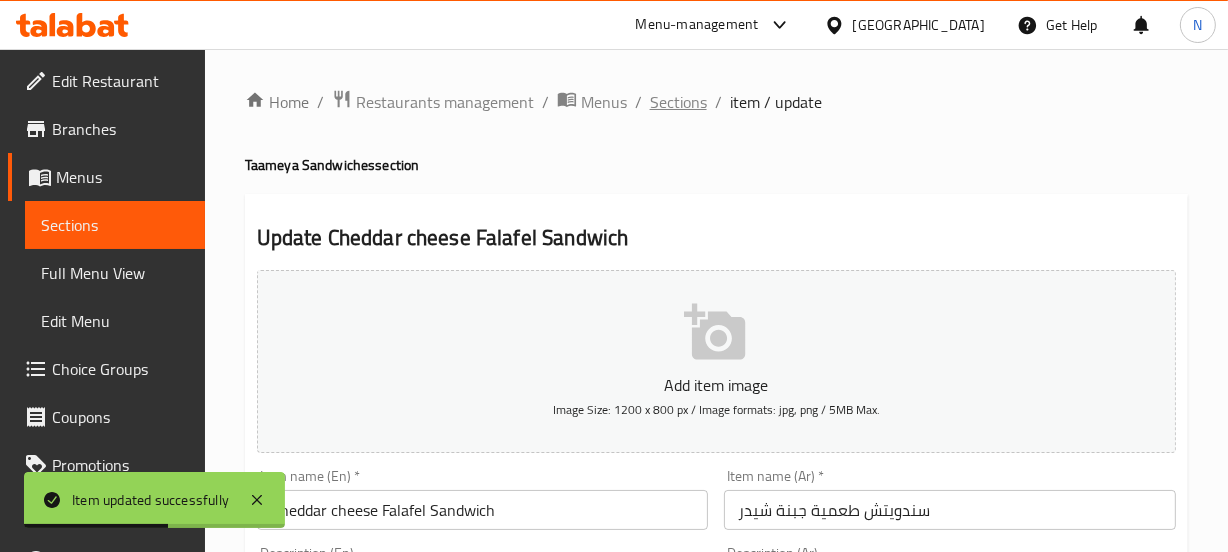 click on "Sections" at bounding box center [678, 102] 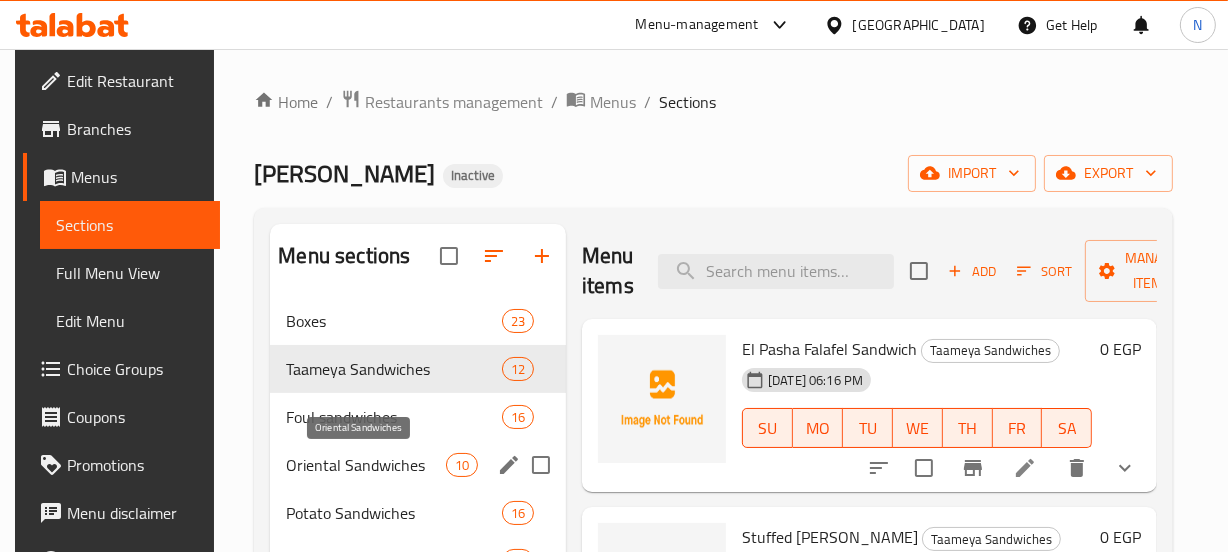 click on "Oriental Sandwiches" at bounding box center (365, 465) 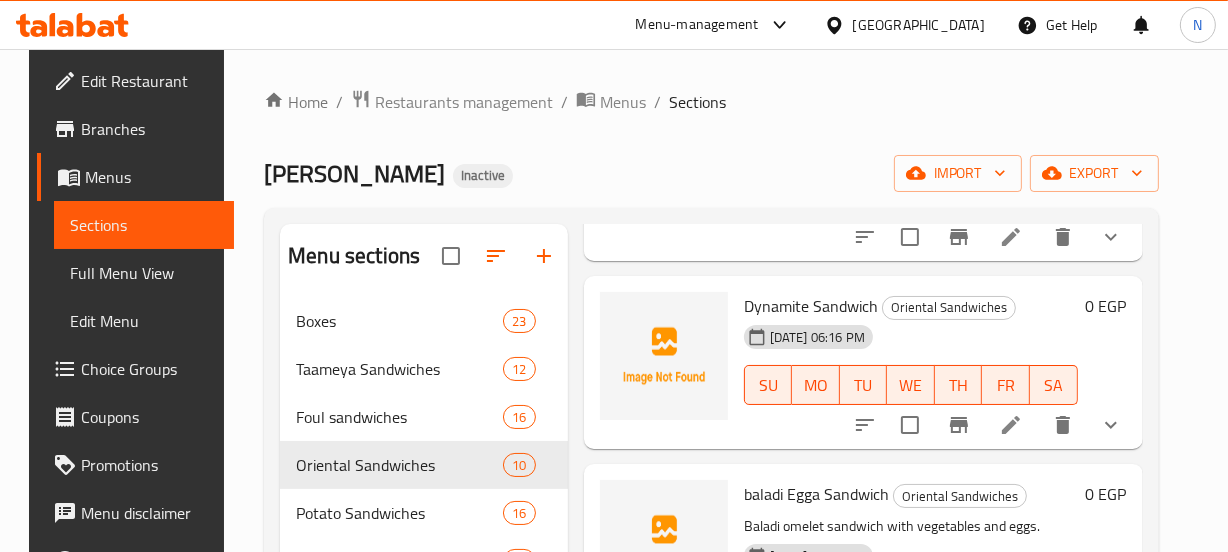 scroll, scrollTop: 729, scrollLeft: 0, axis: vertical 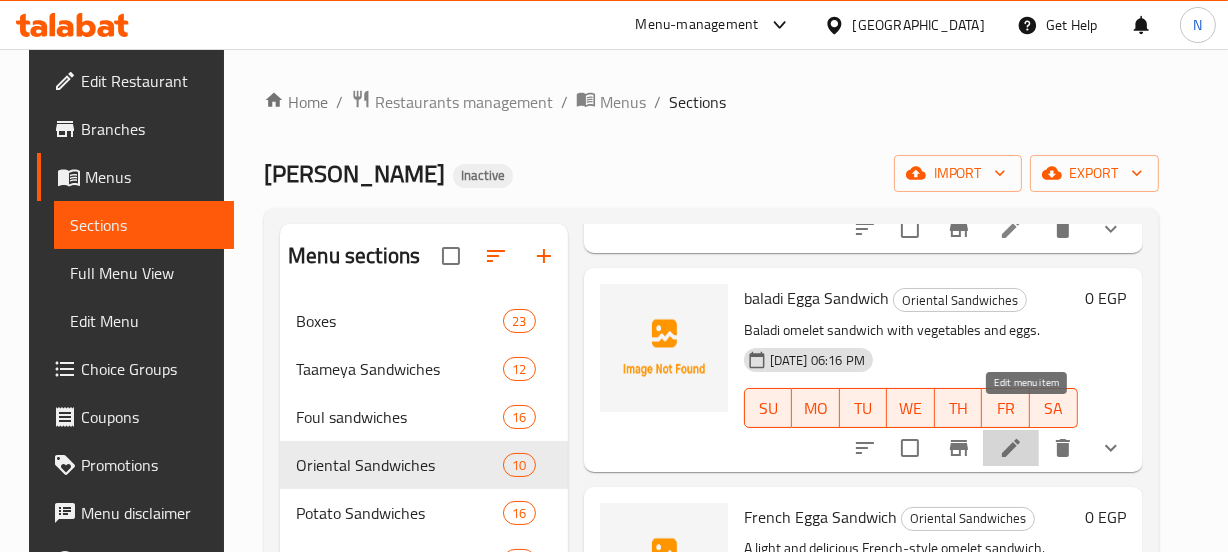 click 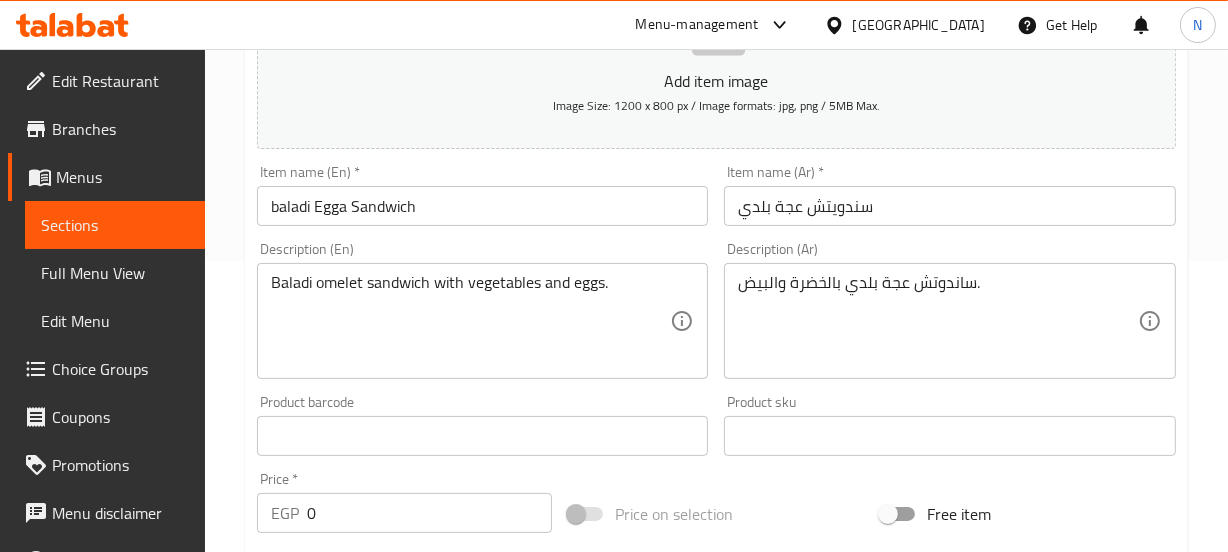 scroll, scrollTop: 295, scrollLeft: 0, axis: vertical 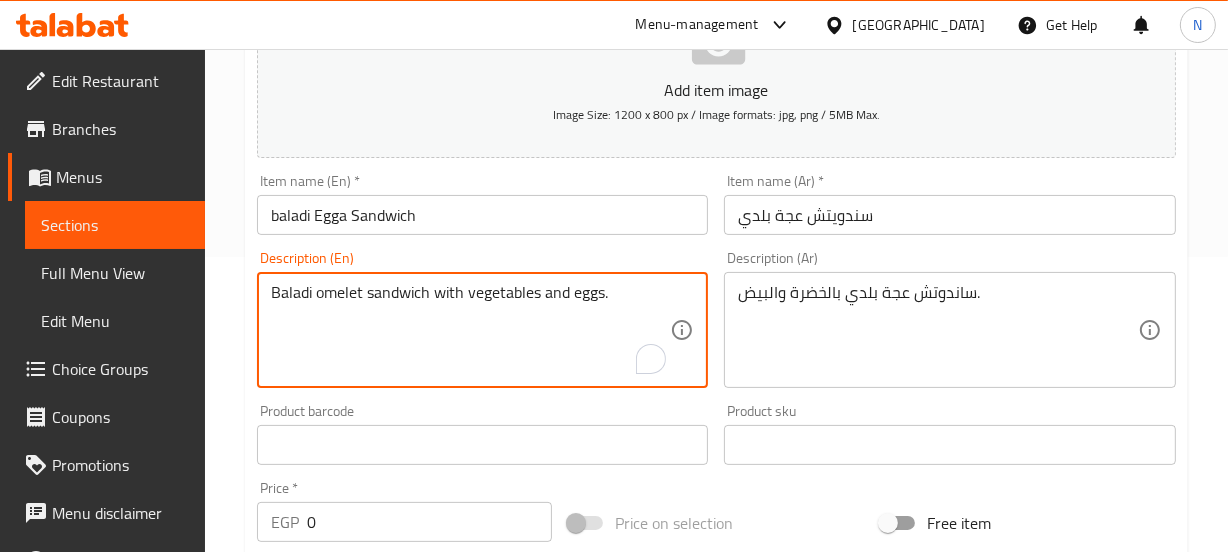 click on "Baladi omelet sandwich with vegetables and eggs." at bounding box center [471, 330] 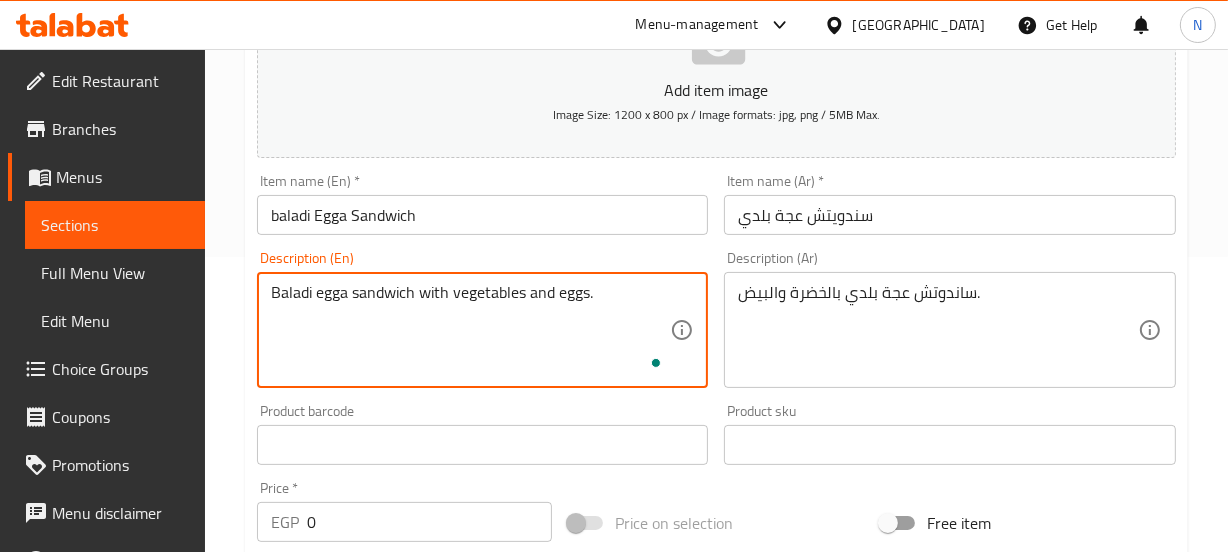 type on "Baladi egga sandwich with vegetables and eggs." 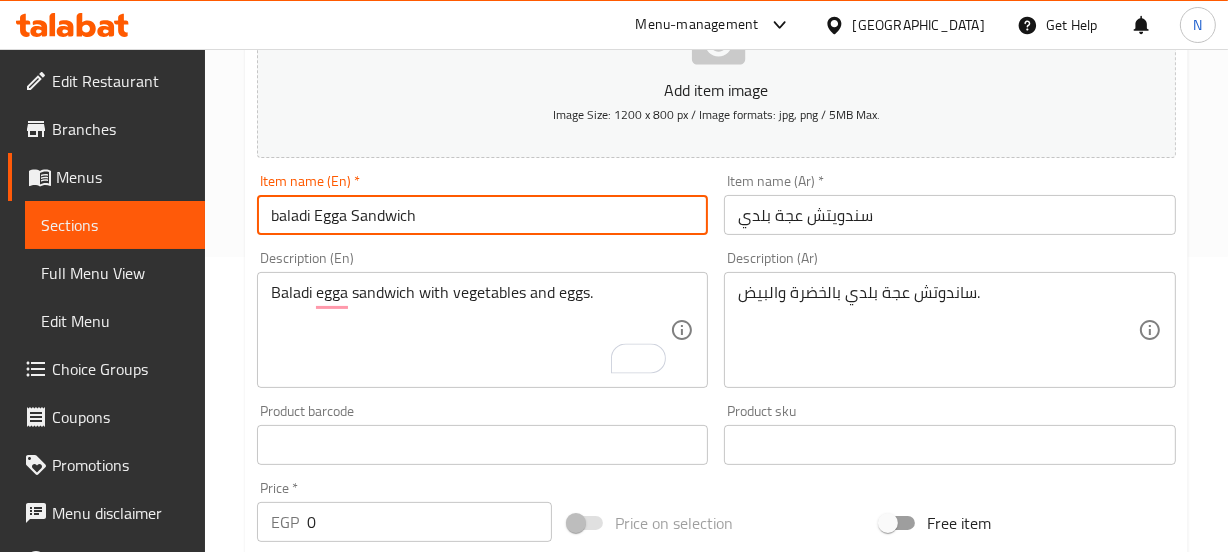 click on "Update" at bounding box center (366, 1076) 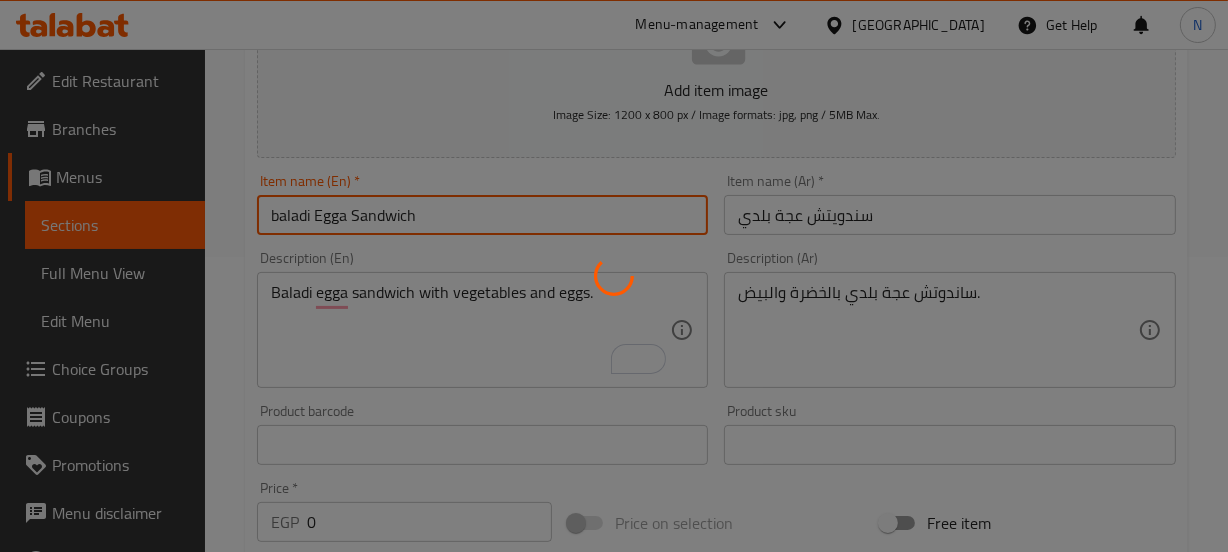 scroll, scrollTop: 0, scrollLeft: 0, axis: both 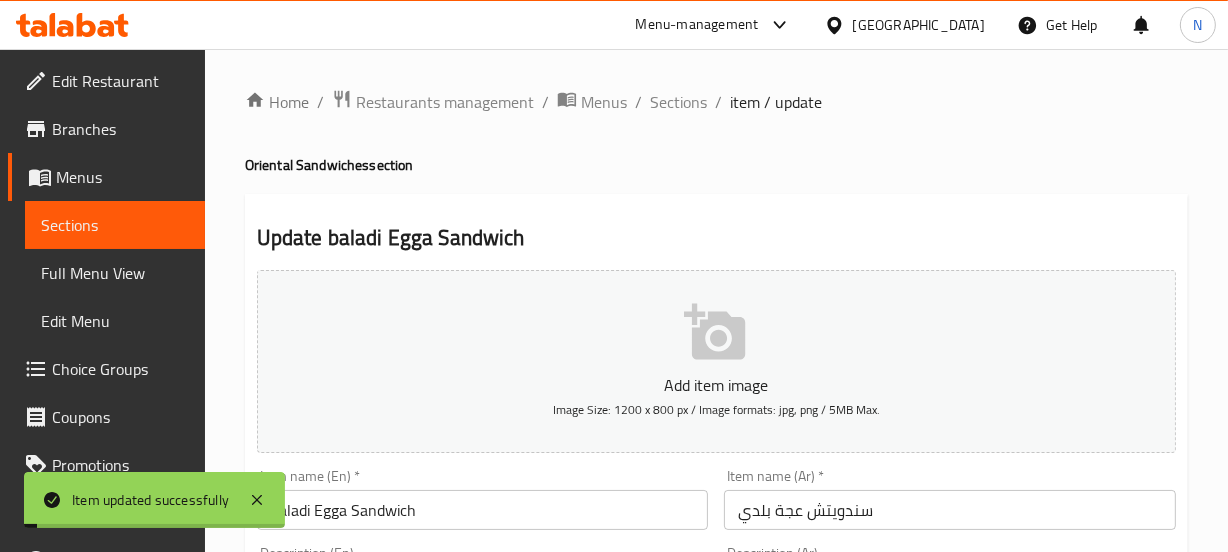click on "Sections" at bounding box center [678, 102] 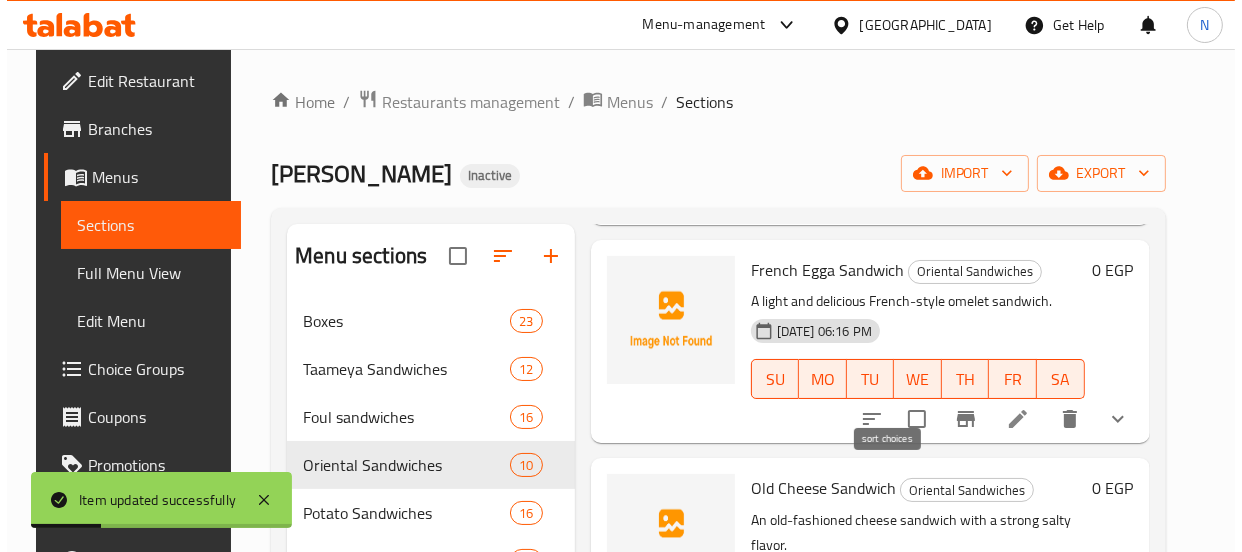 scroll, scrollTop: 977, scrollLeft: 0, axis: vertical 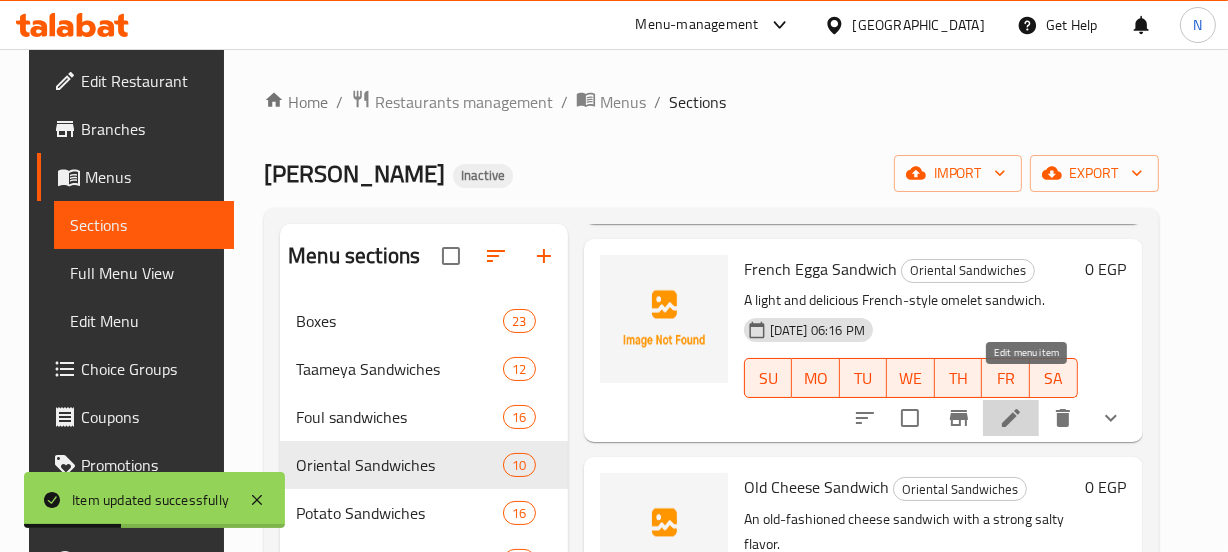 click 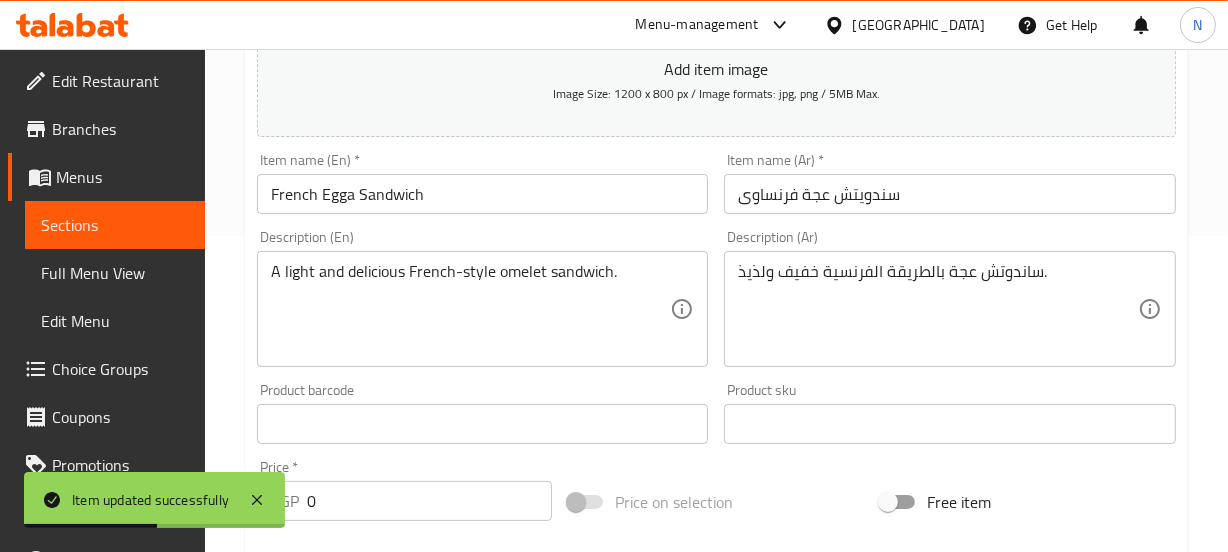 scroll, scrollTop: 327, scrollLeft: 0, axis: vertical 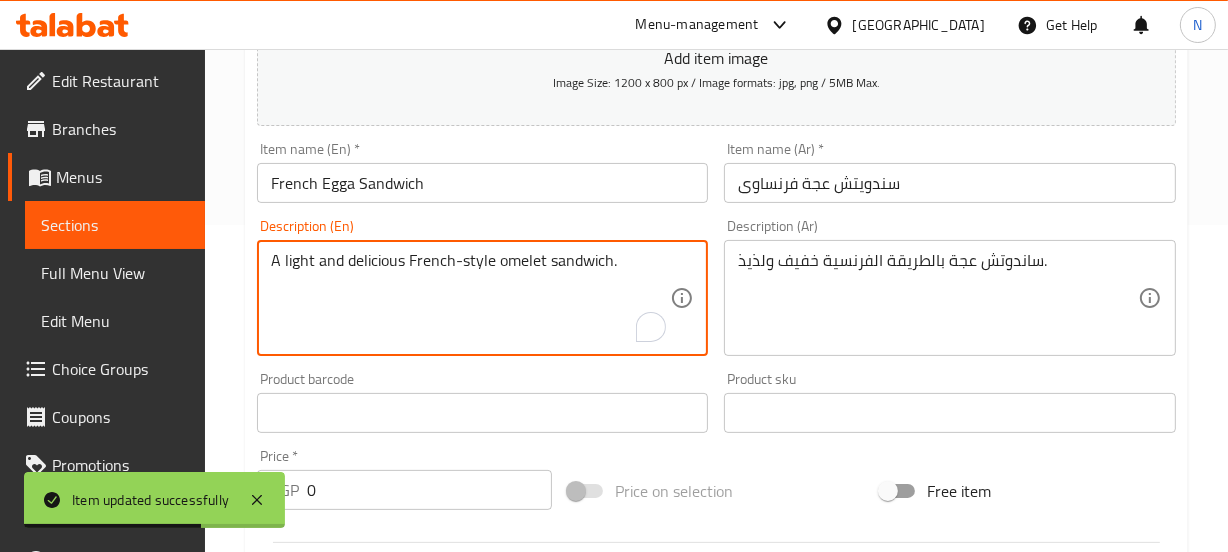 click on "A light and delicious French-style omelet sandwich." at bounding box center (471, 298) 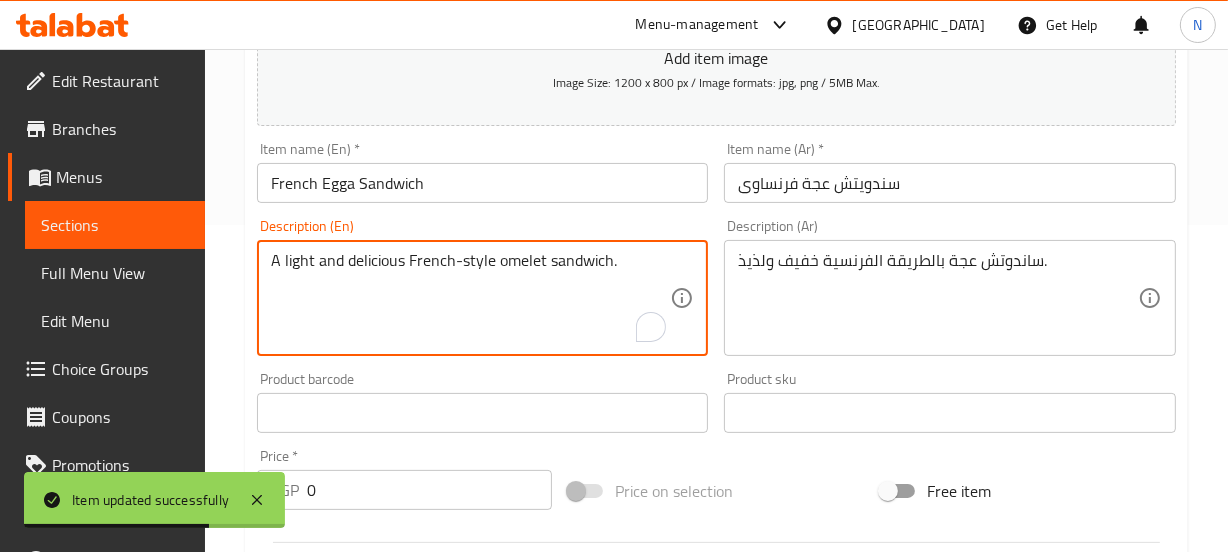 click on "A light and delicious French-style omelet sandwich." at bounding box center (471, 298) 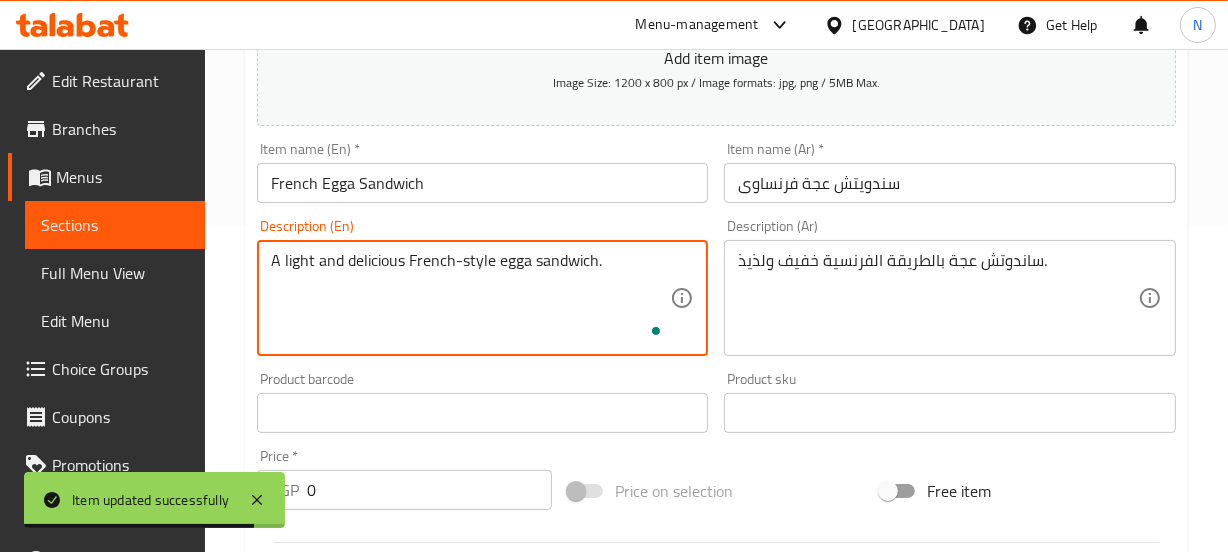 type on "A light and delicious French-style egga sandwich." 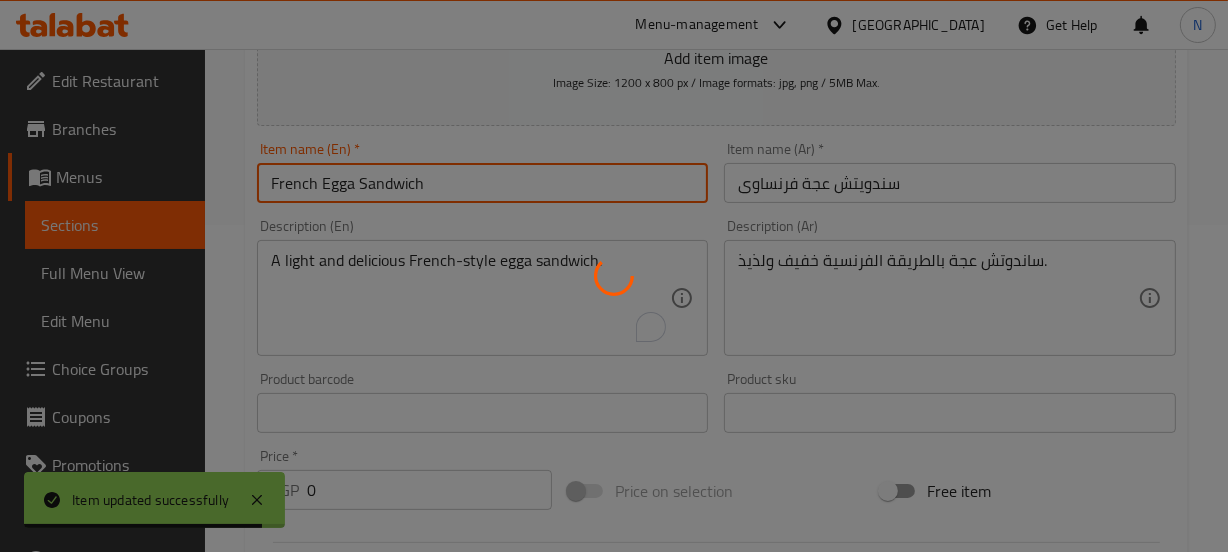 click on "Home / Restaurants management / Menus / Sections / item / update Oriental Sandwiches  section Update French Egga Sandwich Add item image Image Size: 1200 x 800 px / Image formats: jpg, png / 5MB Max. Item name (En)   * French Egga Sandwich Item name (En)  * Item name (Ar)   * سندويتش عجة فرنساوى Item name (Ar)  * Description (En) A light and delicious French-style egga sandwich. Description (En) Description (Ar) ساندوتش عجة بالطريقة الفرنسية خفيف ولذيذ. Description (Ar) Product barcode Product barcode Product sku Product sku Price   * EGP 0 Price  * Price on selection Free item Start Date Start Date End Date End Date Available Days SU MO TU WE TH FR SA Available from ​ ​ Available to ​ ​ Status Active Inactive Exclude from GEM Variations & Choices Your Choice Of: (ID: 1068111473) Min 1  ,  Max 1 Name (En) Your Choice Of: Name (En) Name (Ar) إختيارك من: Name (Ar) Min 1 Min Max 1 Max Shami (ID: 2200025124) 17   EGP Name (En) Shami EGP" at bounding box center [716, 426] 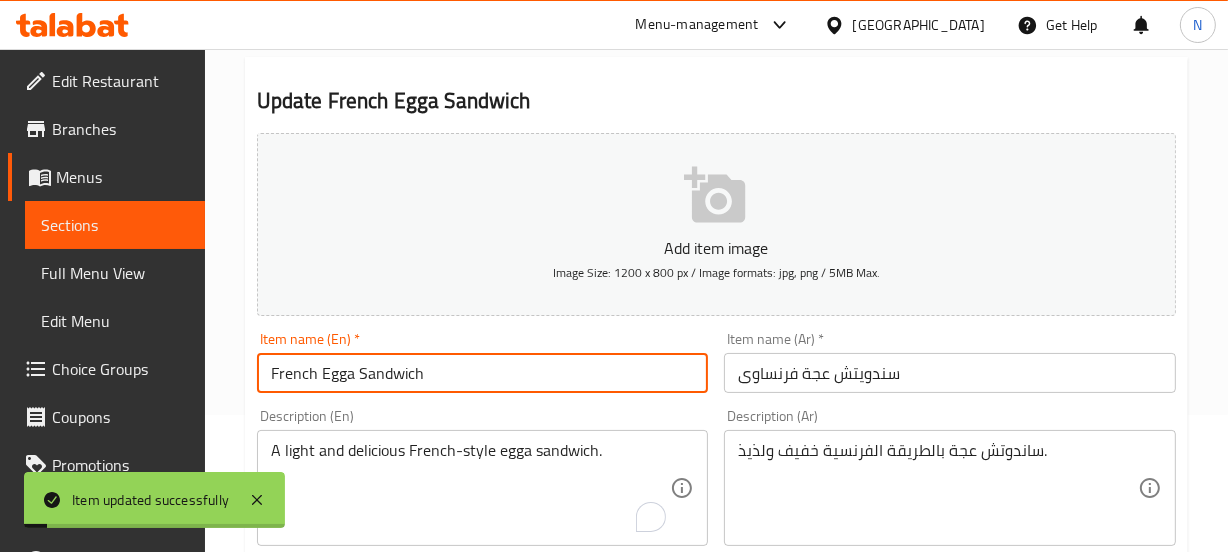 scroll, scrollTop: 0, scrollLeft: 0, axis: both 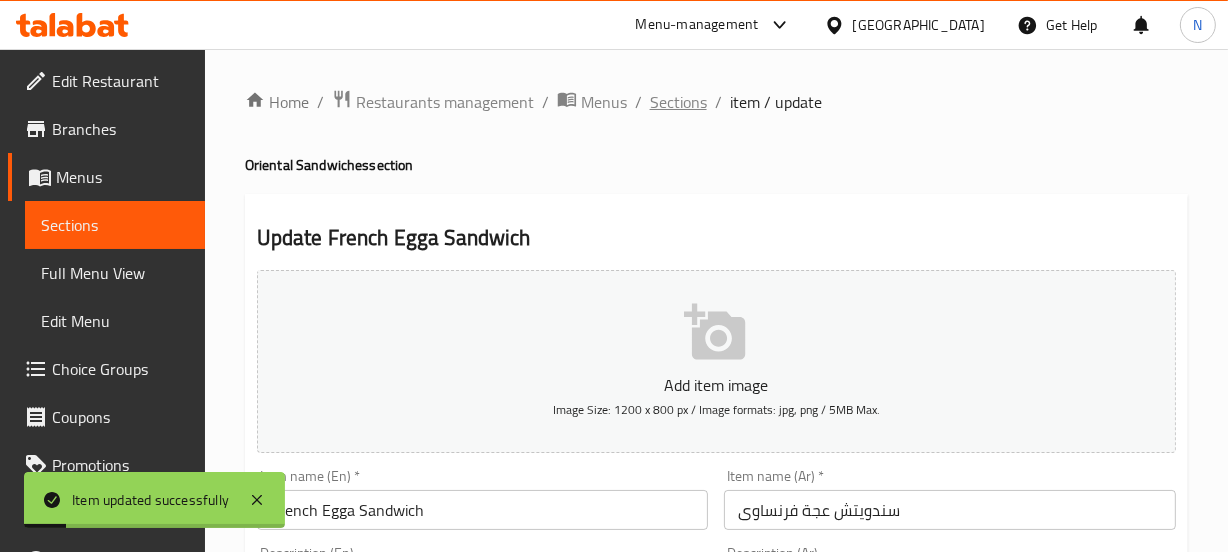 click on "Sections" at bounding box center [678, 102] 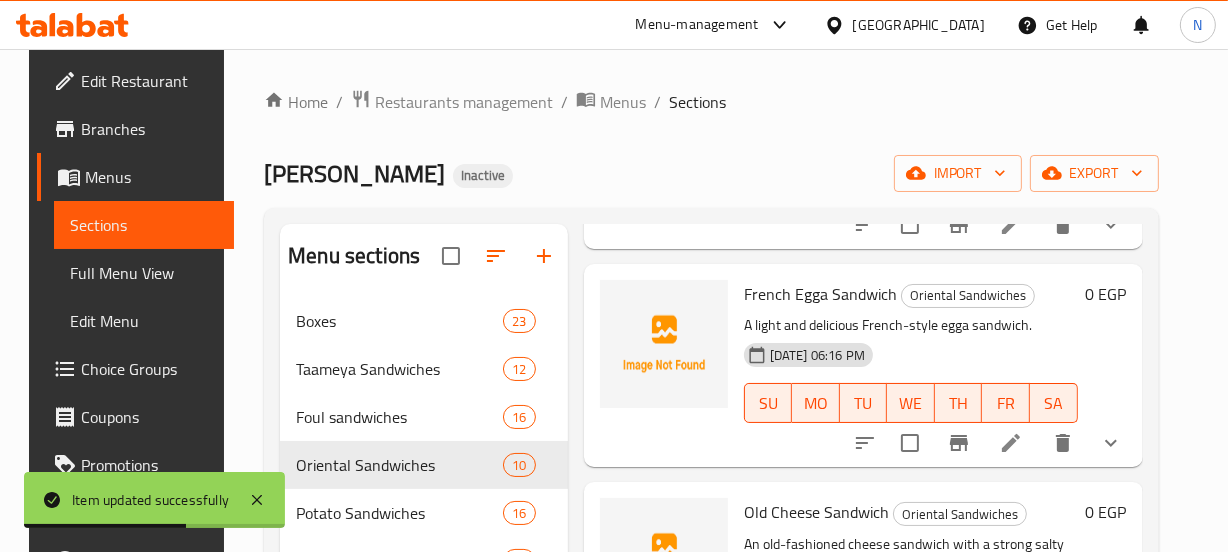 scroll, scrollTop: 1164, scrollLeft: 0, axis: vertical 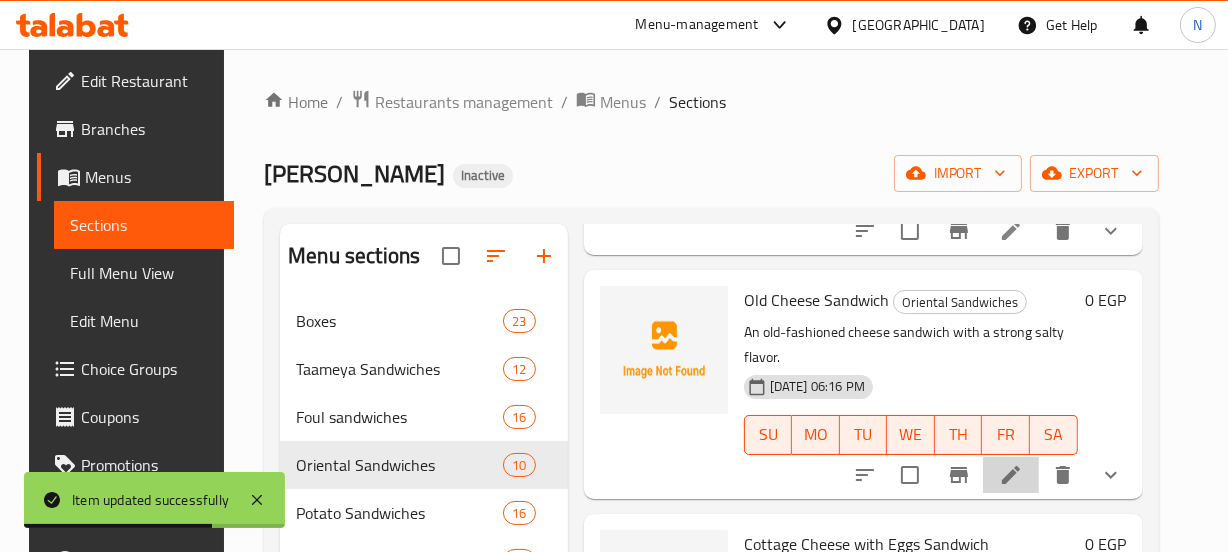 click at bounding box center [1011, 475] 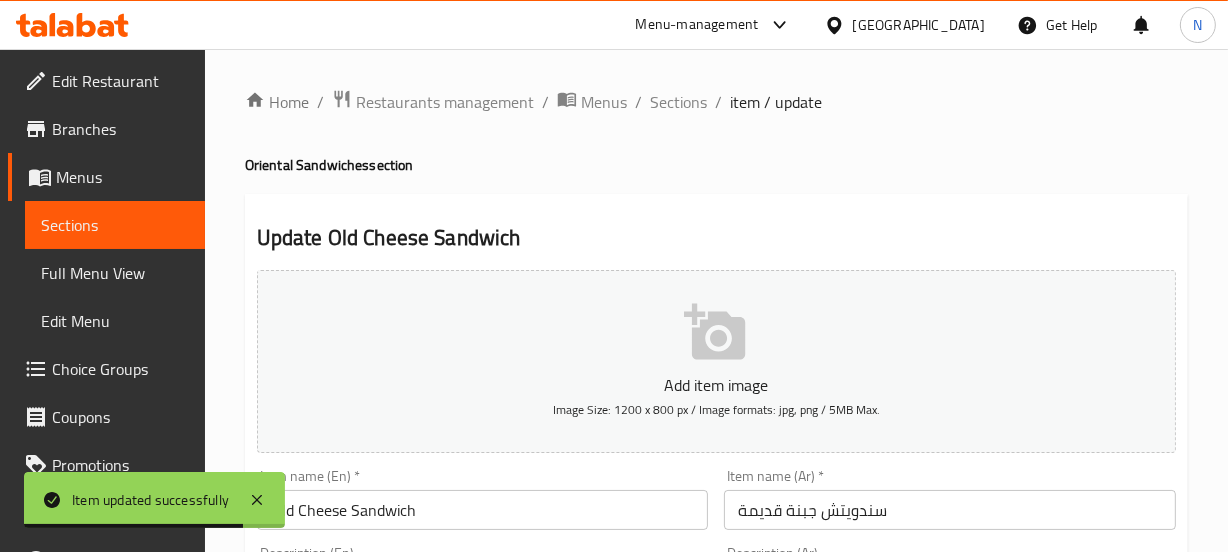 scroll, scrollTop: 332, scrollLeft: 0, axis: vertical 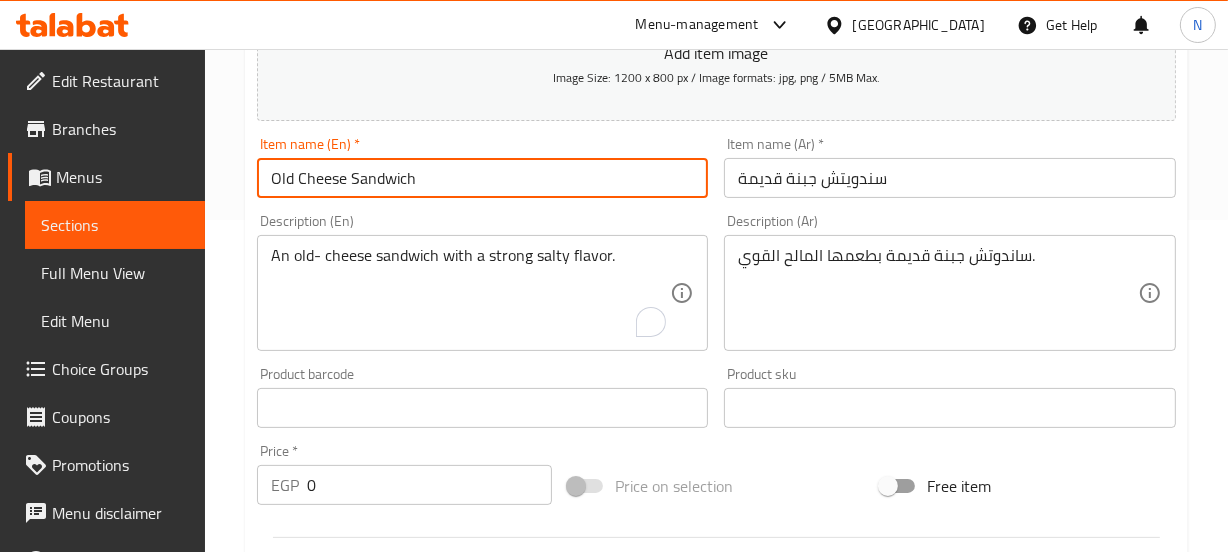 click on "Old Cheese Sandwich" at bounding box center [483, 178] 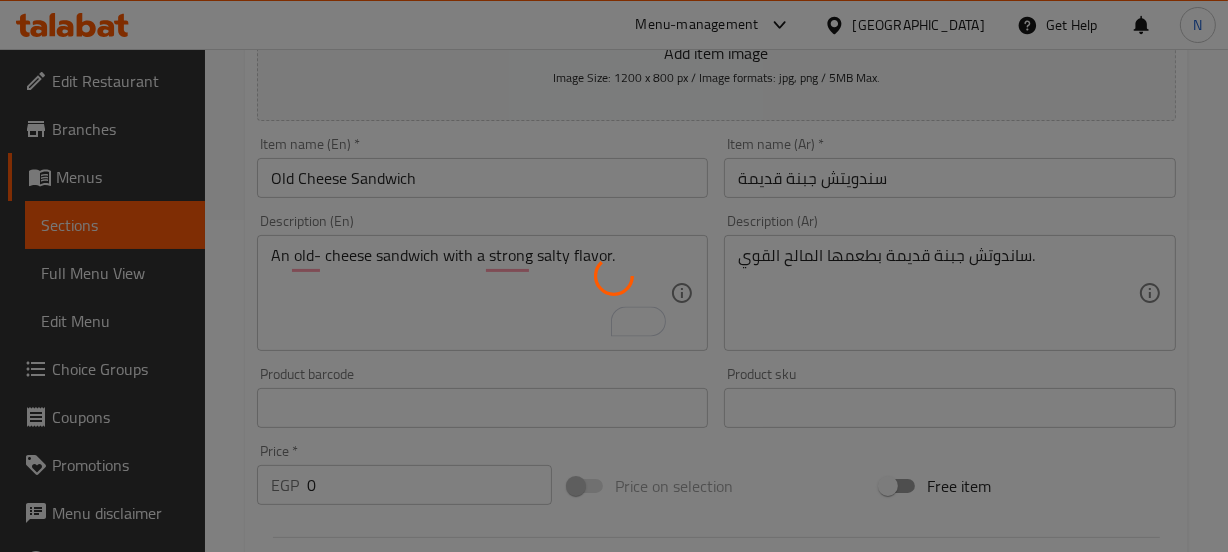 click at bounding box center (614, 276) 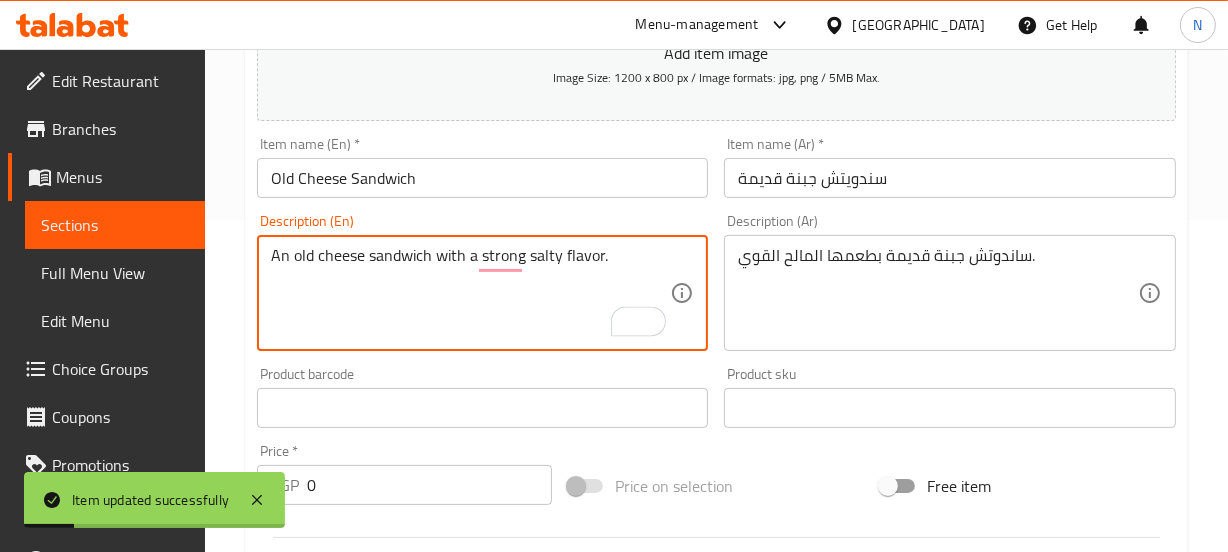 type on "An old cheese sandwich with a strong salty flavor." 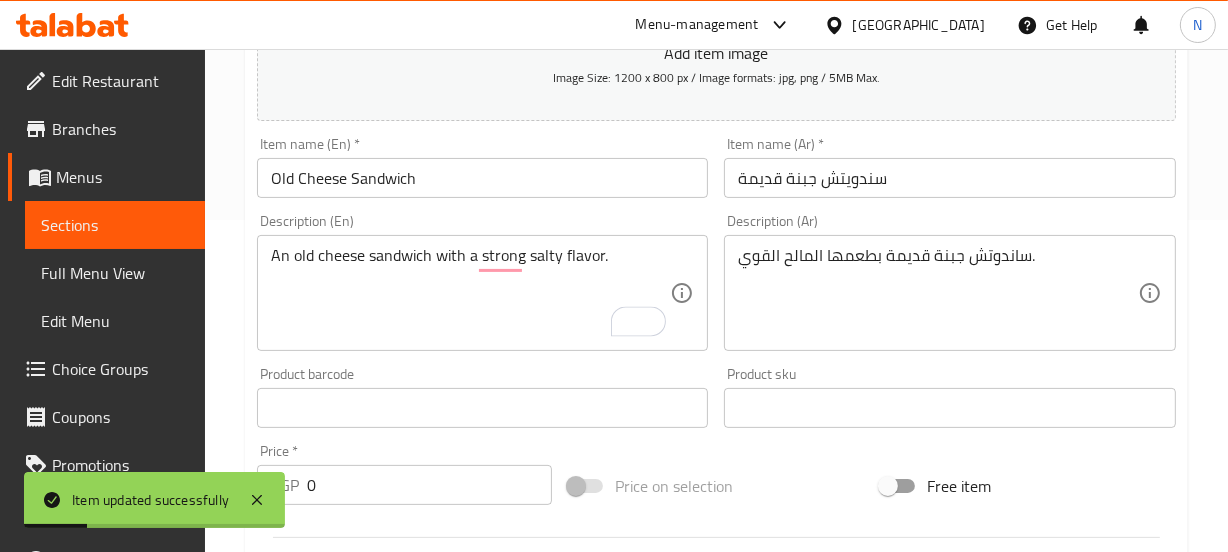 drag, startPoint x: 417, startPoint y: 200, endPoint x: 428, endPoint y: 190, distance: 14.866069 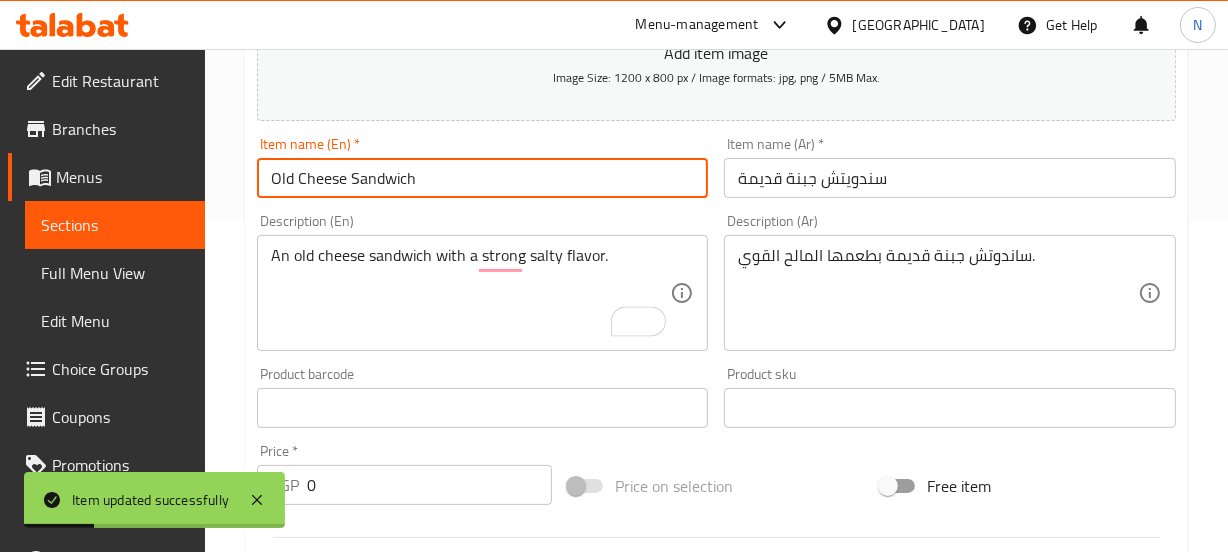 click on "Update" at bounding box center [366, 1039] 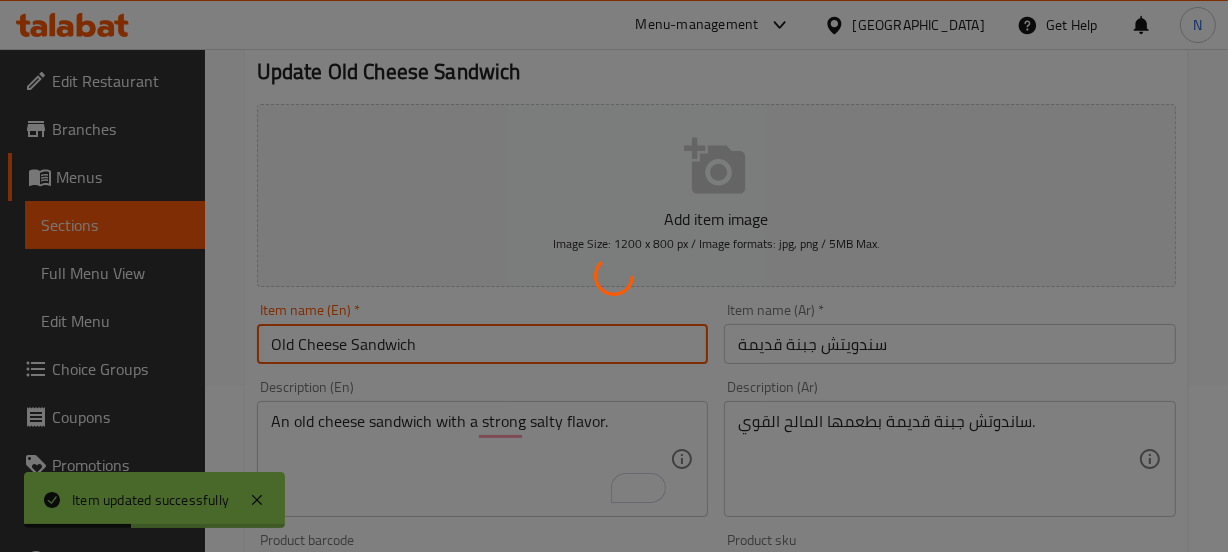 scroll, scrollTop: 165, scrollLeft: 0, axis: vertical 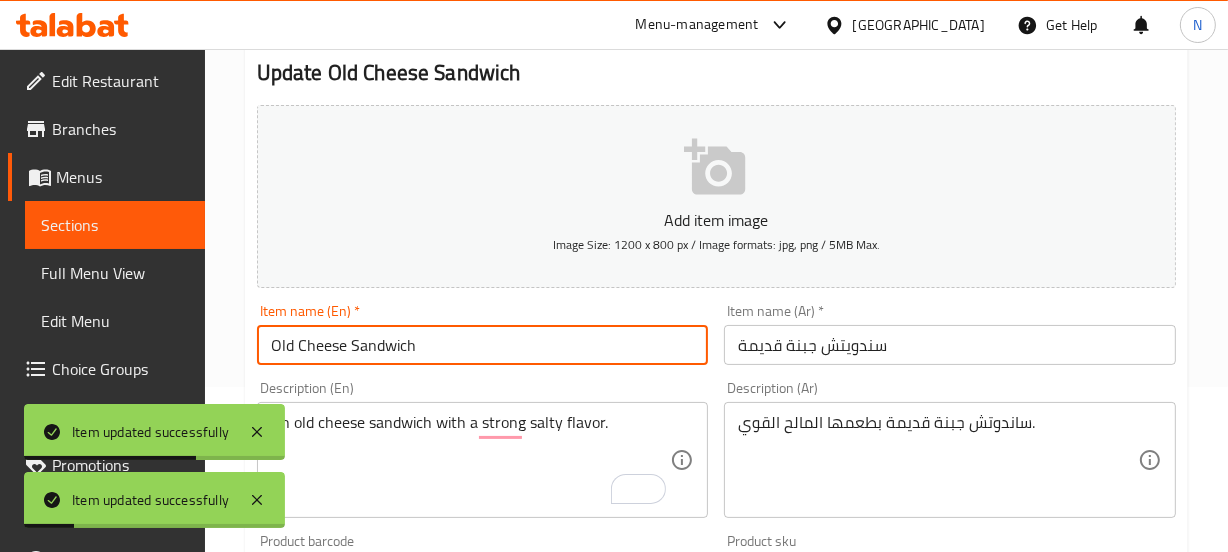 drag, startPoint x: 342, startPoint y: 346, endPoint x: 229, endPoint y: 350, distance: 113.07078 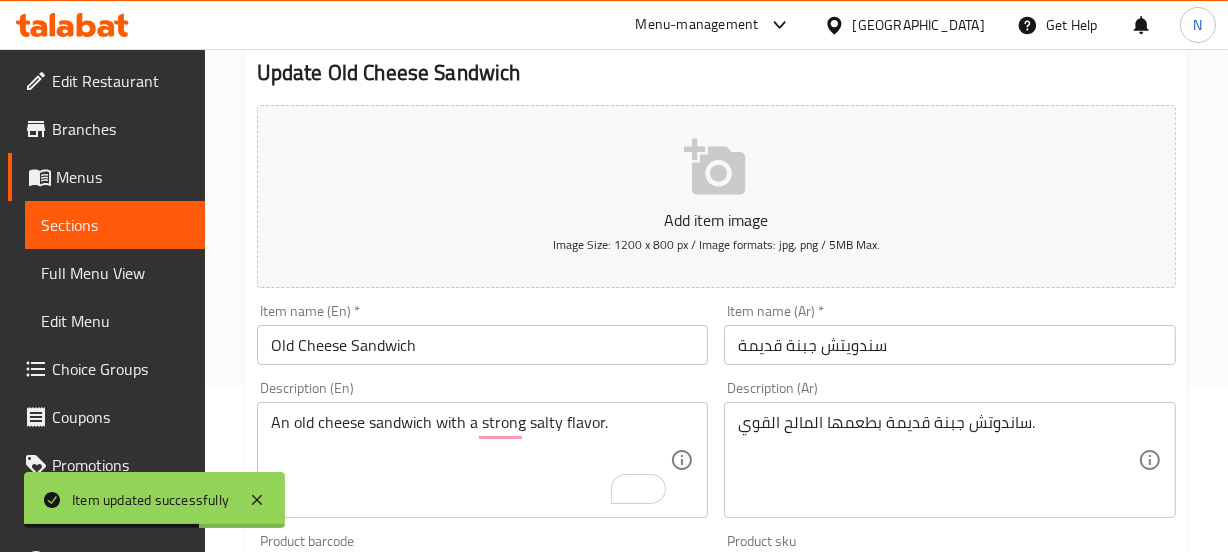 scroll, scrollTop: 165, scrollLeft: 0, axis: vertical 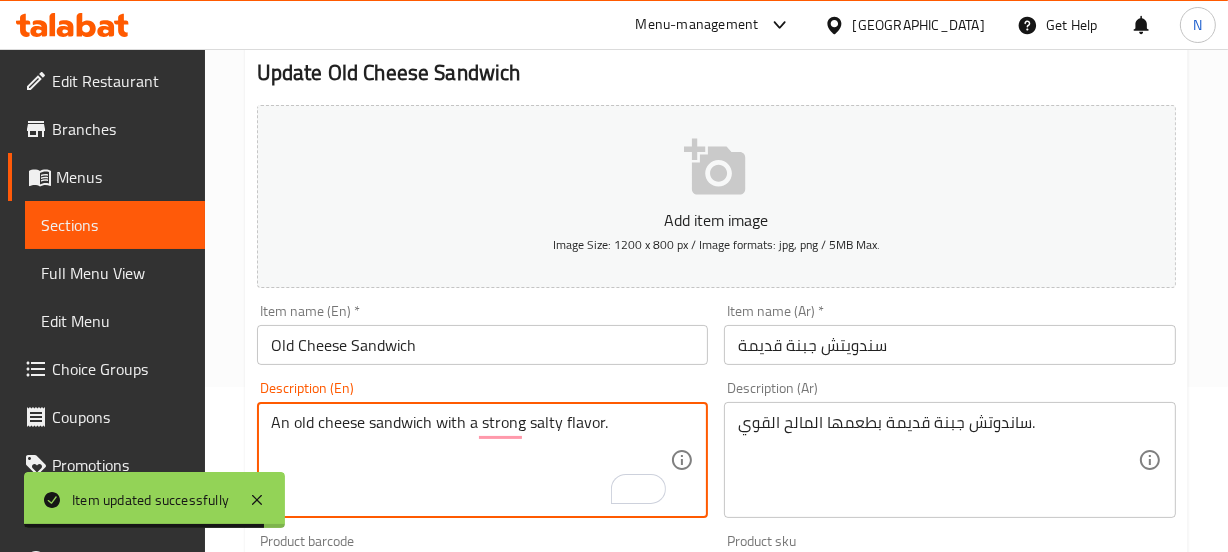 click on "An old cheese sandwich with a strong salty flavor." at bounding box center [471, 460] 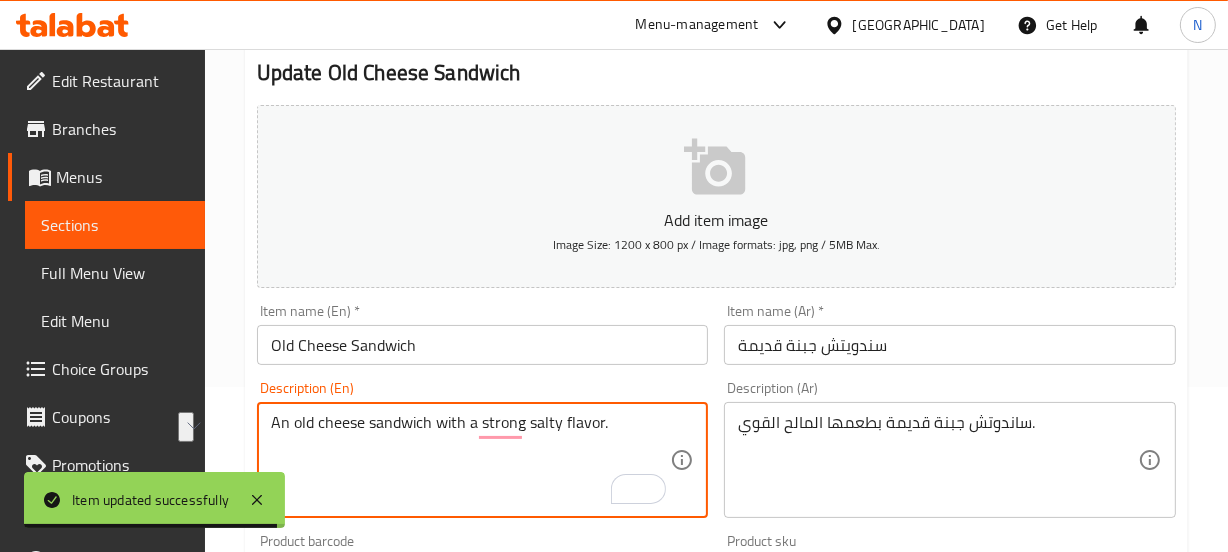 paste on "sandwich Cheese with an aged flavor	سندويتش جبنة ذات نكهة قديمة" 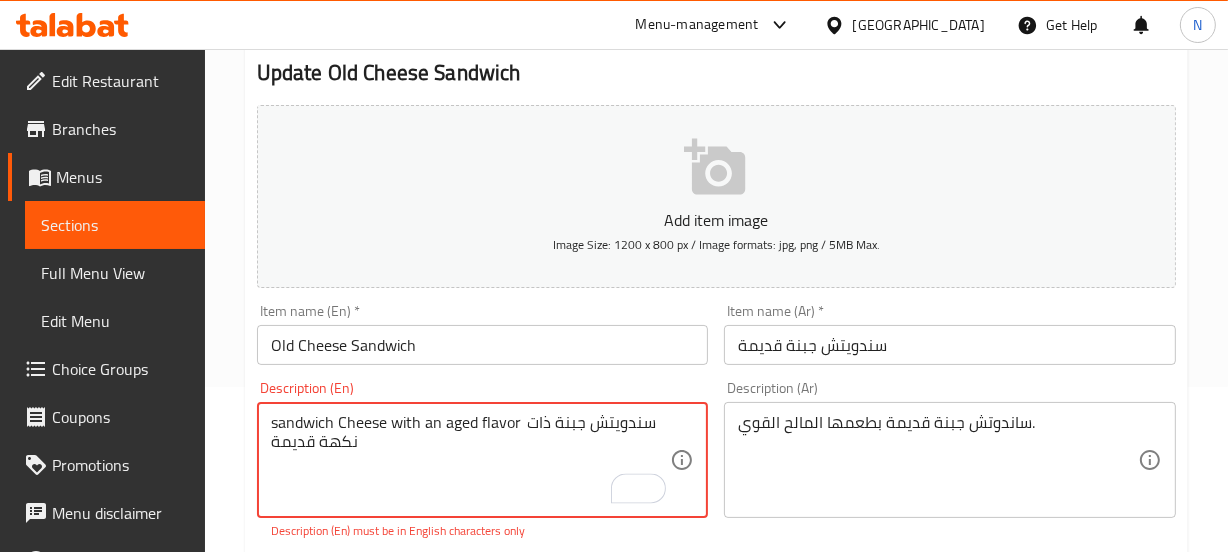 drag, startPoint x: 525, startPoint y: 420, endPoint x: 529, endPoint y: 440, distance: 20.396078 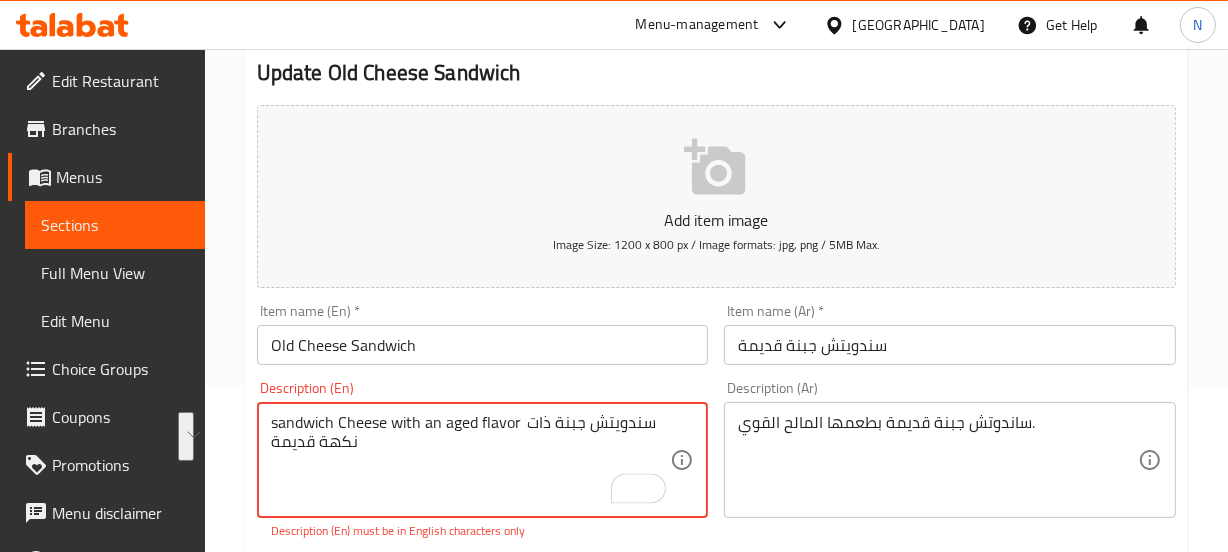 type on "An old cheese sandwich with a strong salty flavor." 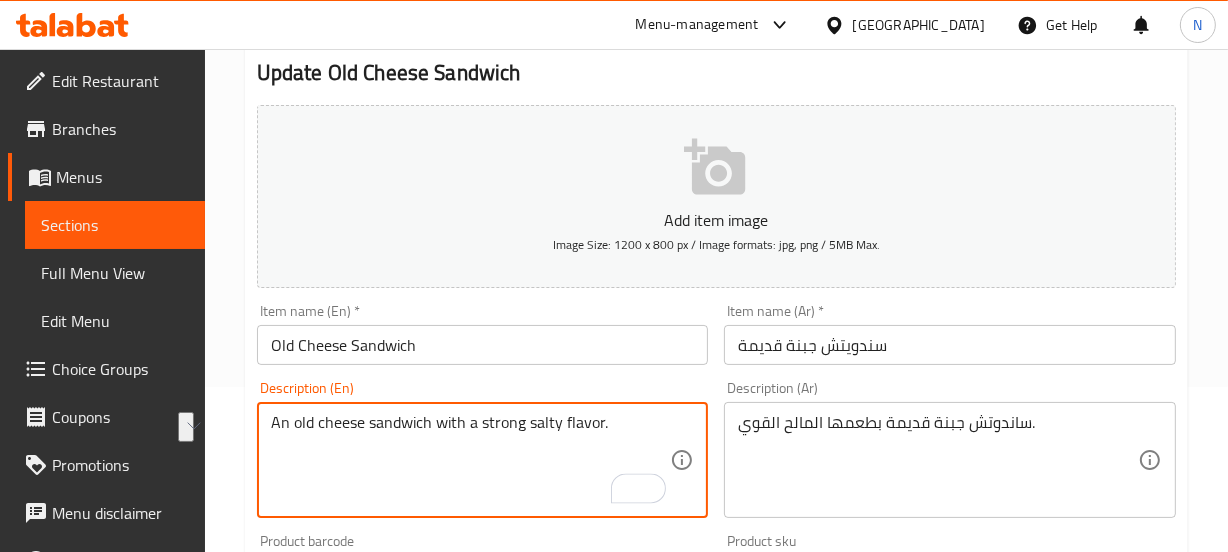 scroll, scrollTop: 0, scrollLeft: 0, axis: both 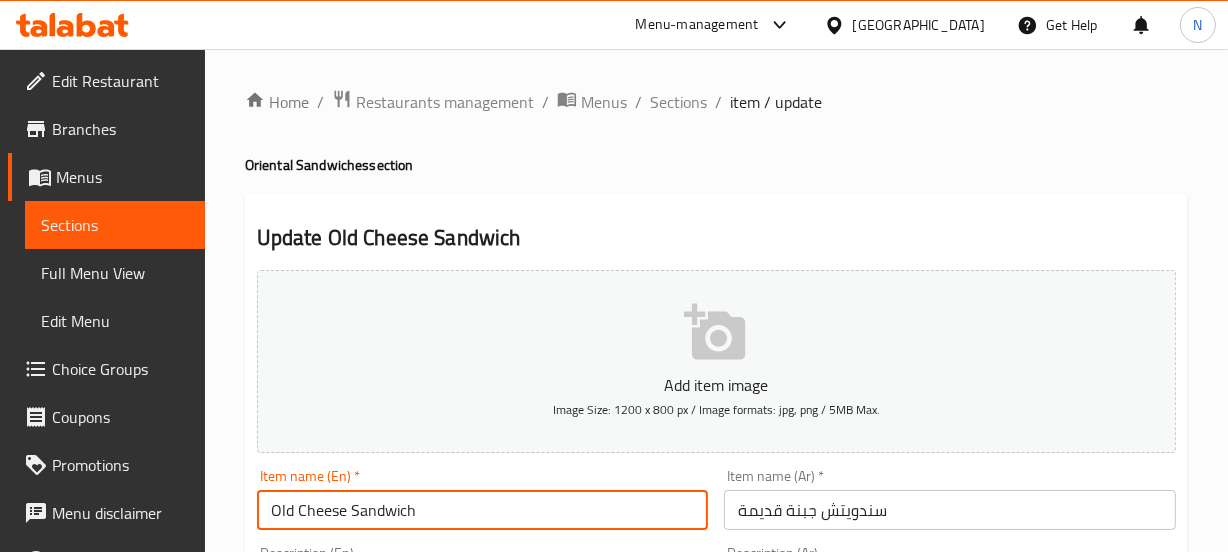 click on "Old Cheese Sandwich" at bounding box center (483, 510) 